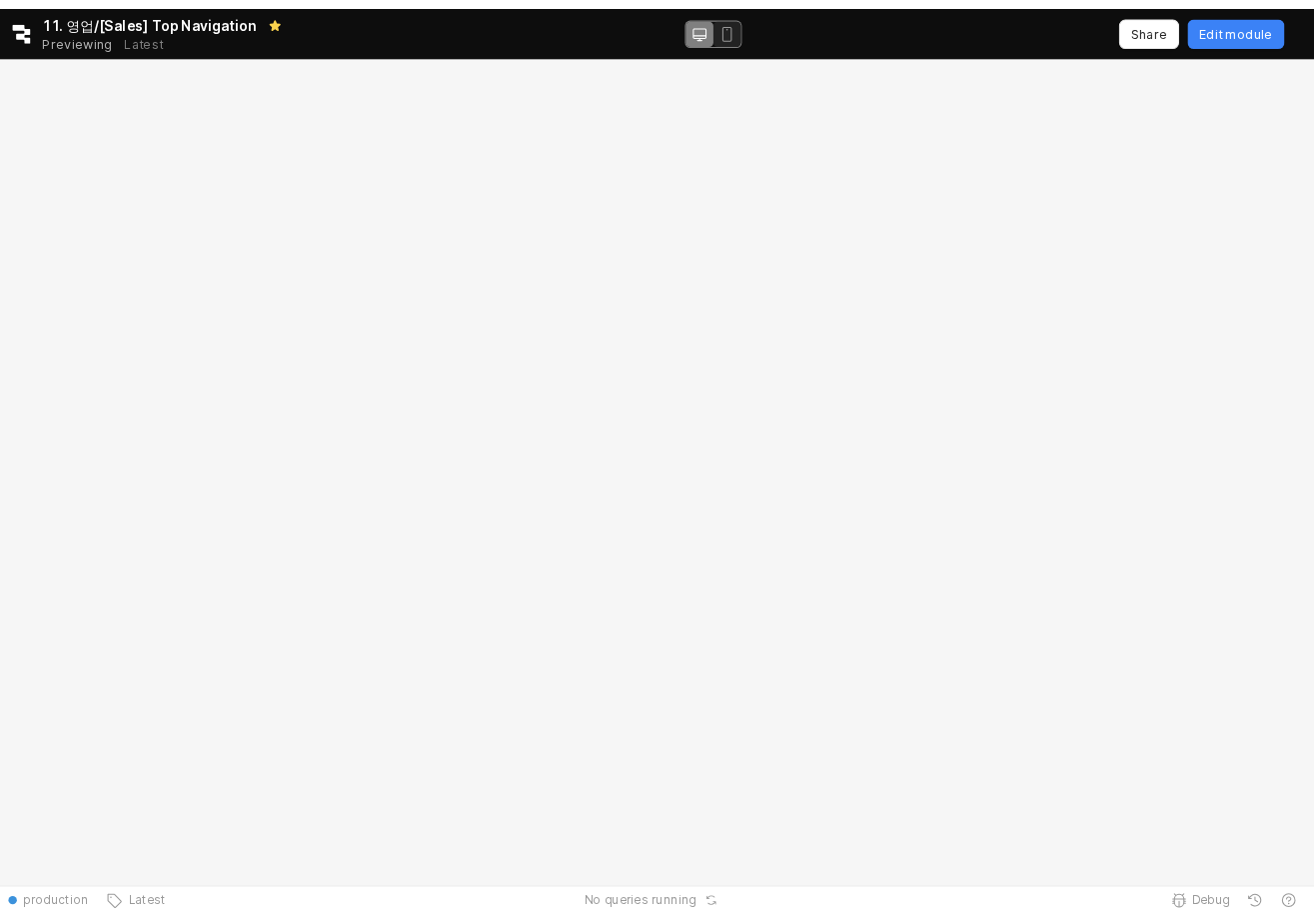 scroll, scrollTop: 0, scrollLeft: 0, axis: both 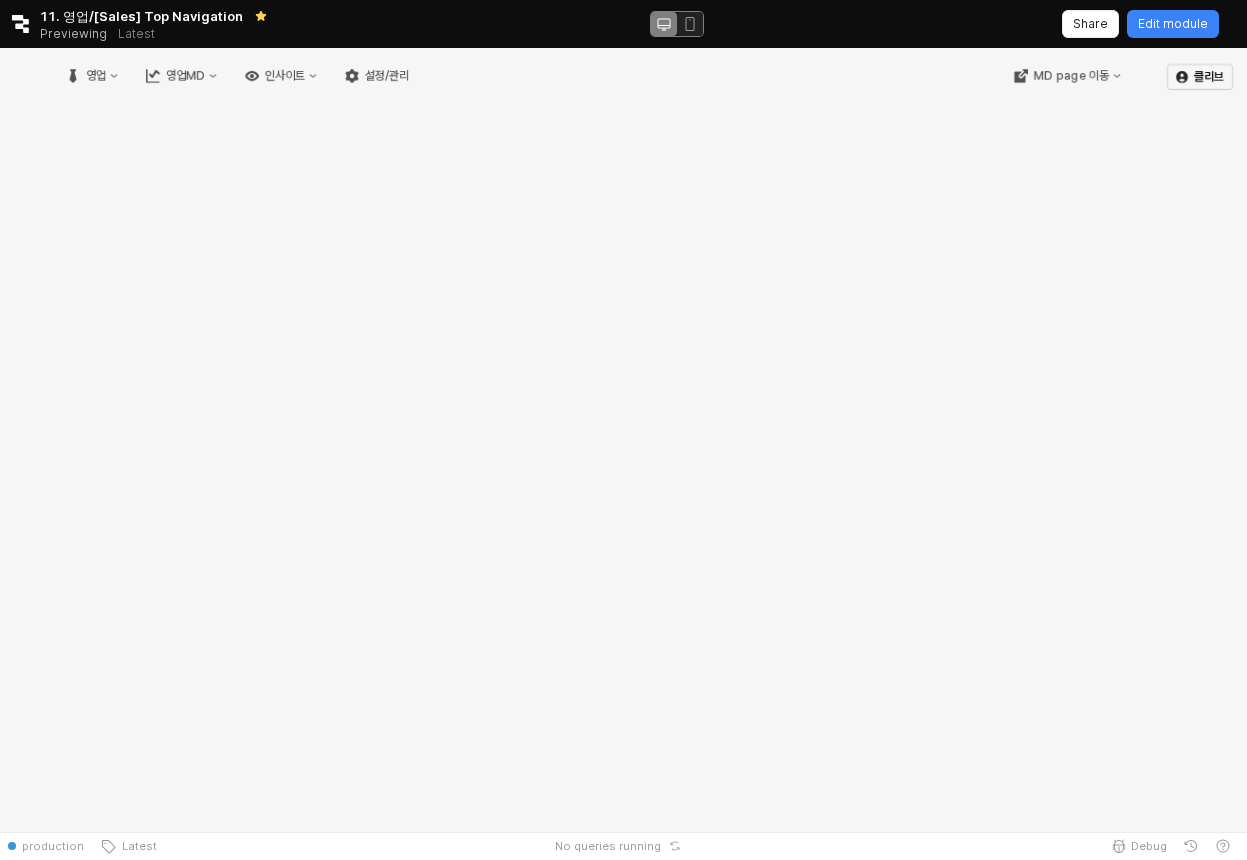click on "영업 영업MD 인사이트 설정/관리 MD page 이동 클리브" at bounding box center [623, 296] 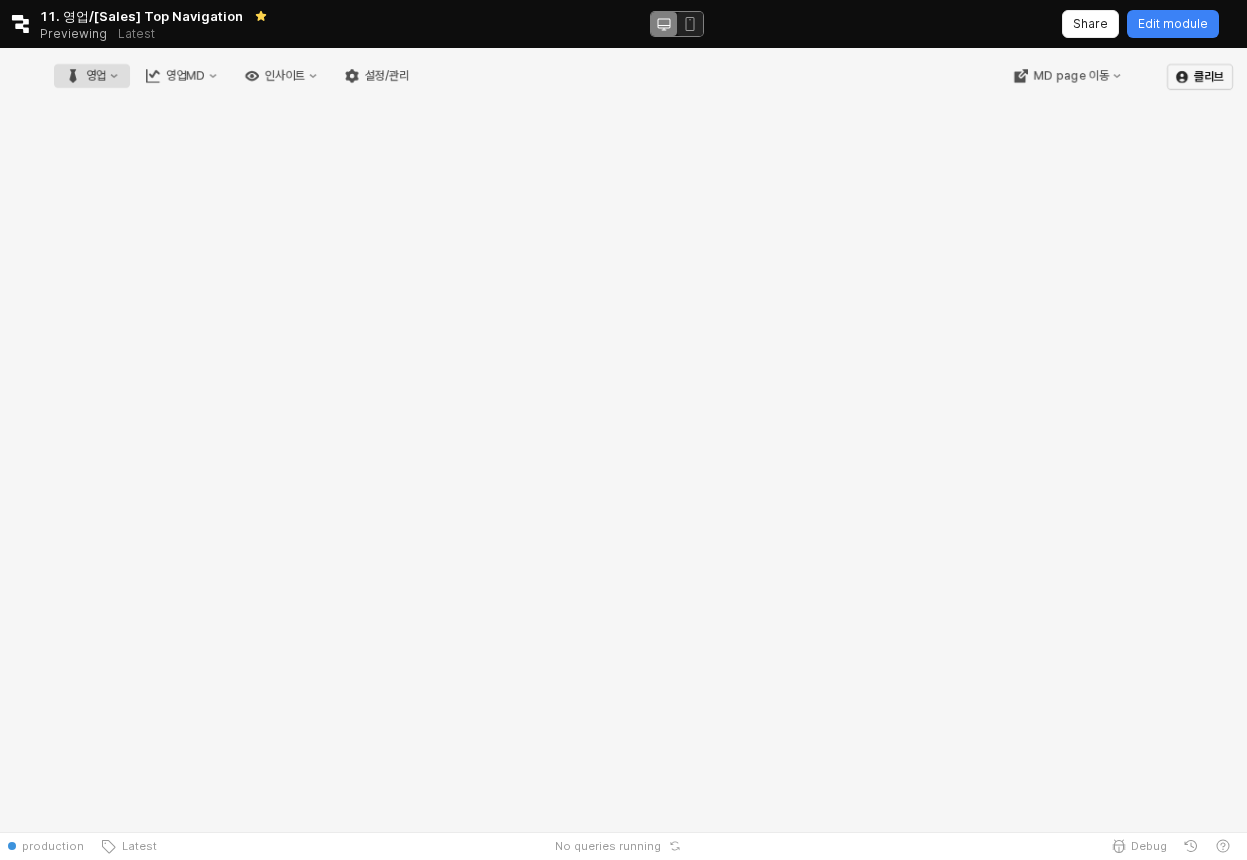 click on "영업" at bounding box center [96, 76] 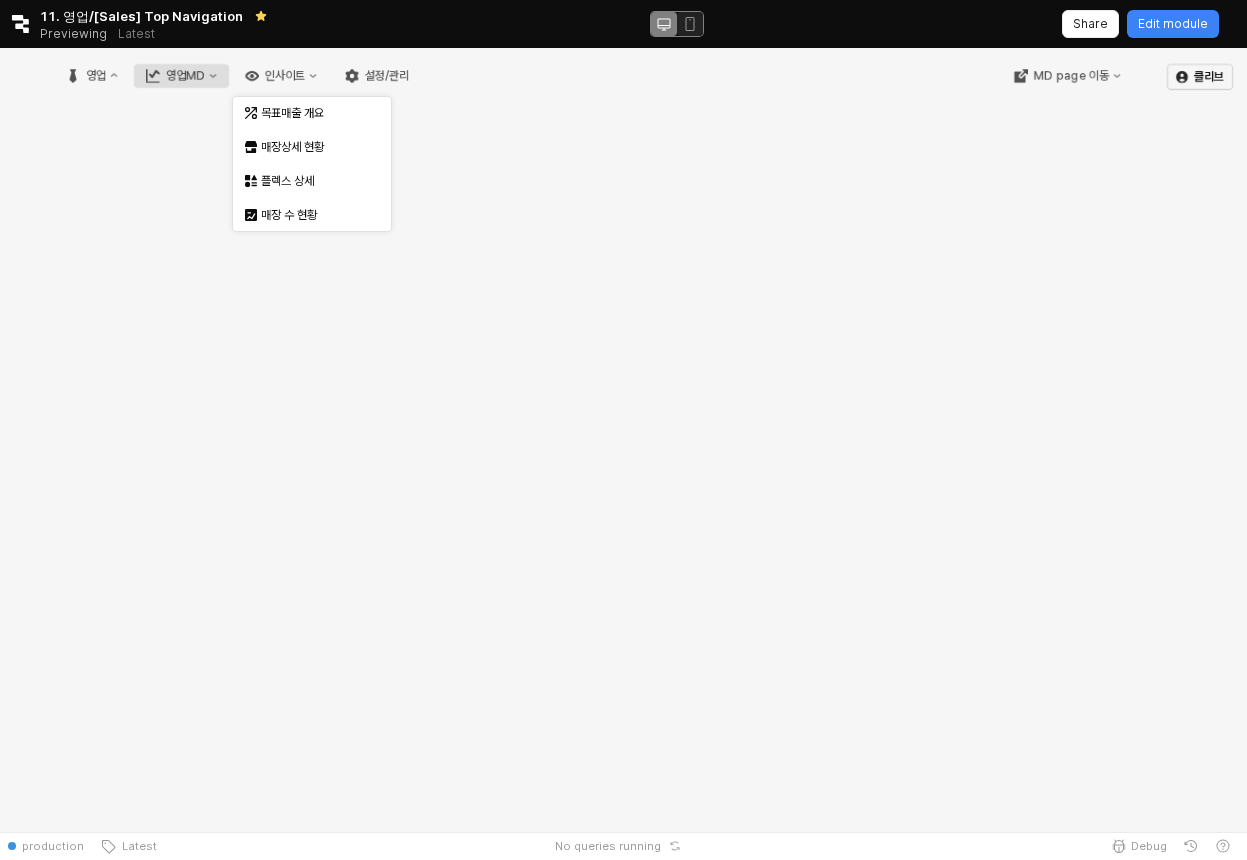 click on "영업MD" at bounding box center (185, 76) 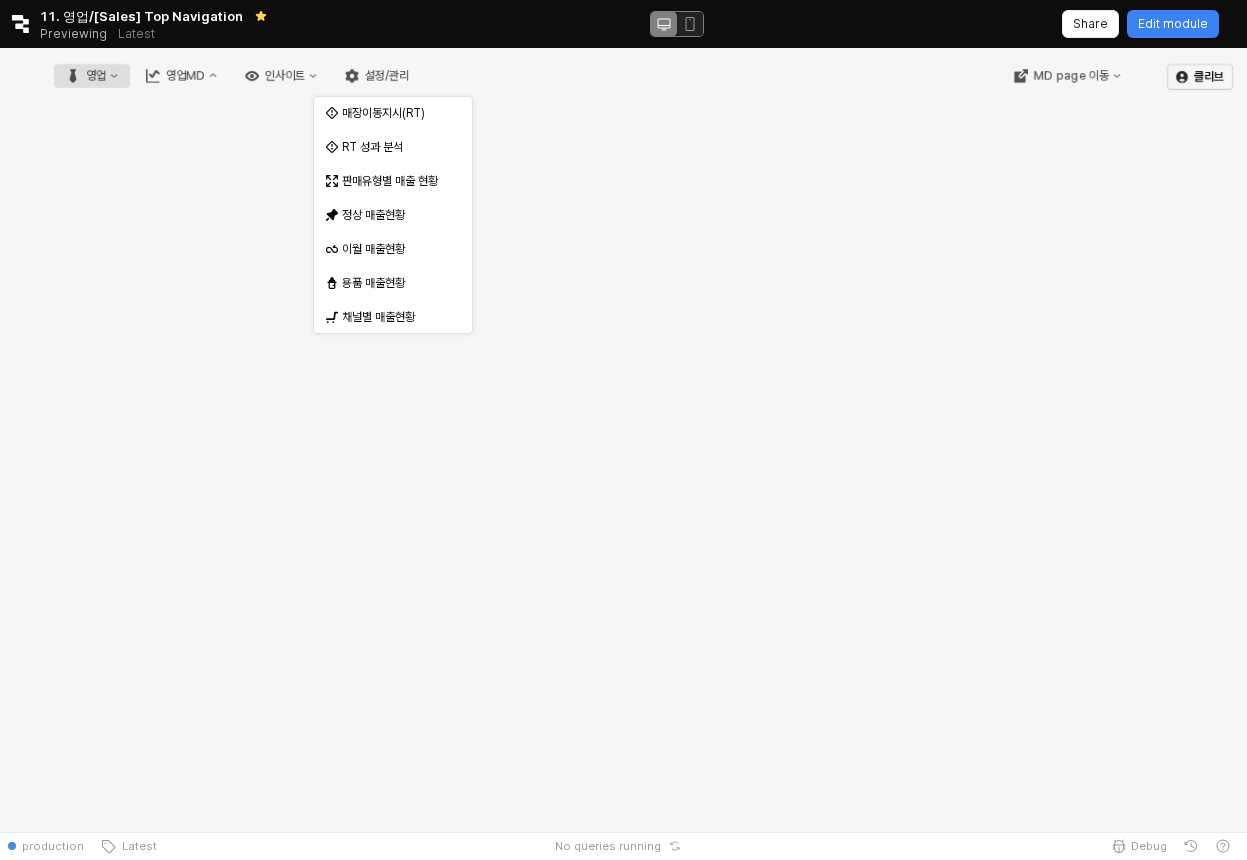 click on "영업" at bounding box center [92, 76] 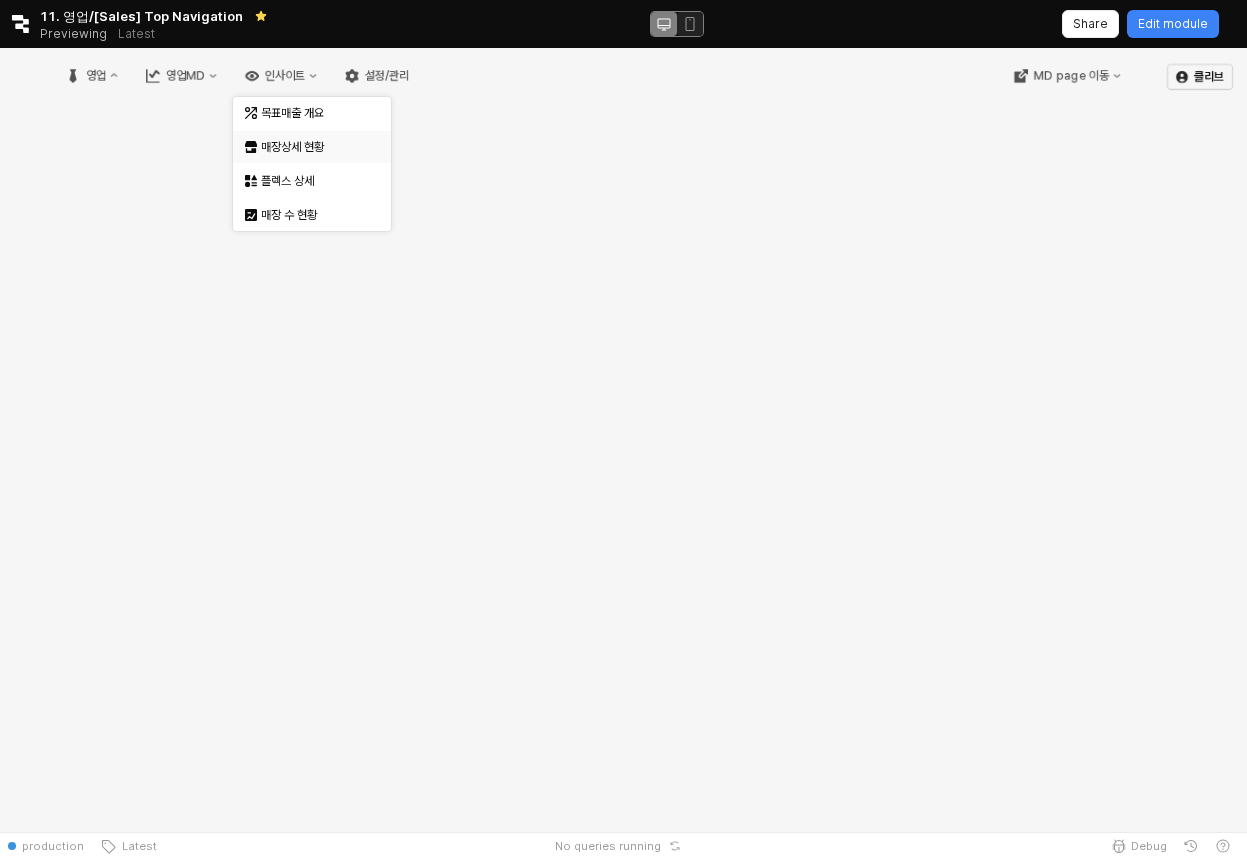 click on "매장상세 현황" at bounding box center [314, 147] 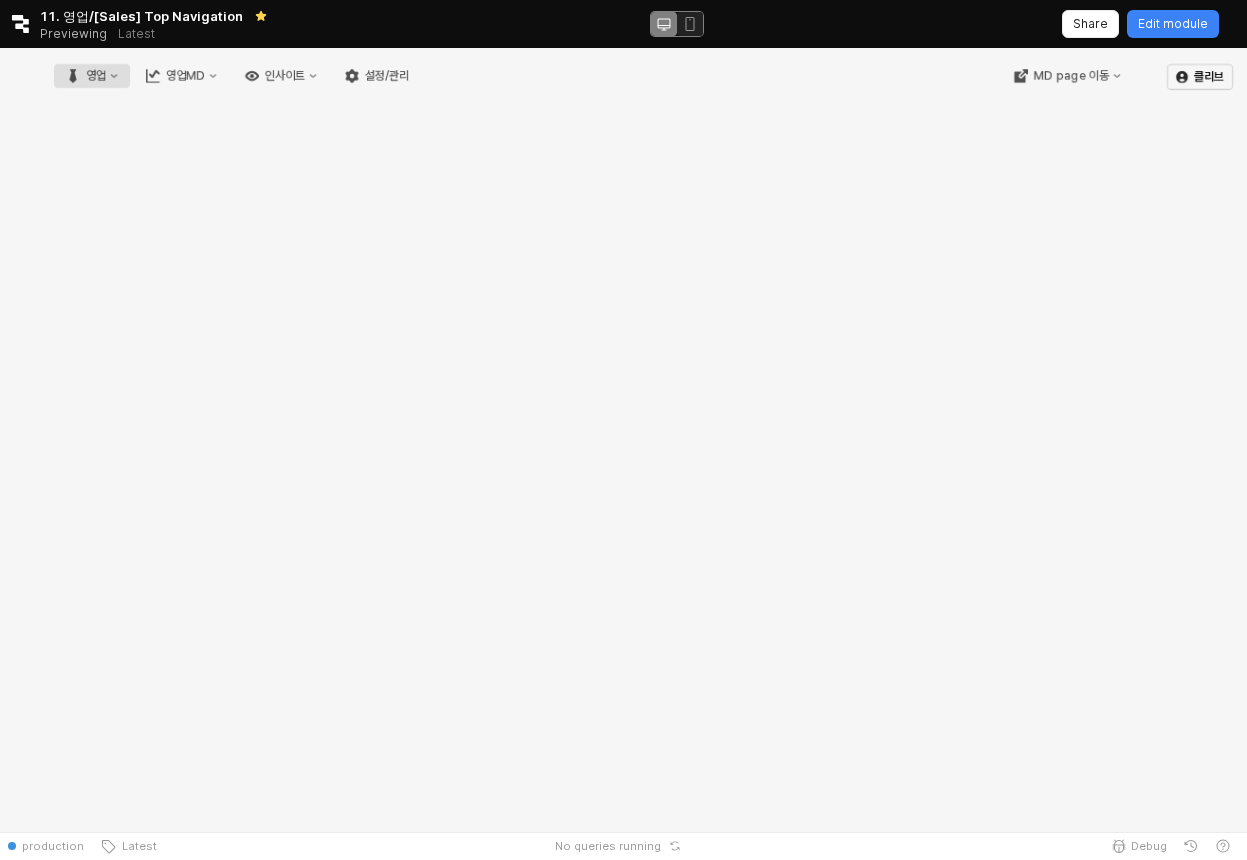 click on "영업" at bounding box center (92, 76) 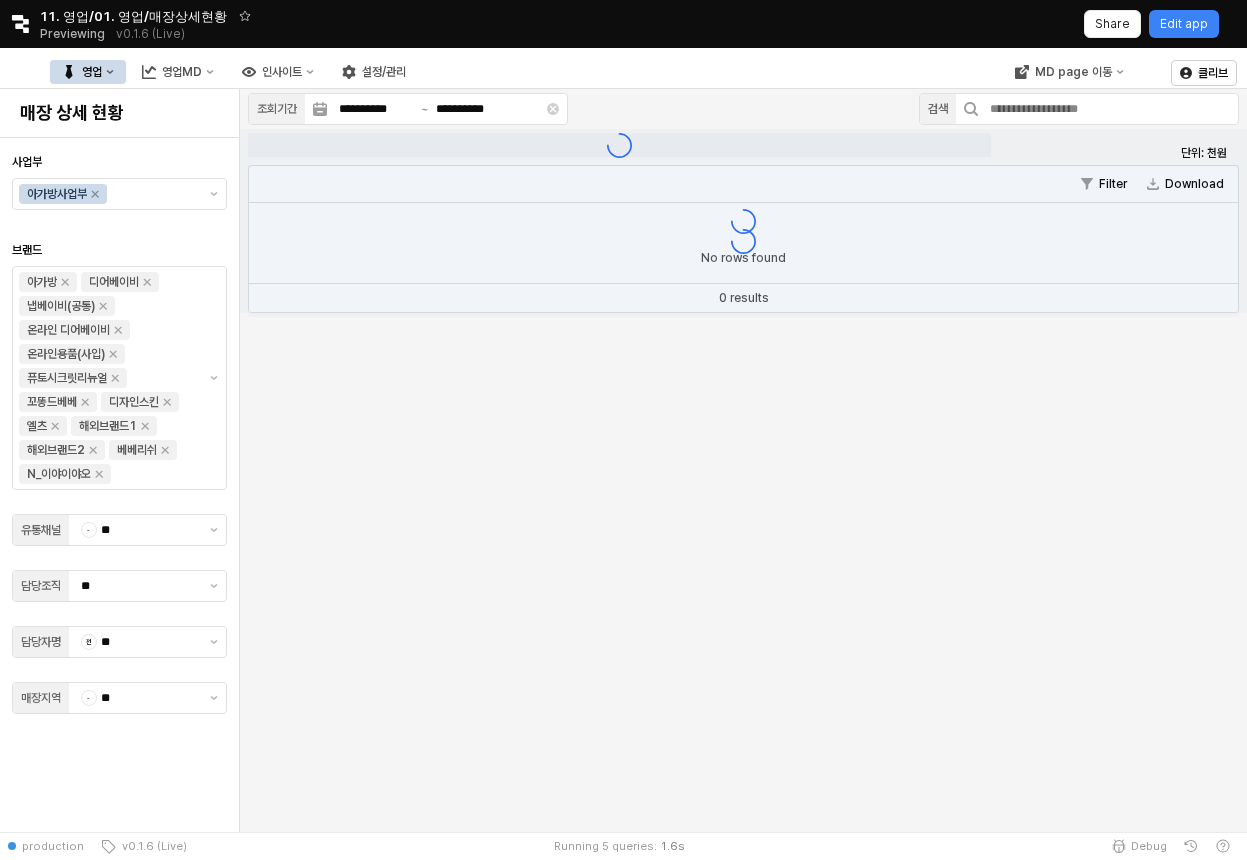 click 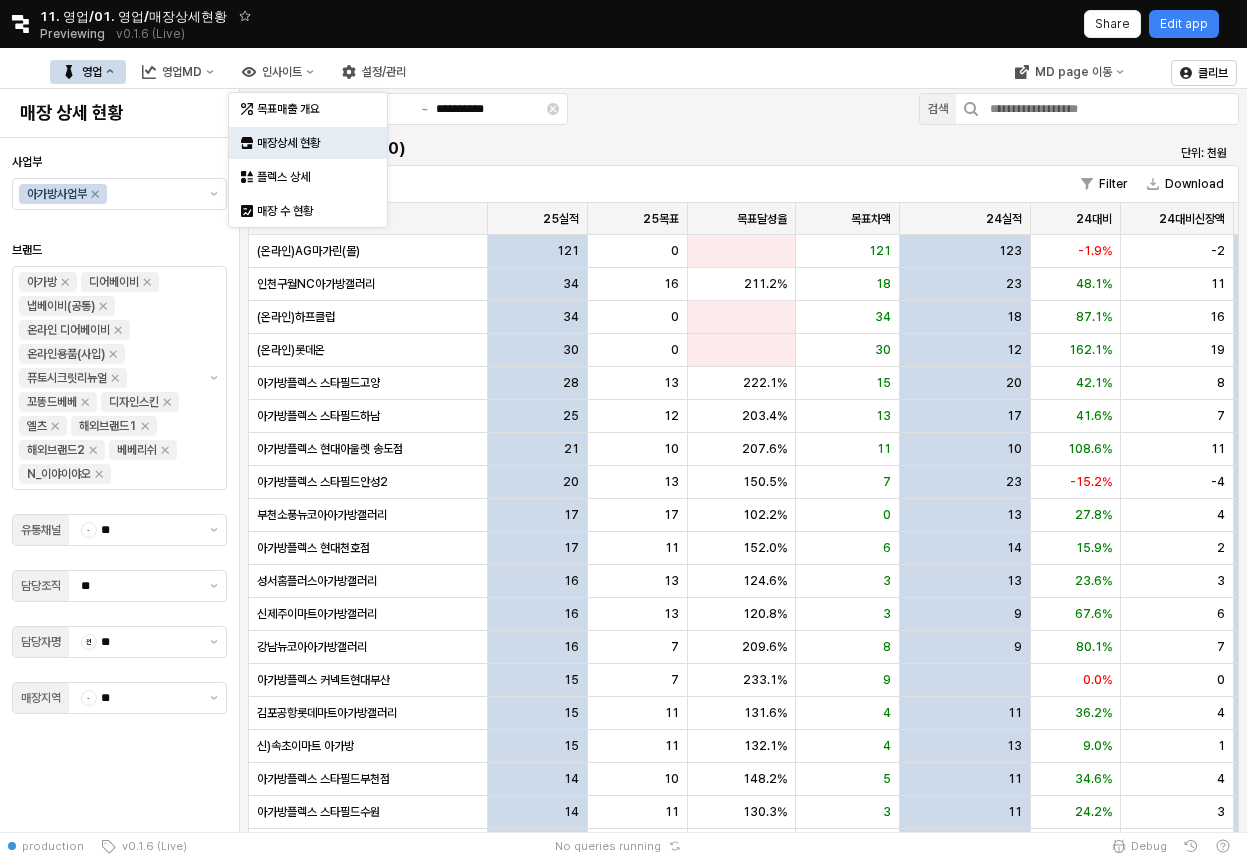 click 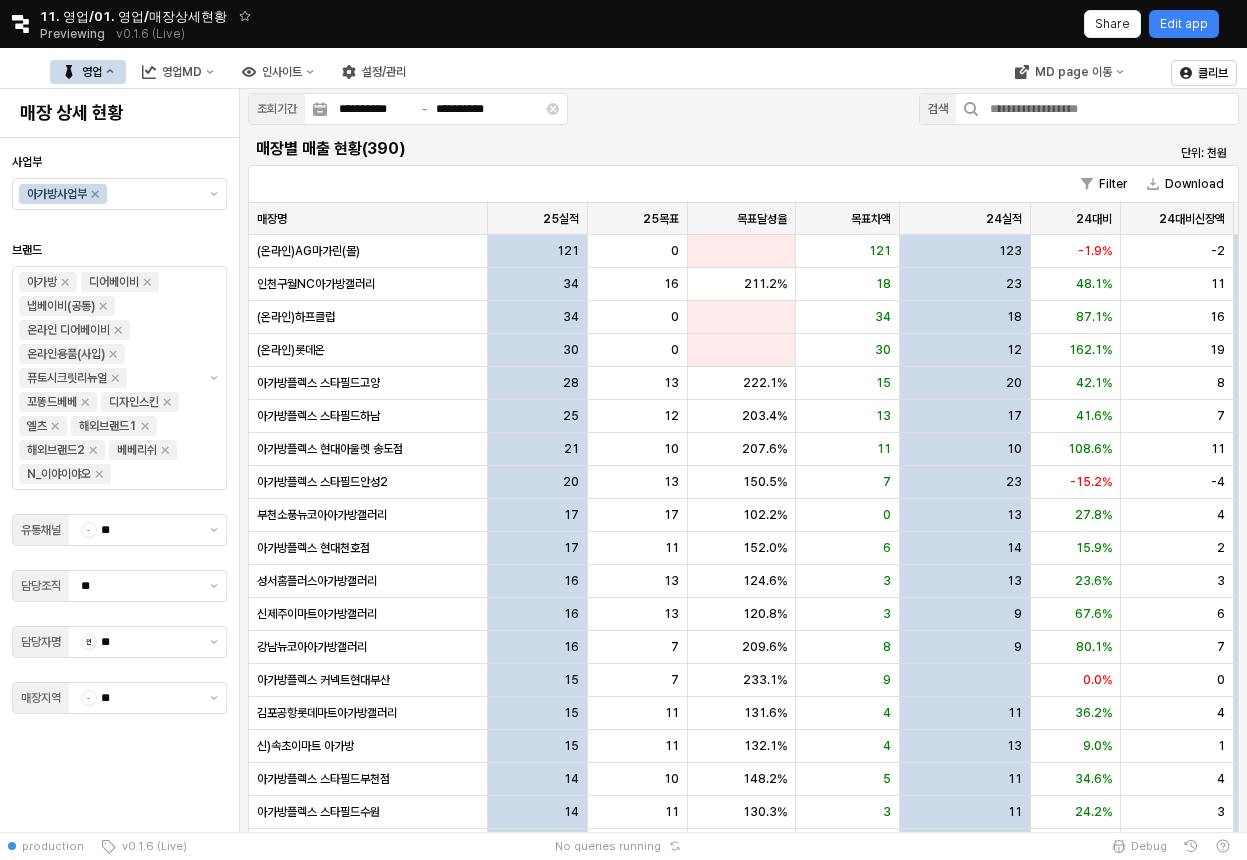 click 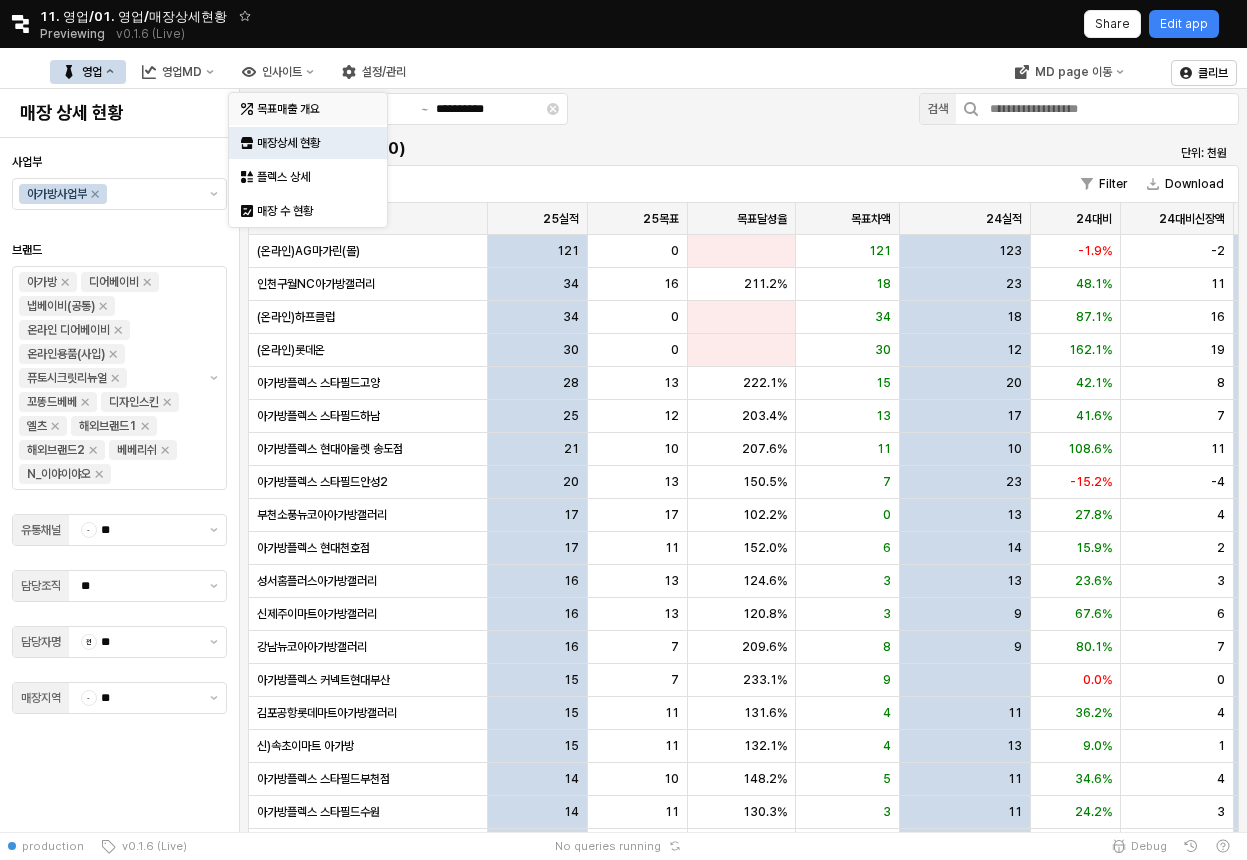 click on "목표매출 개요" at bounding box center [310, 109] 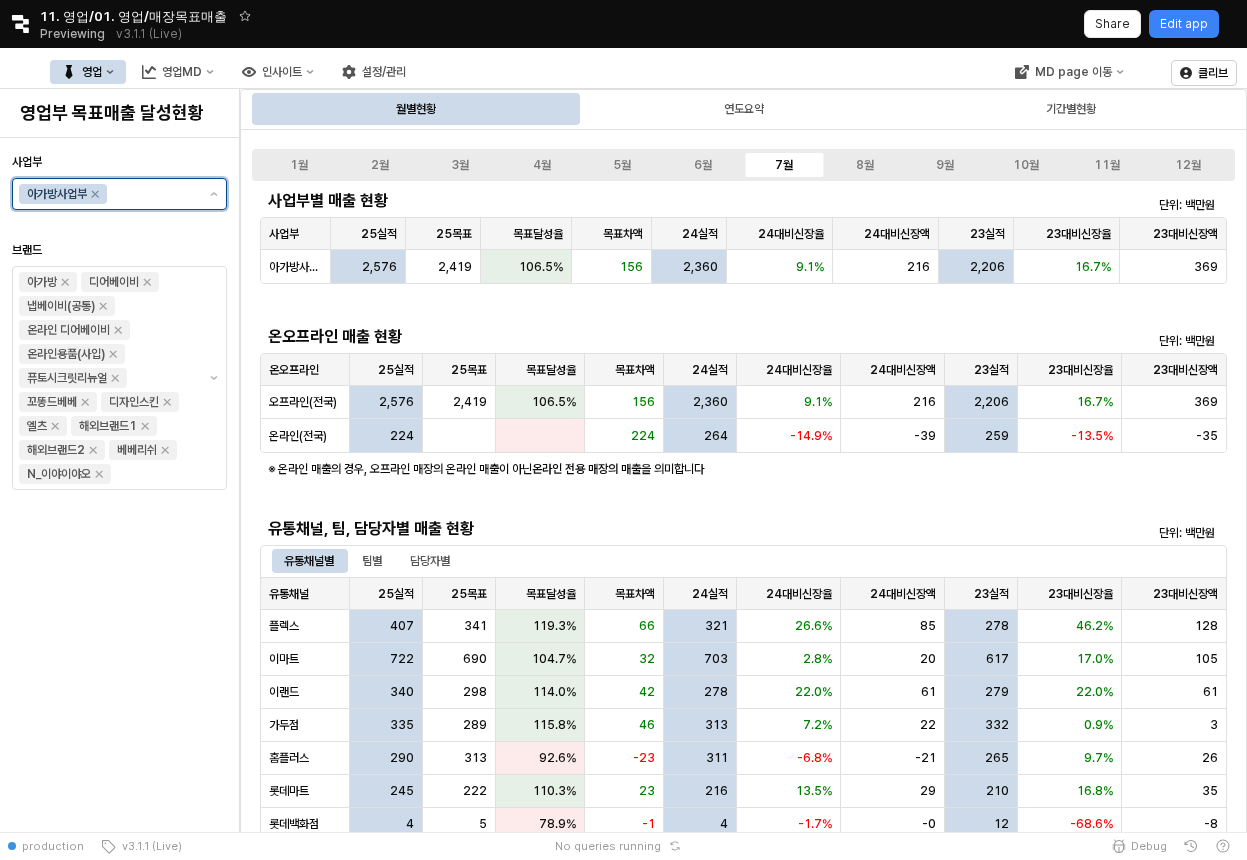click on "사업부" at bounding box center (153, 194) 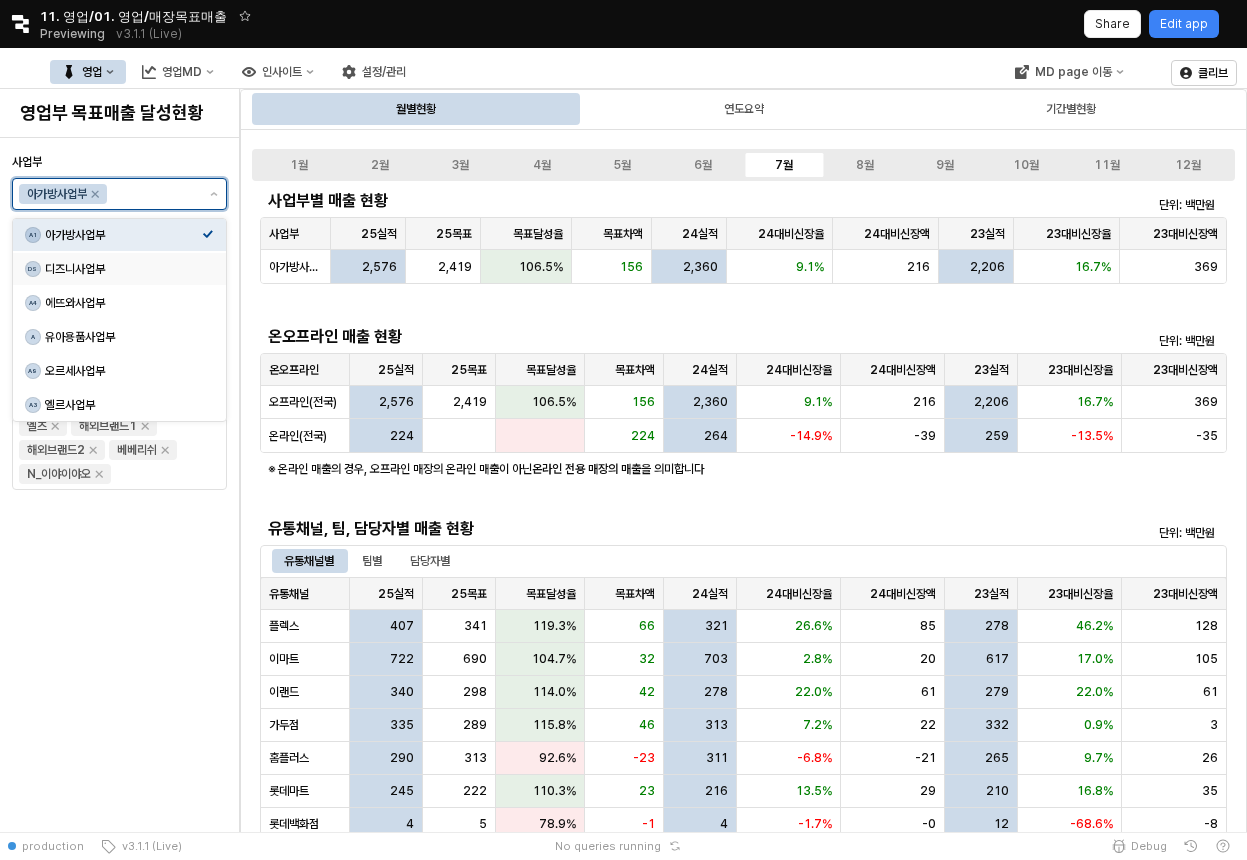 click on "에뜨와사업부" at bounding box center [123, 303] 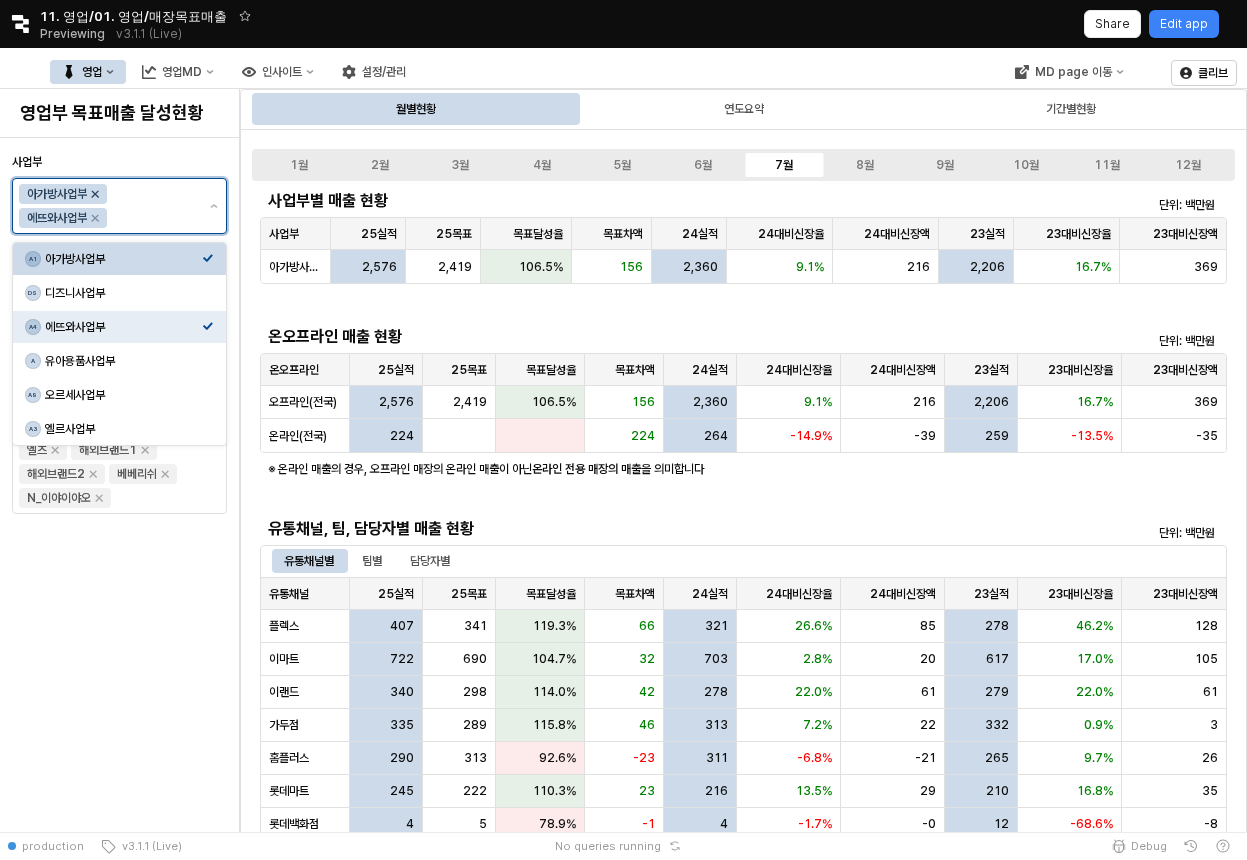 click 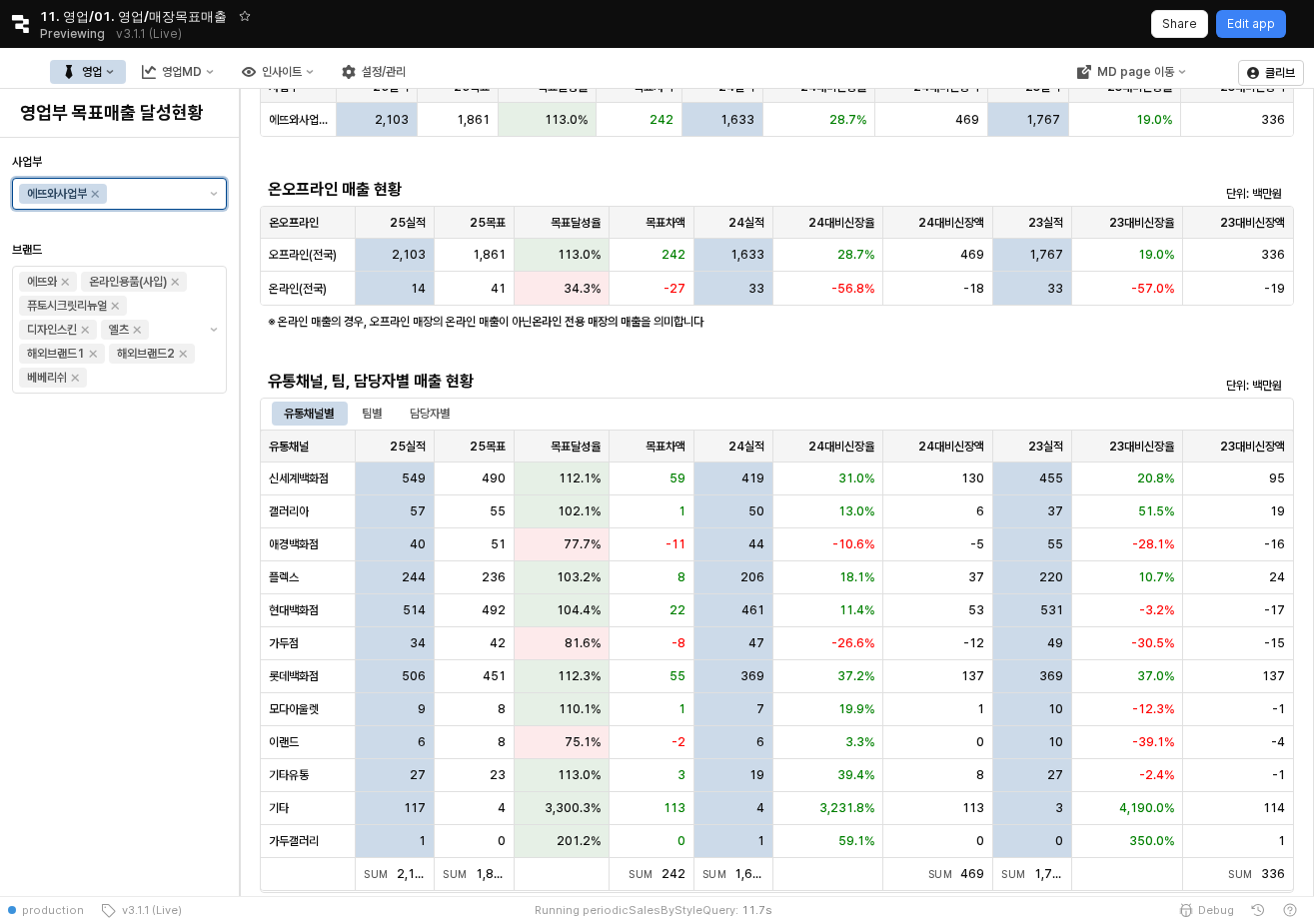 scroll, scrollTop: 0, scrollLeft: 0, axis: both 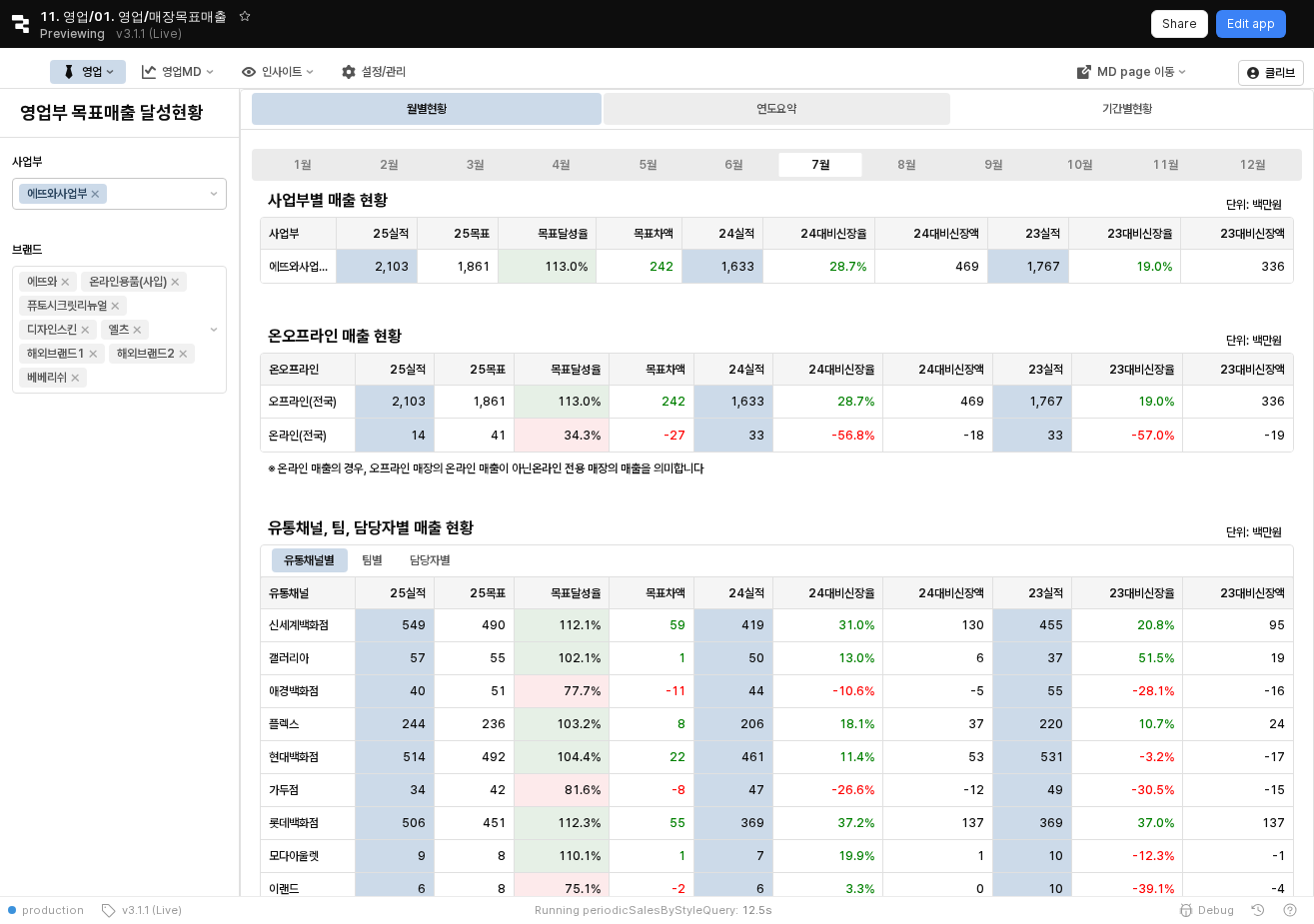 click on "연도요약" at bounding box center (776, 109) 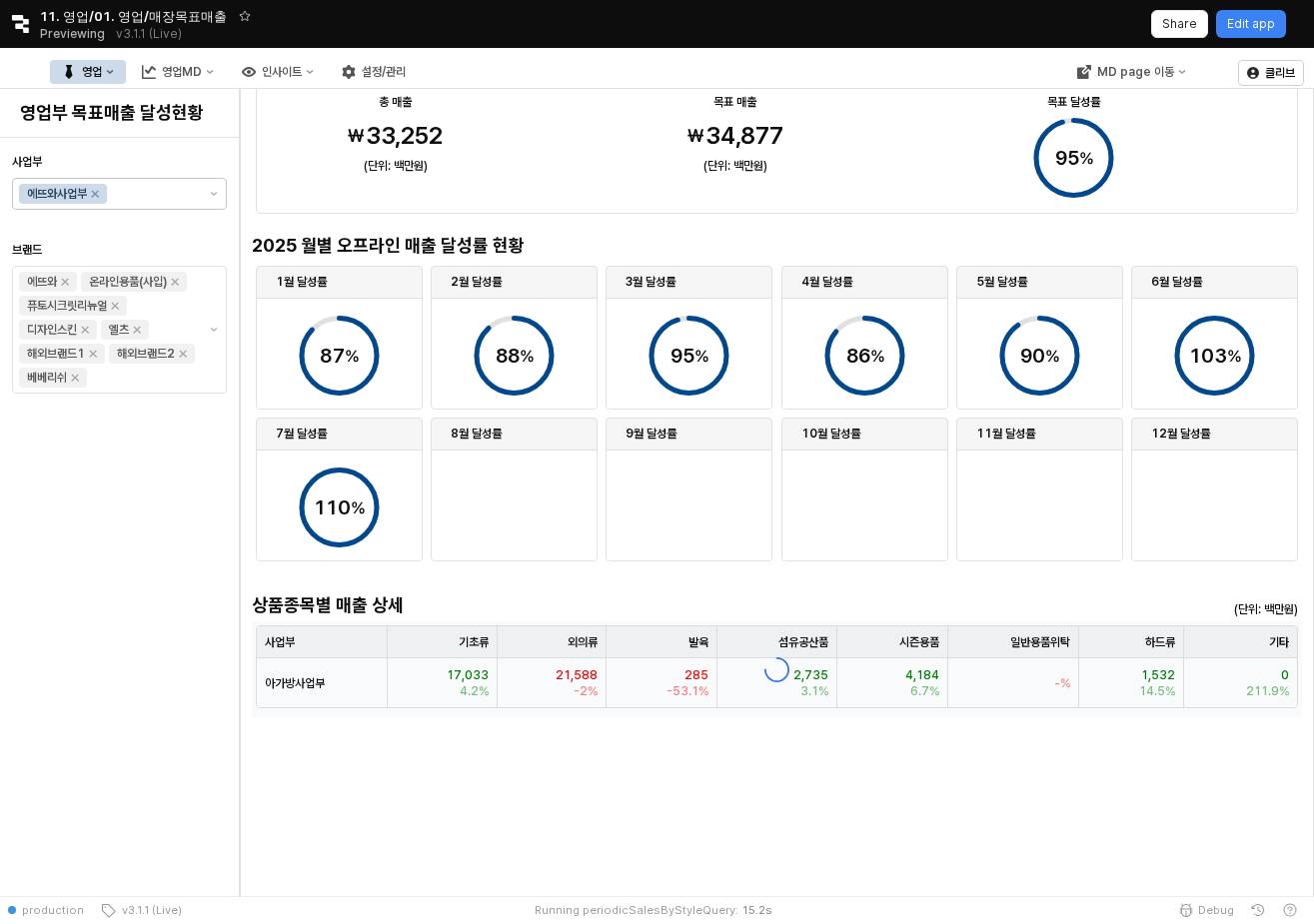 scroll, scrollTop: 0, scrollLeft: 0, axis: both 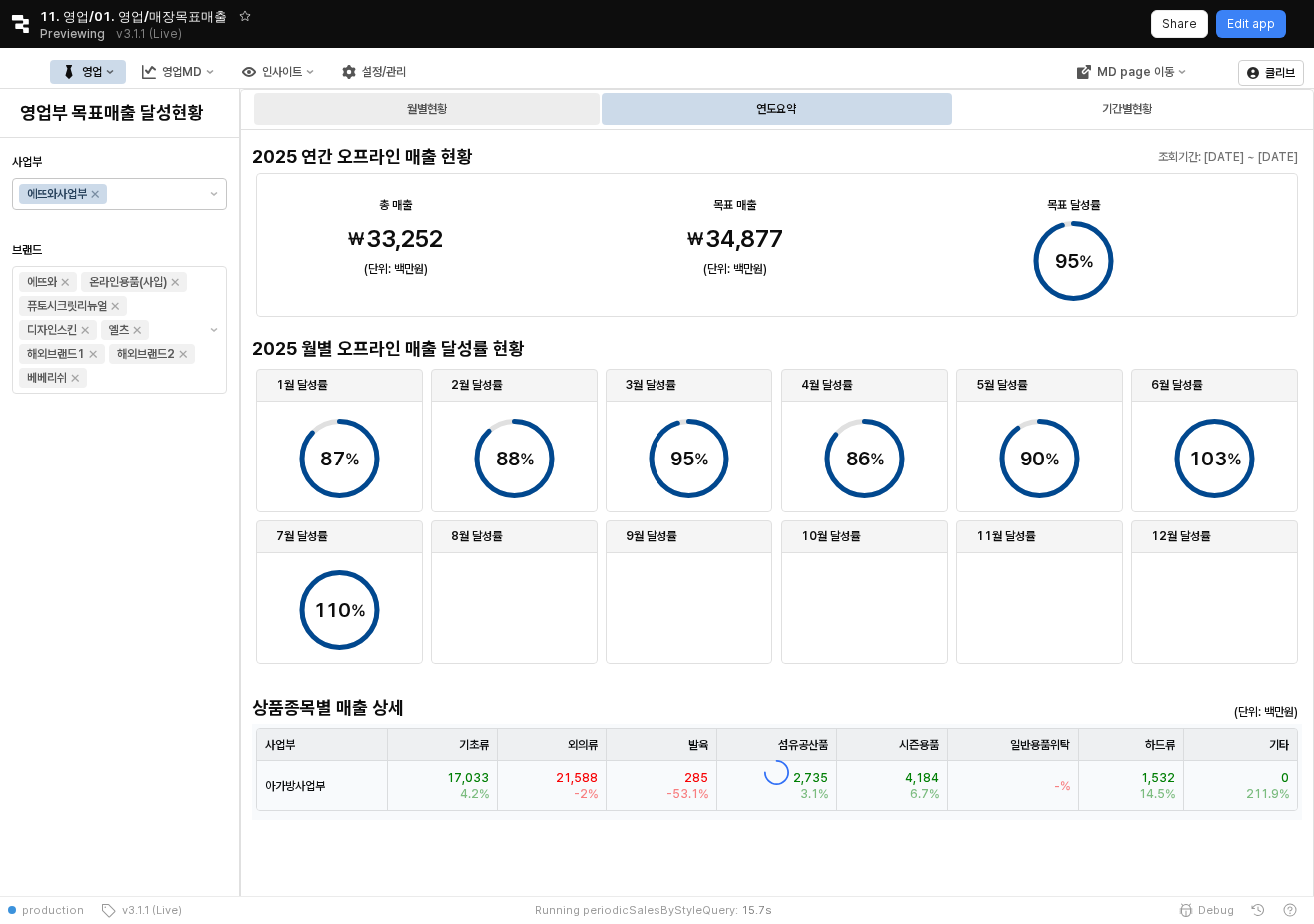 click on "월별현황" at bounding box center [427, 109] 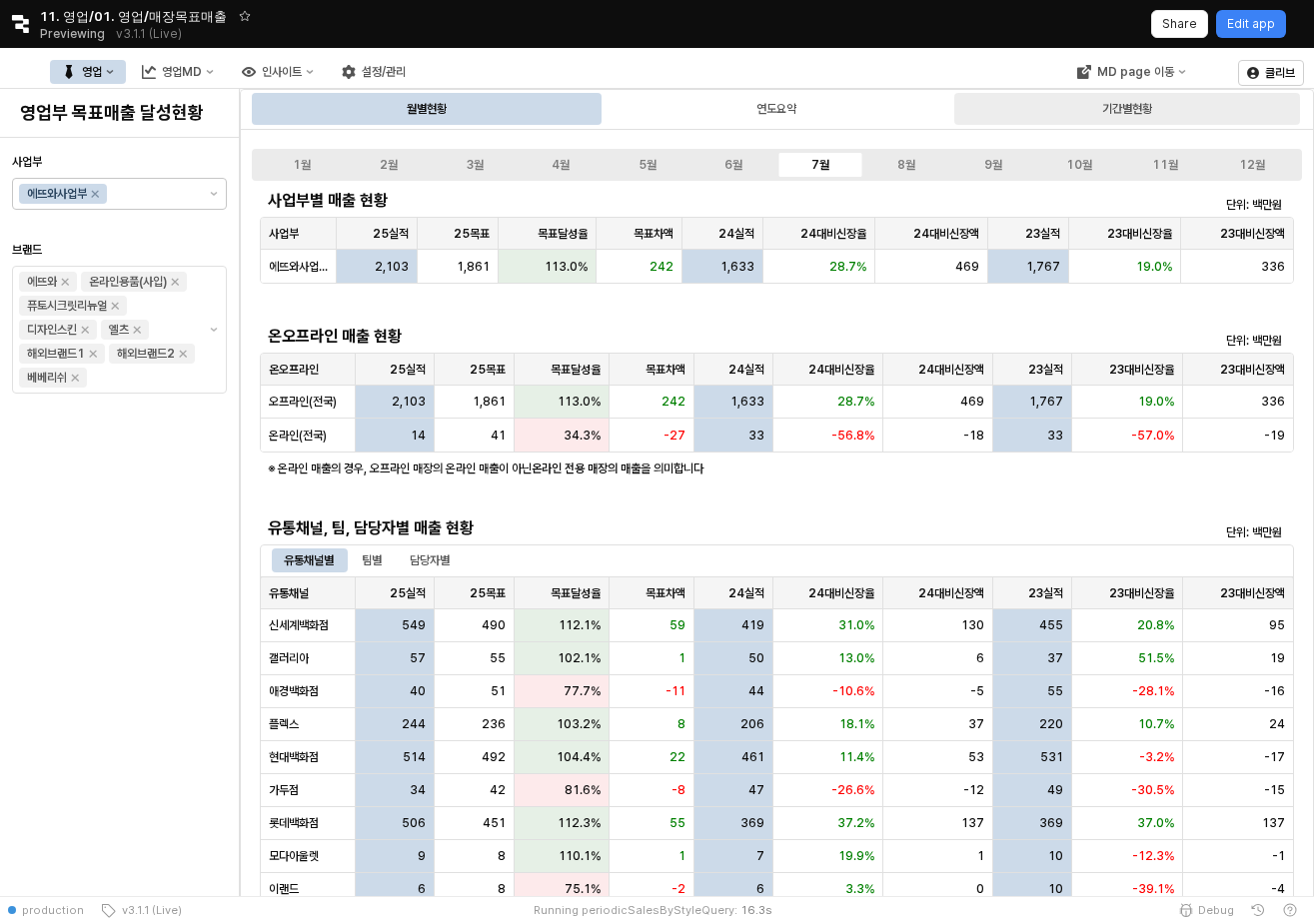 click on "기간별현황" at bounding box center [1127, 109] 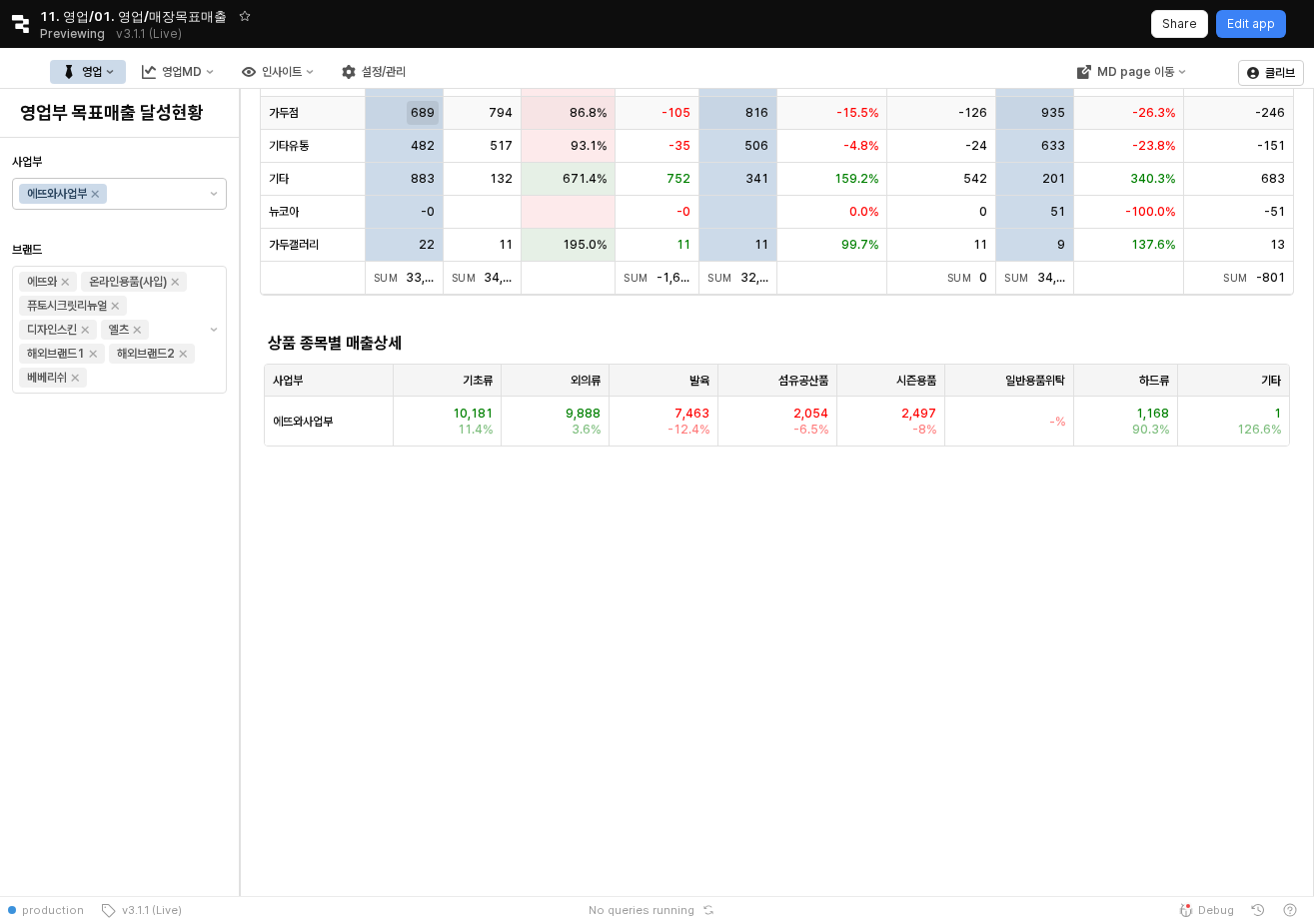 scroll, scrollTop: 0, scrollLeft: 0, axis: both 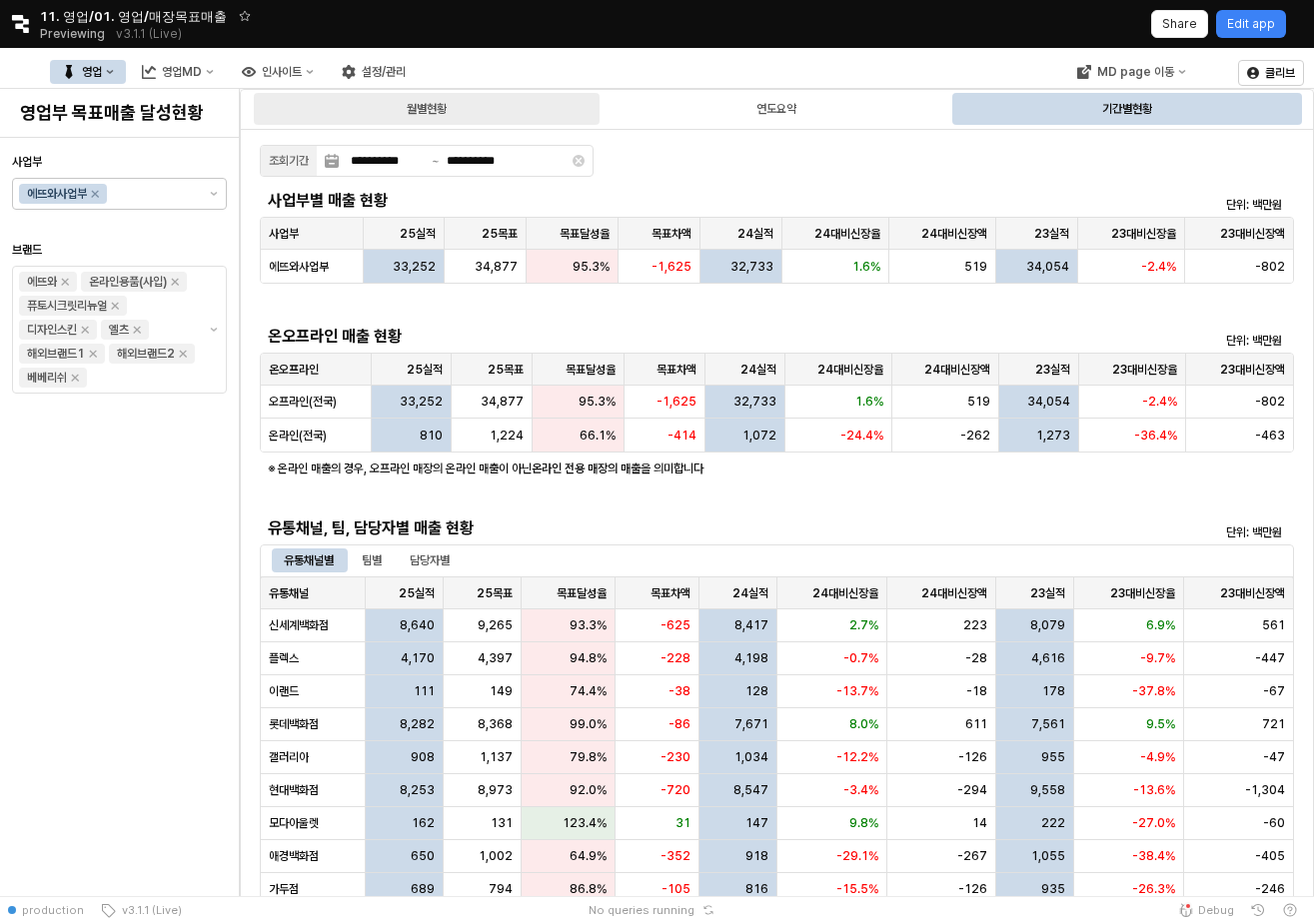 click on "월별현황" at bounding box center [427, 109] 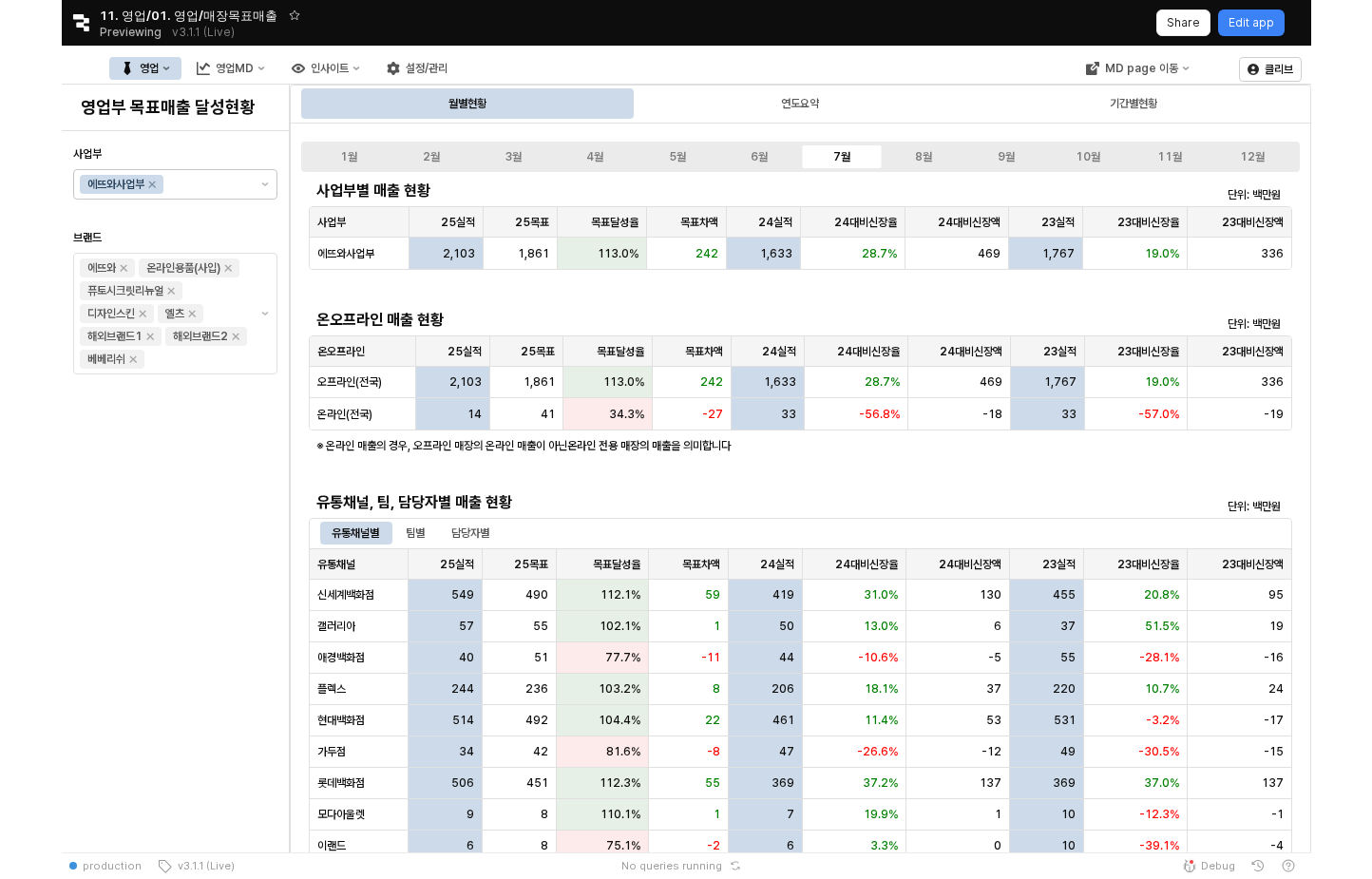 scroll, scrollTop: 190, scrollLeft: 0, axis: vertical 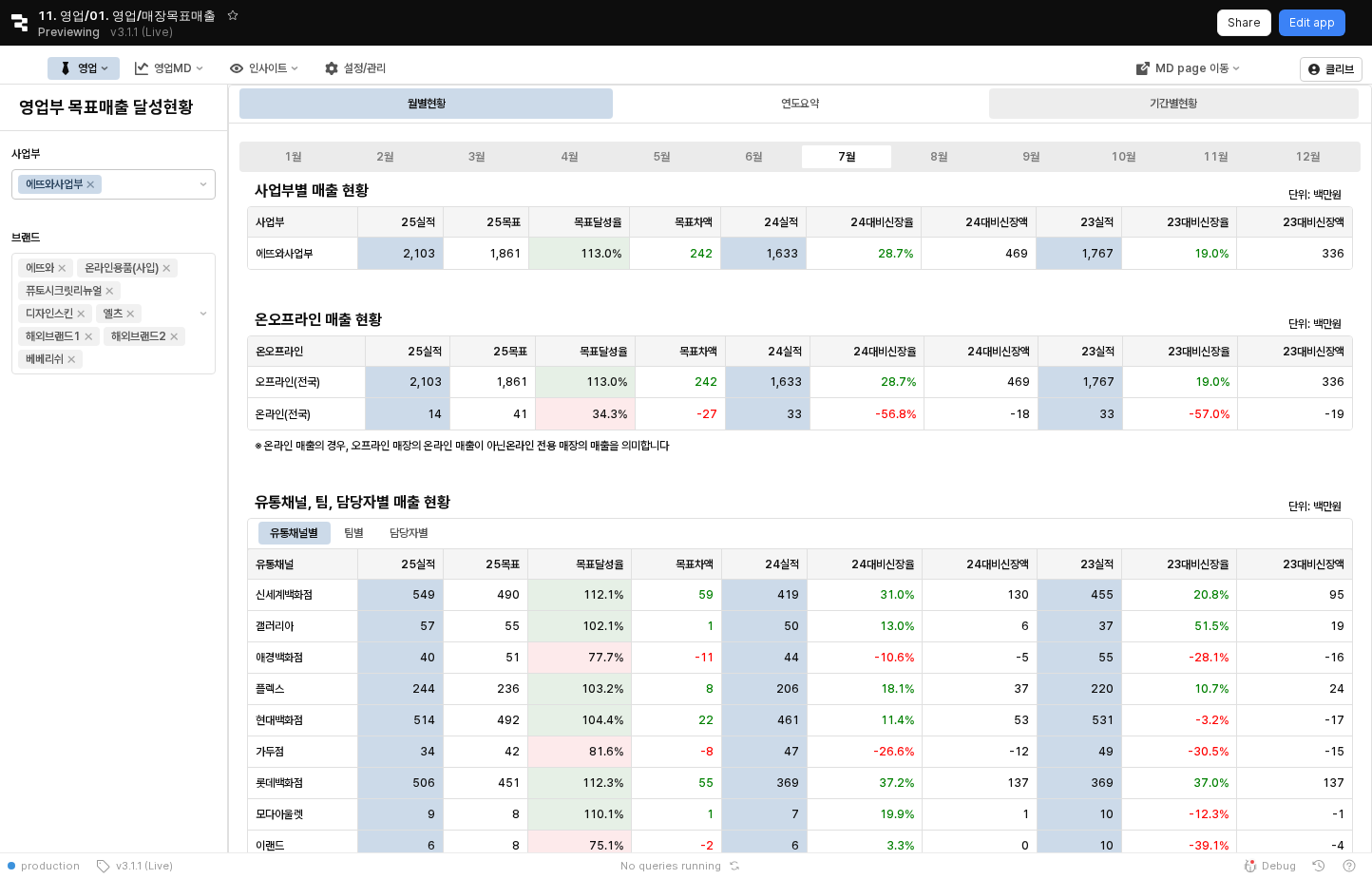 click on "기간별현황" at bounding box center [1173, 104] 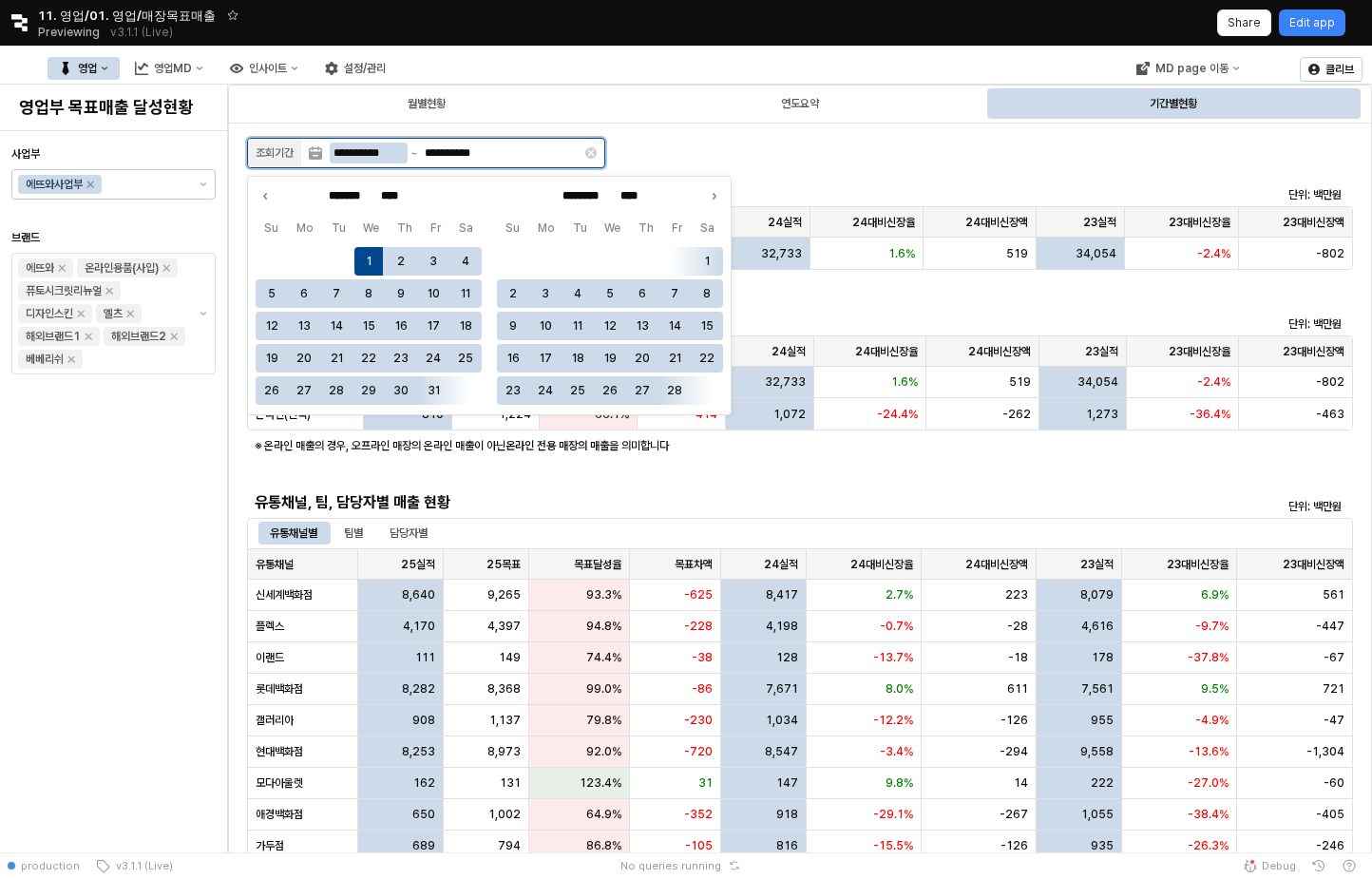click on "**********" at bounding box center (369, 153) 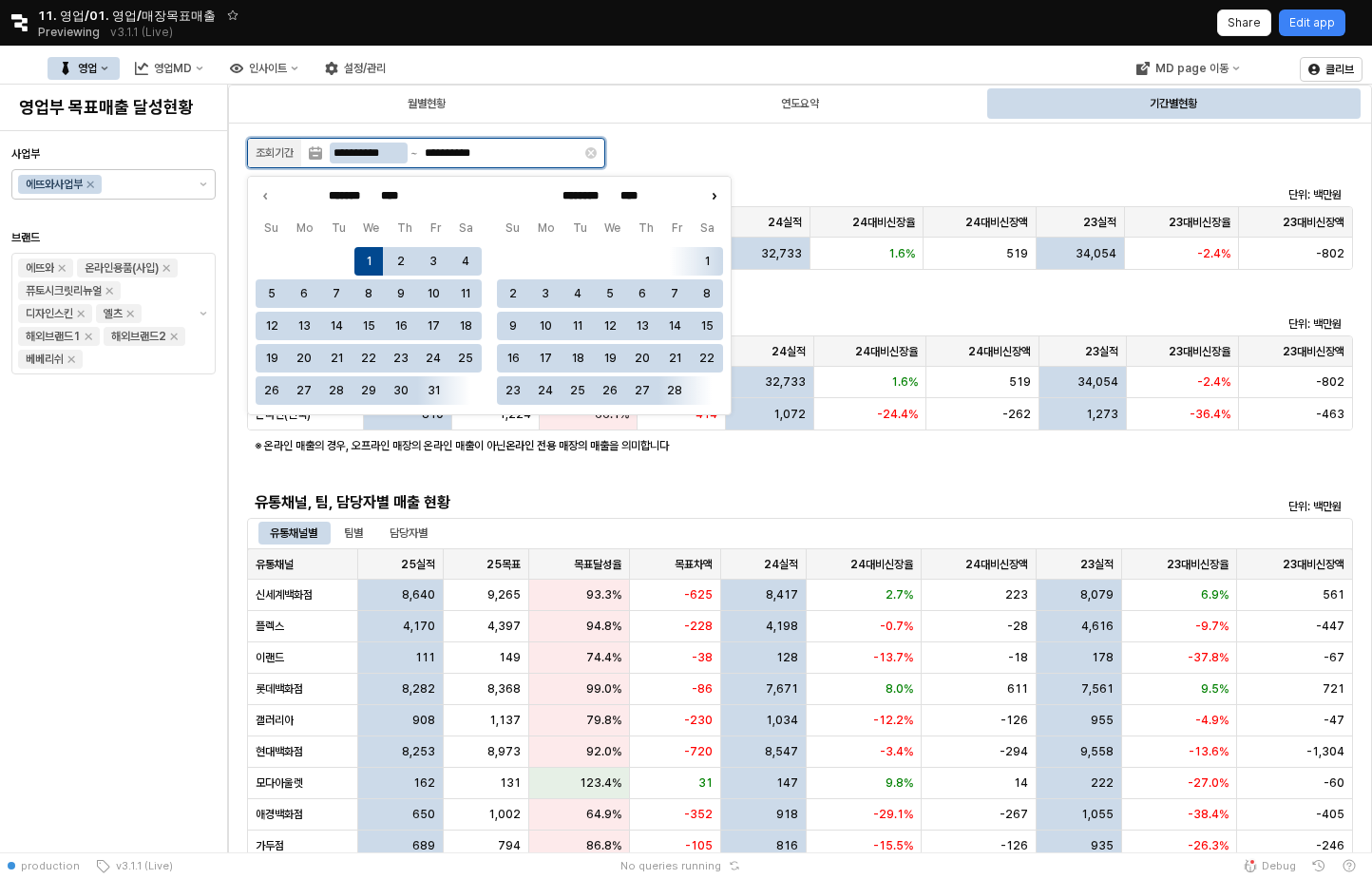 click 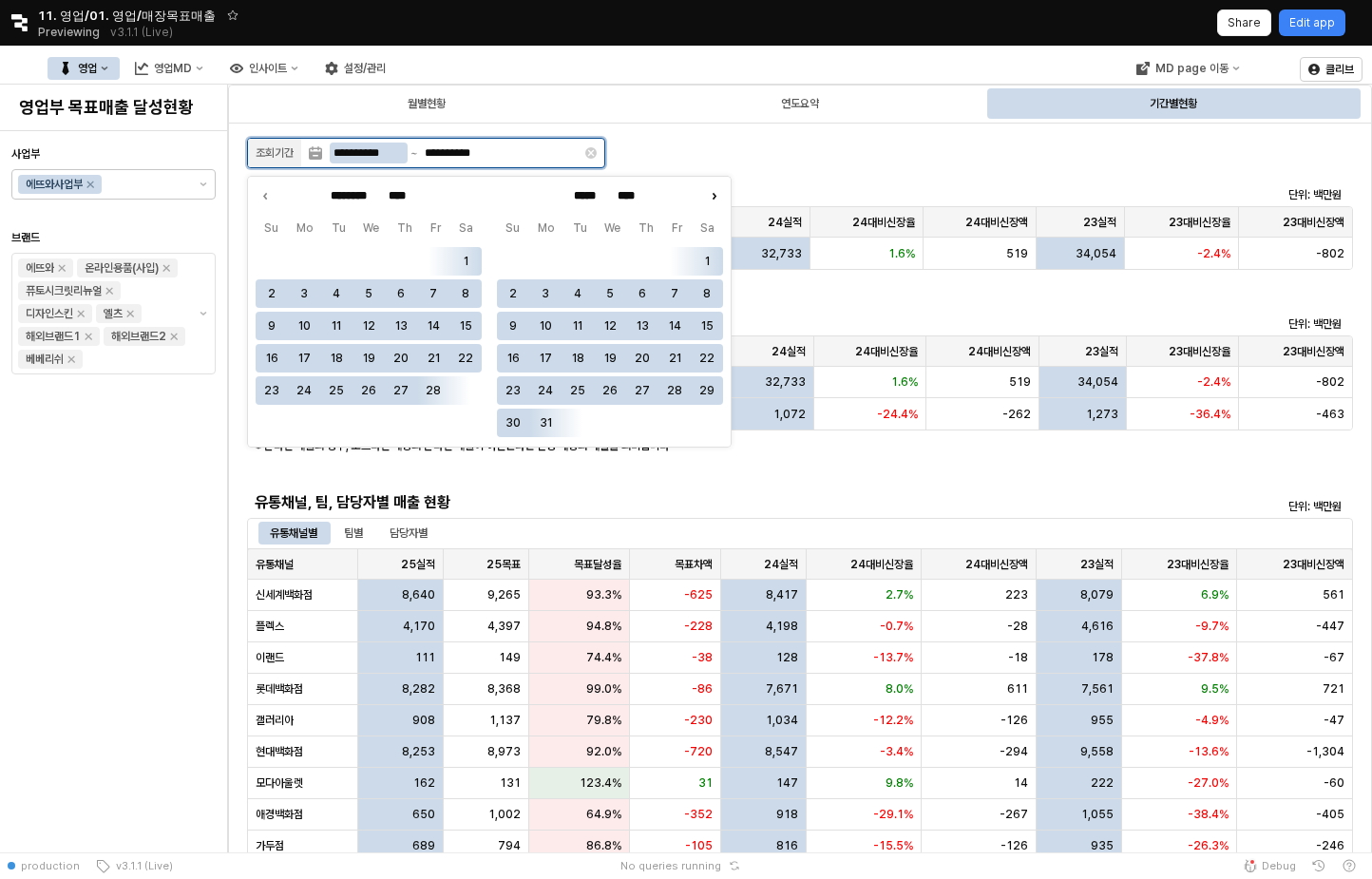 click 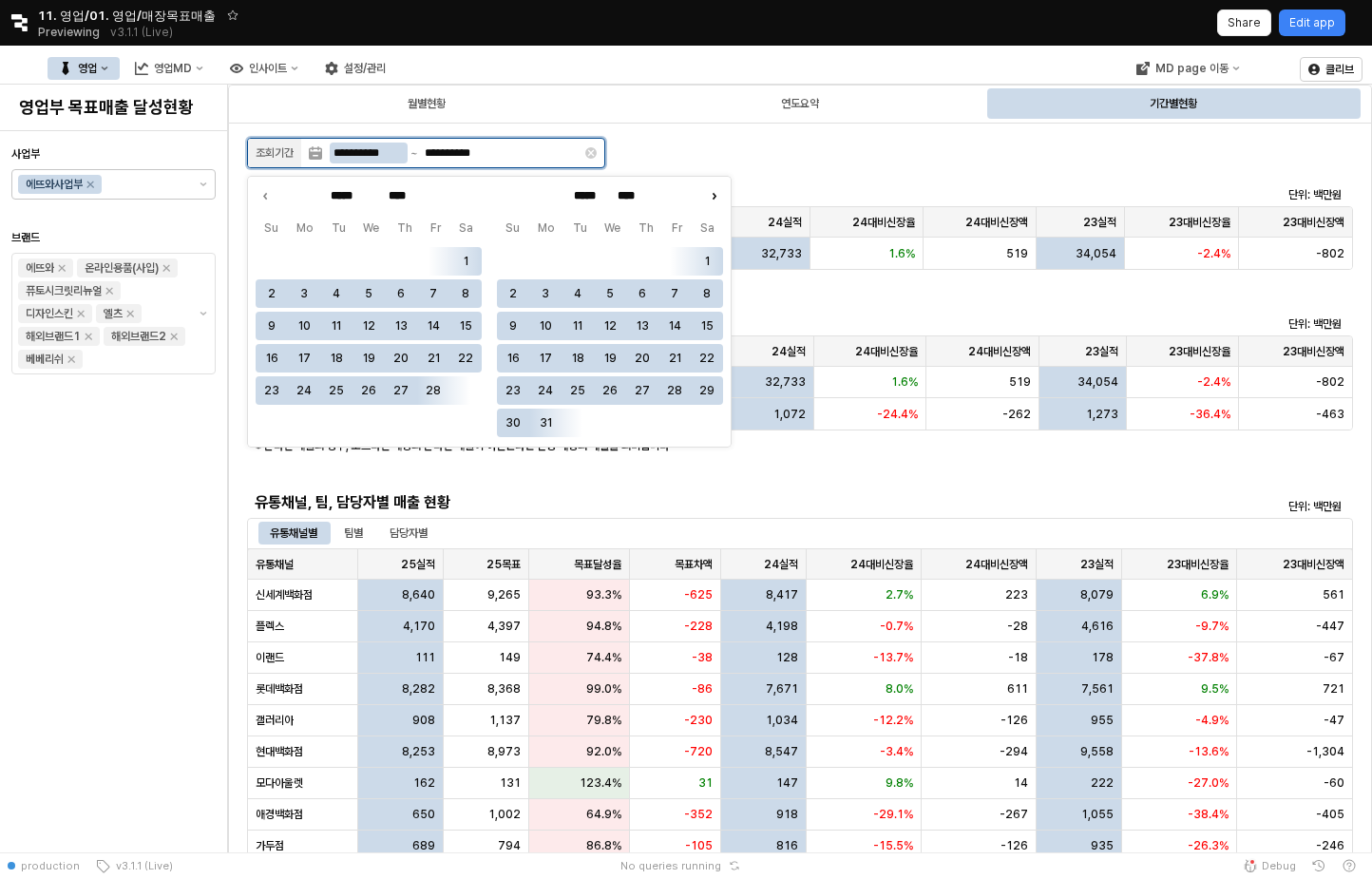 click 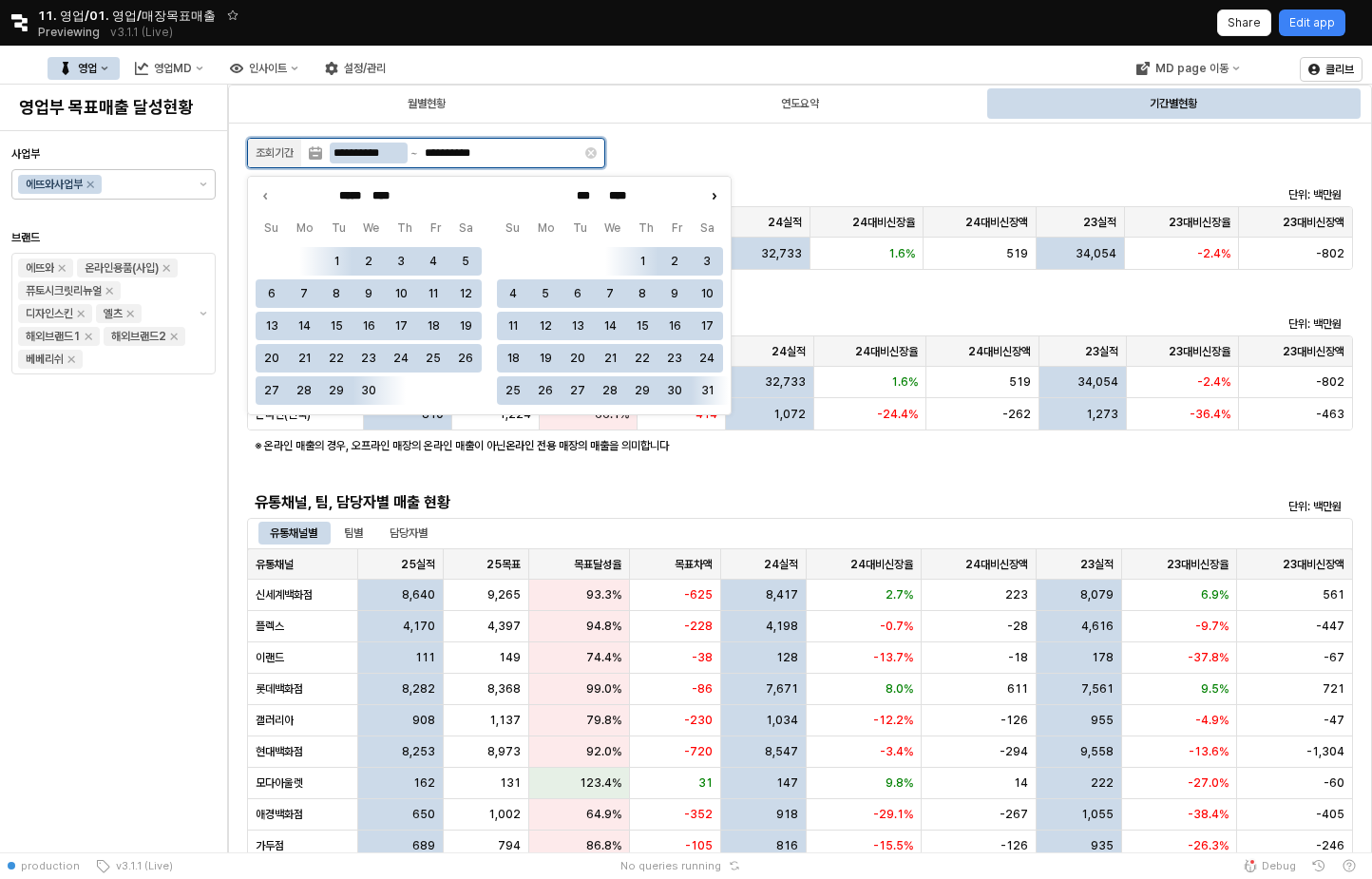click 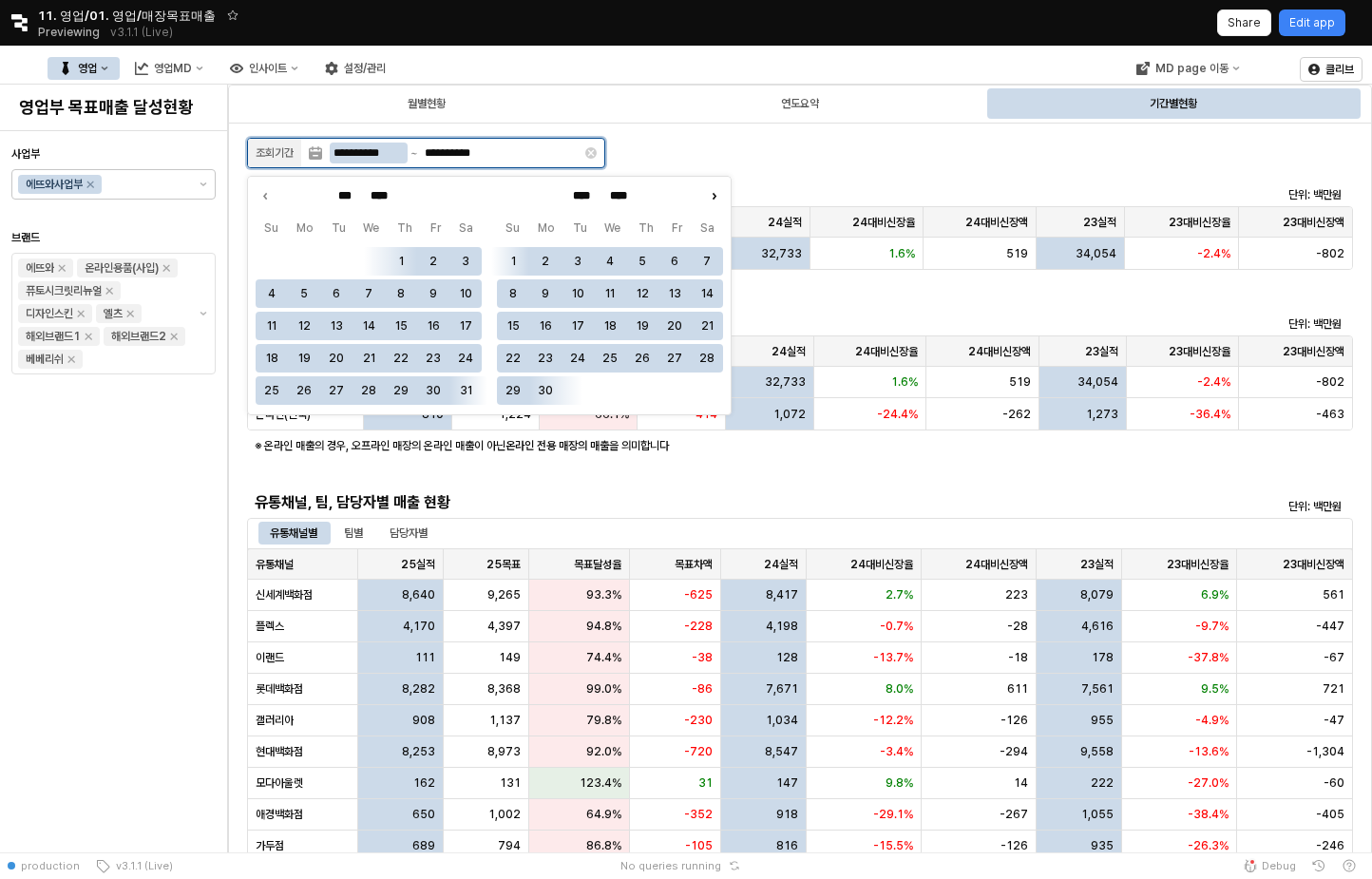 click 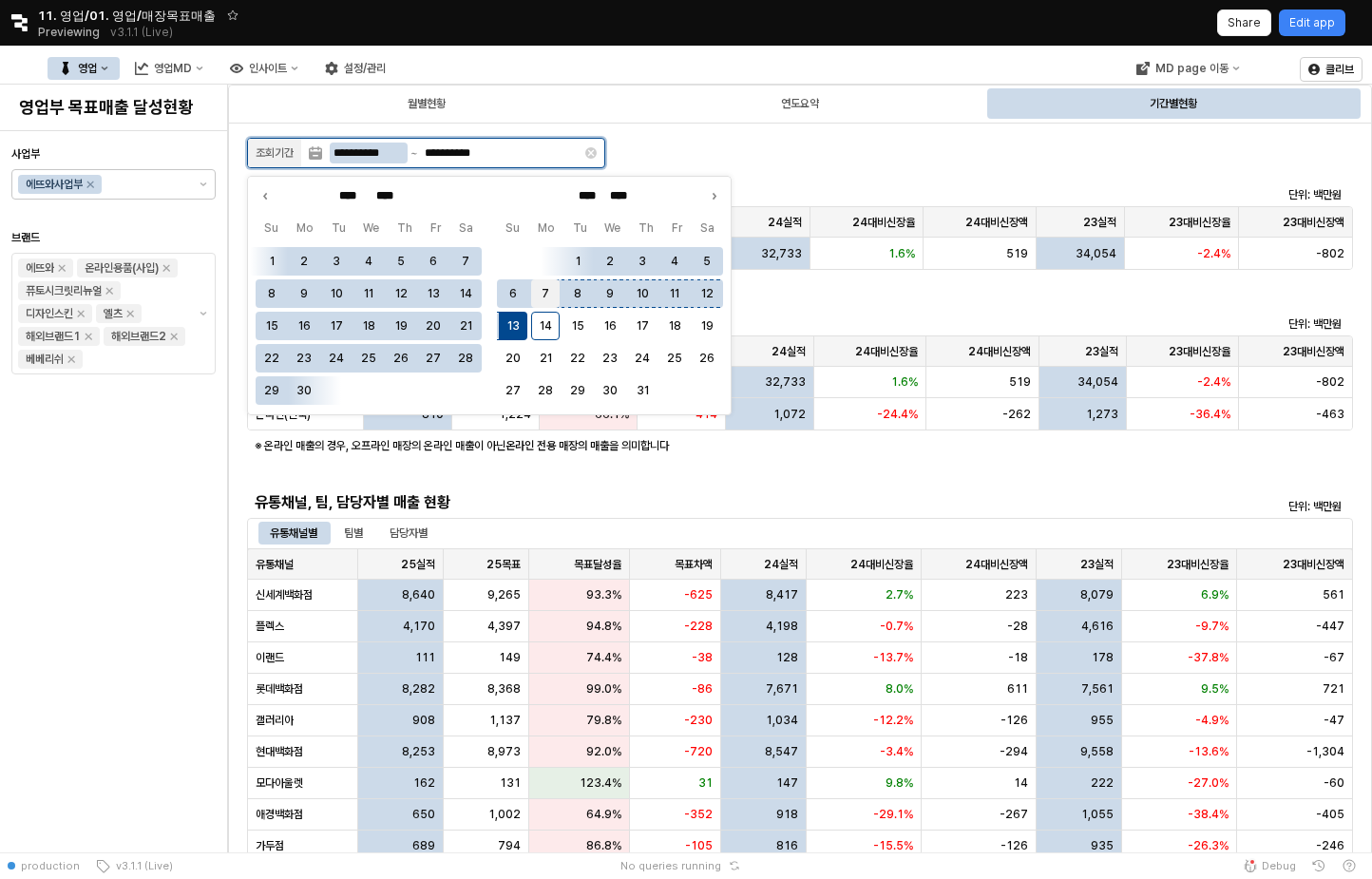 click on "7" at bounding box center (545, 294) 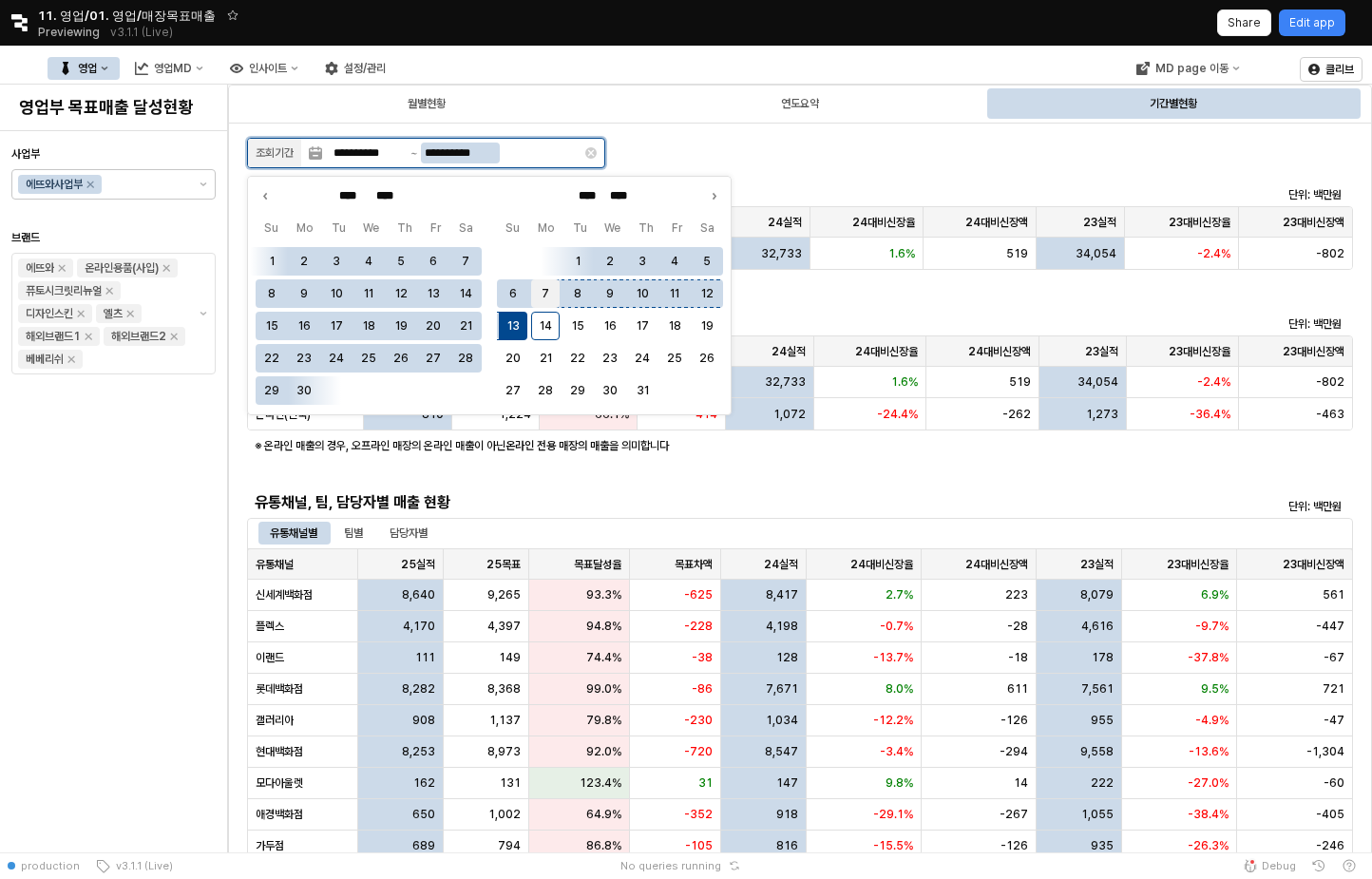 type on "**********" 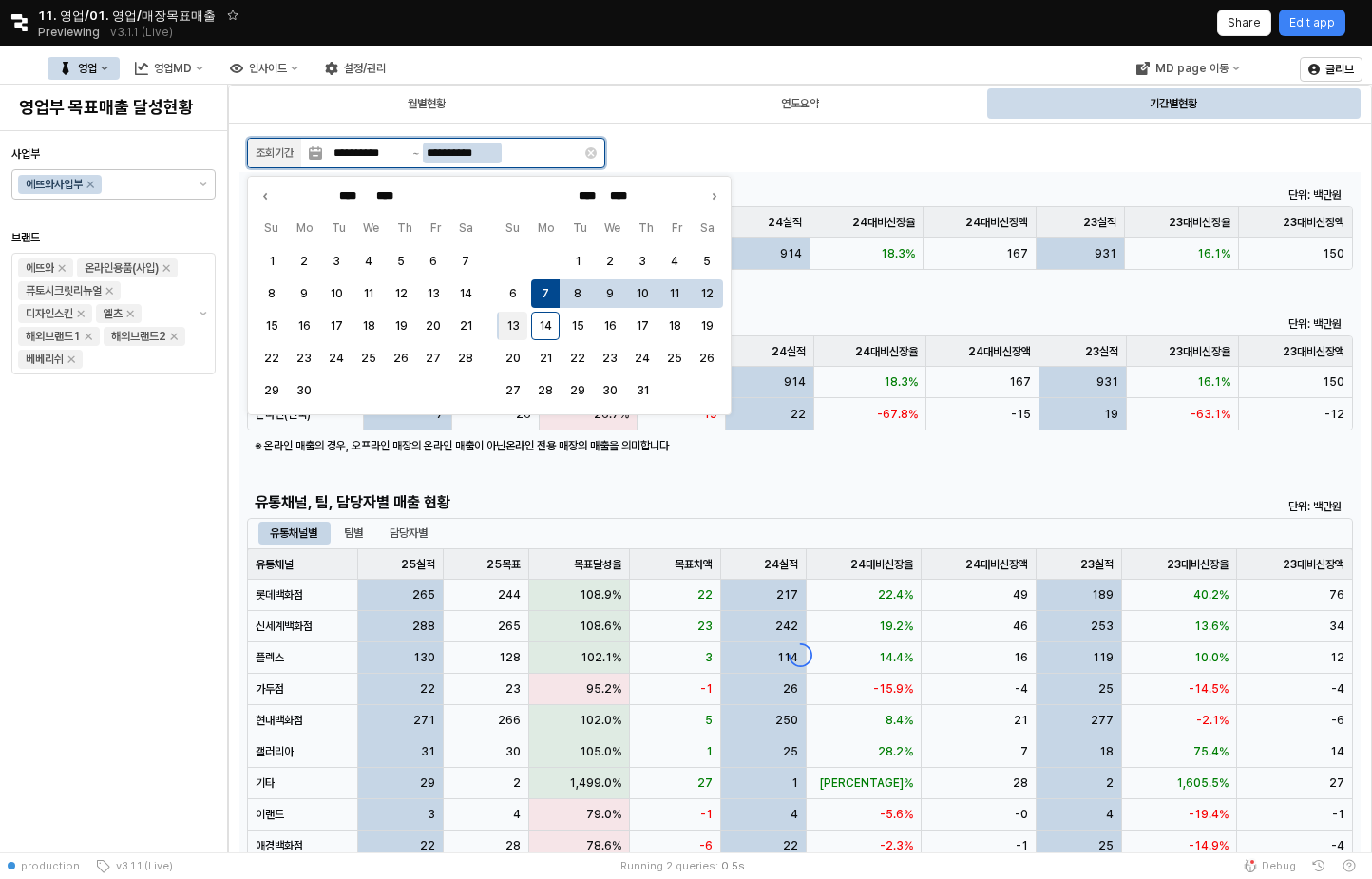 click on "13" at bounding box center (513, 326) 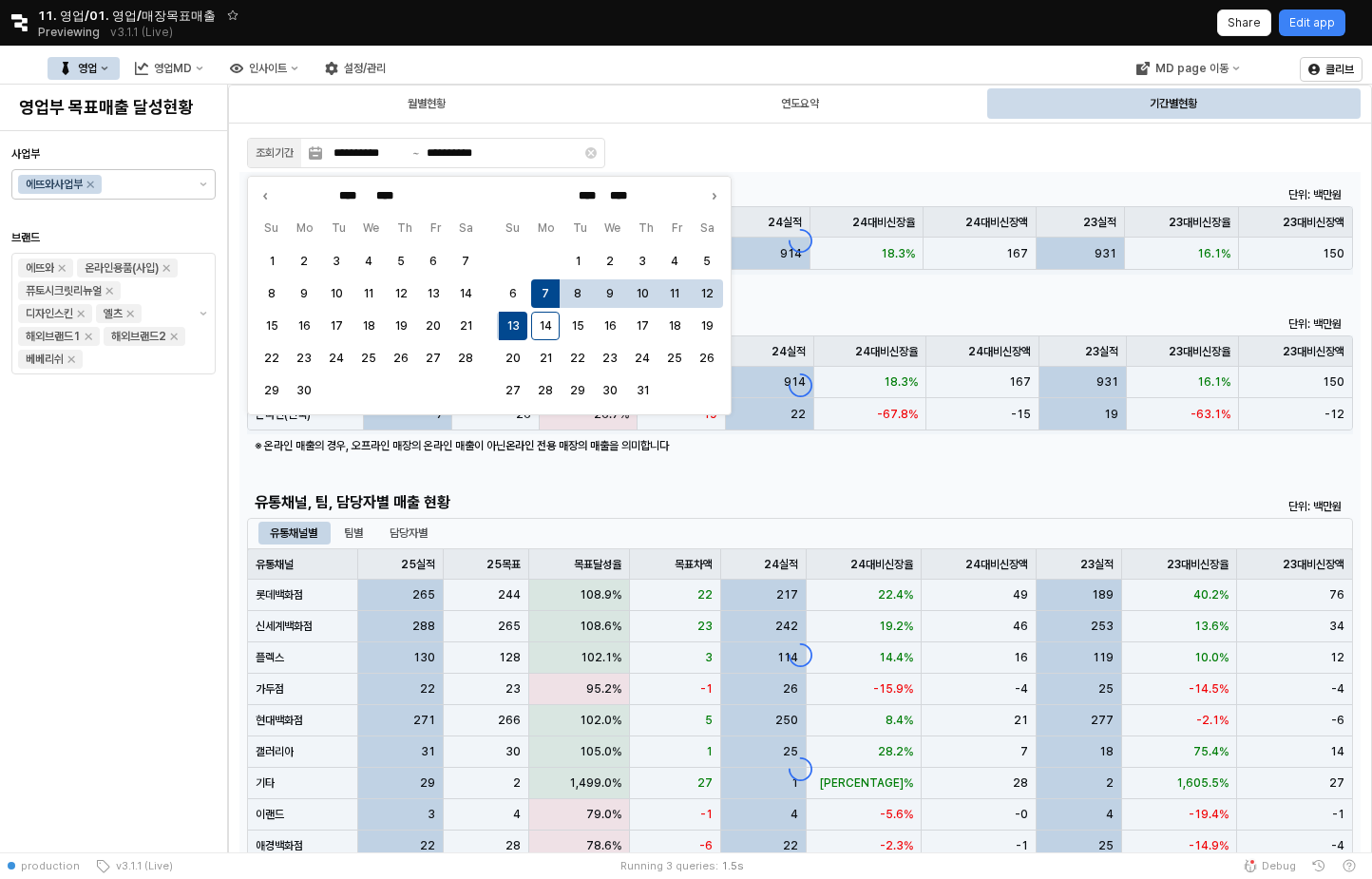 click on "**********" at bounding box center [800, 1556] 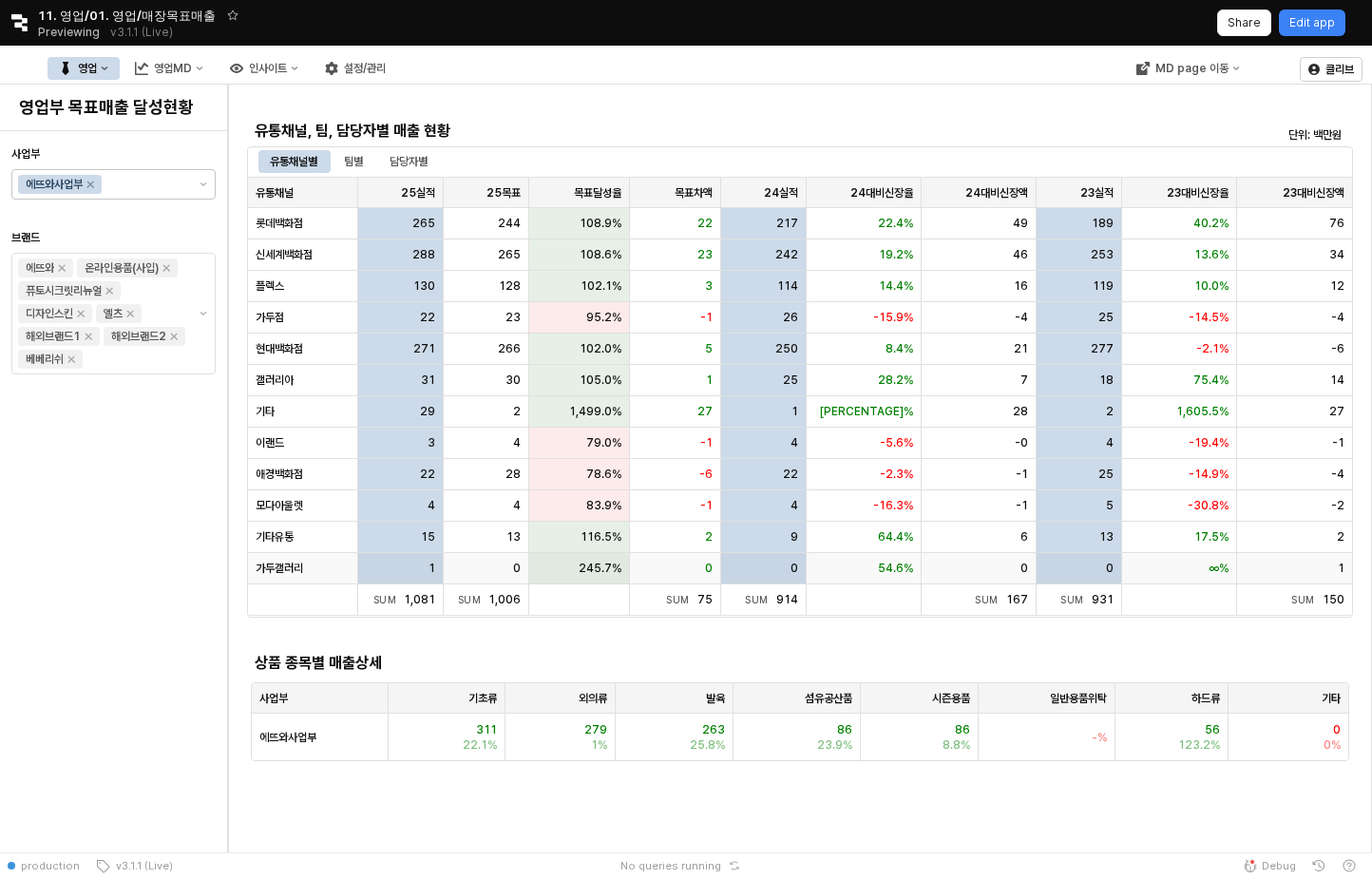 scroll, scrollTop: 380, scrollLeft: 0, axis: vertical 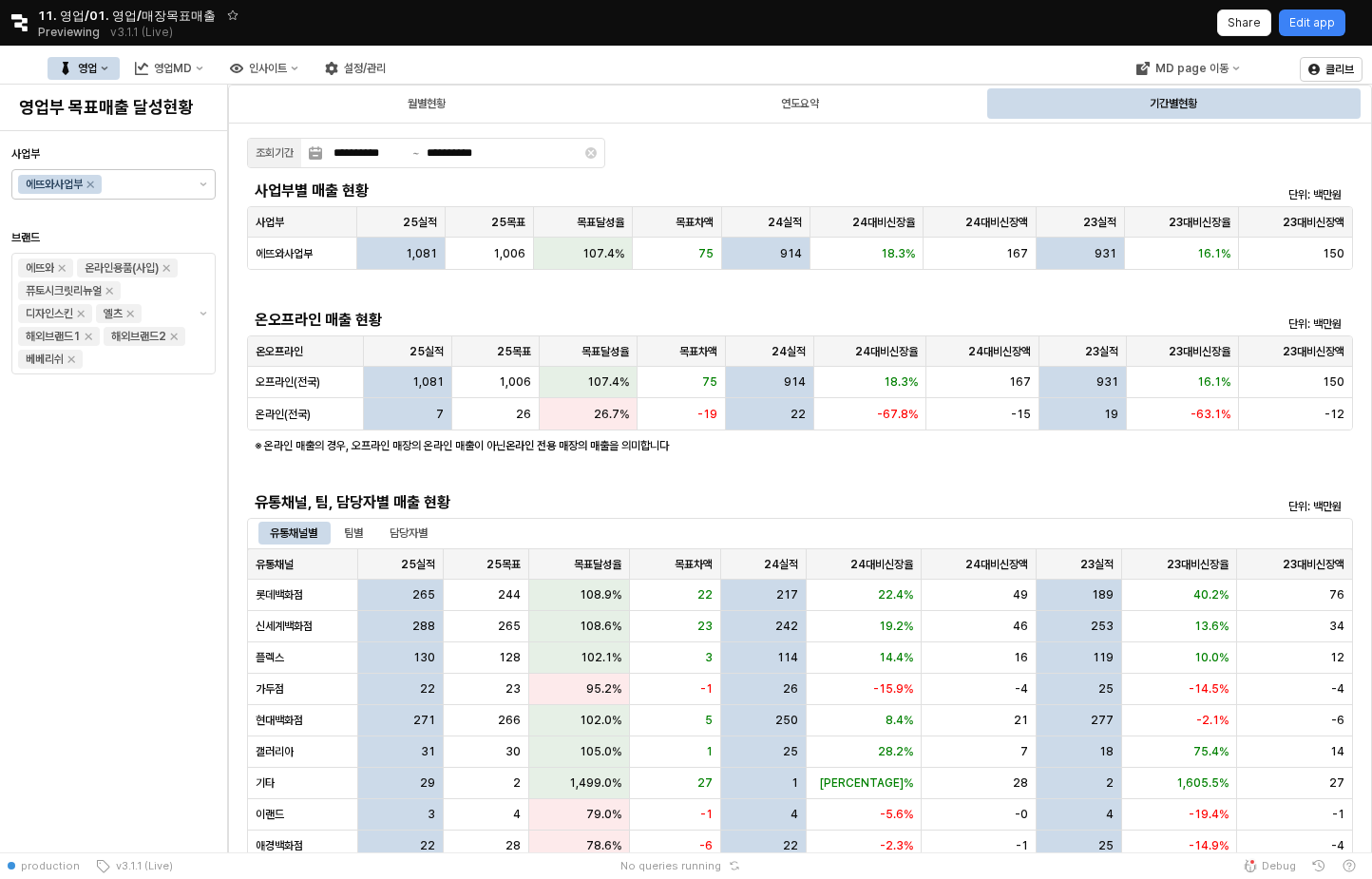 click on "영업 영업MD 인사이트 설정/관리" at bounding box center [516, 68] 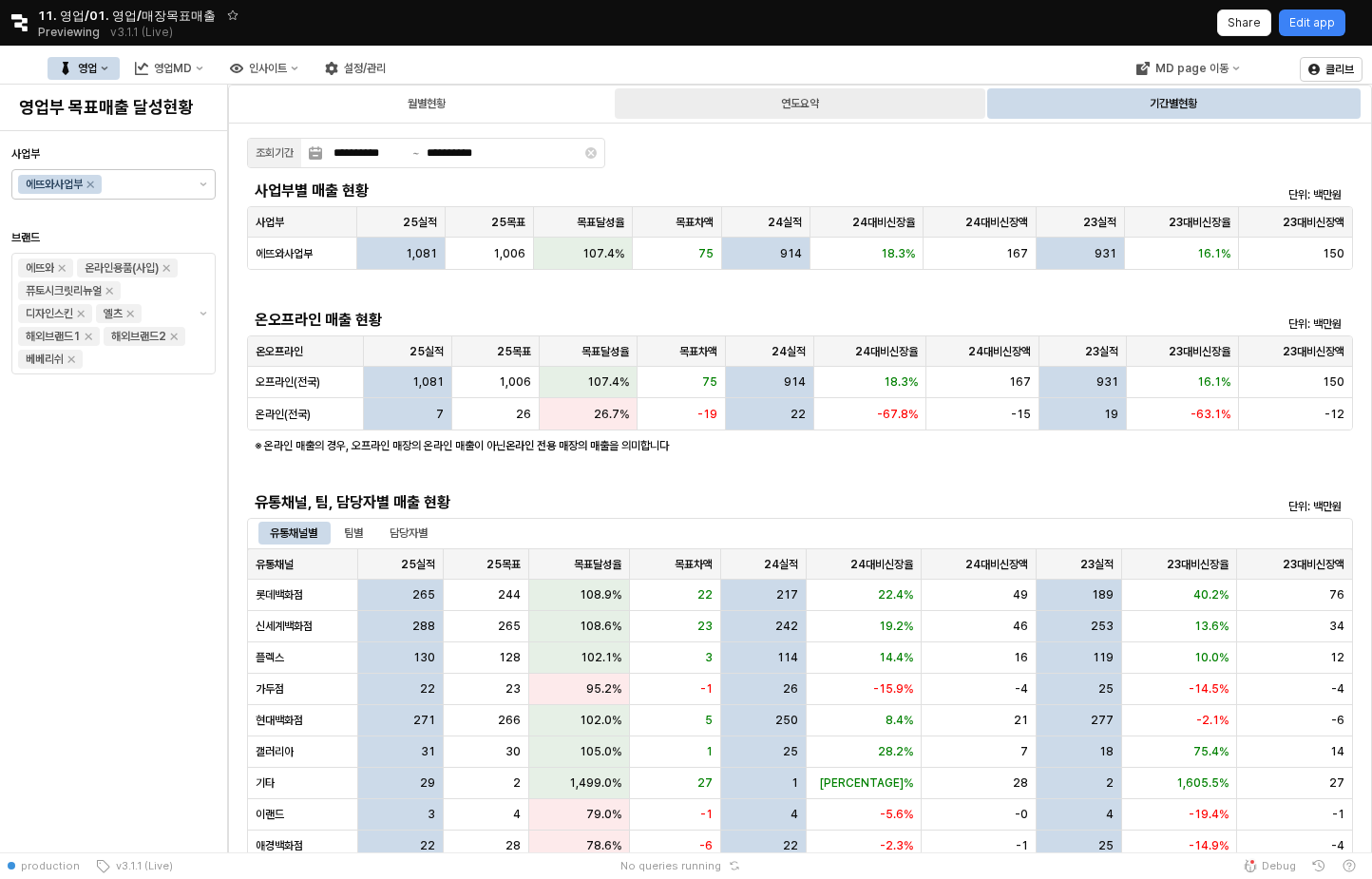 click on "연도요약" at bounding box center (800, 104) 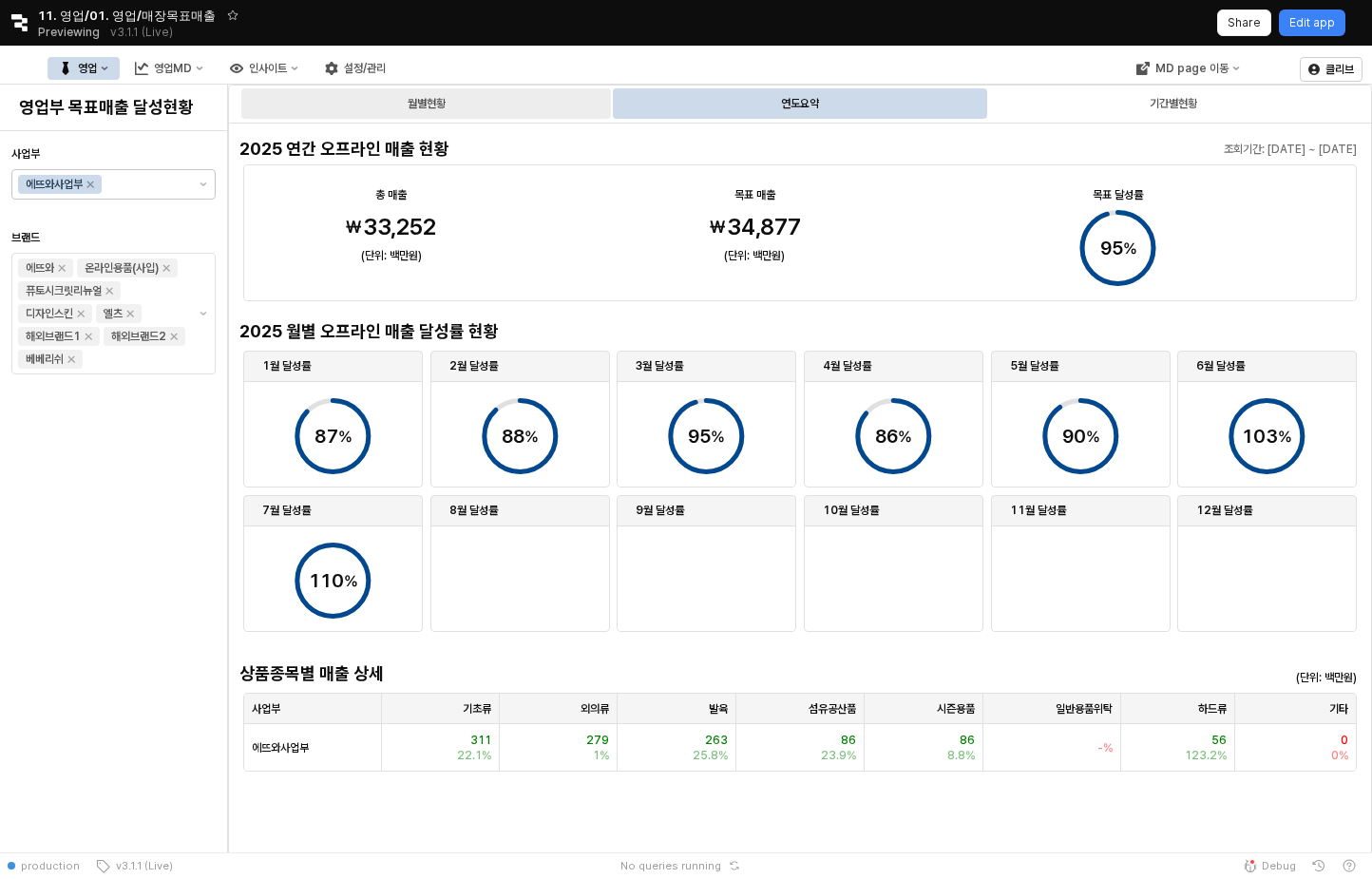 click on "월별현황" at bounding box center (426, 104) 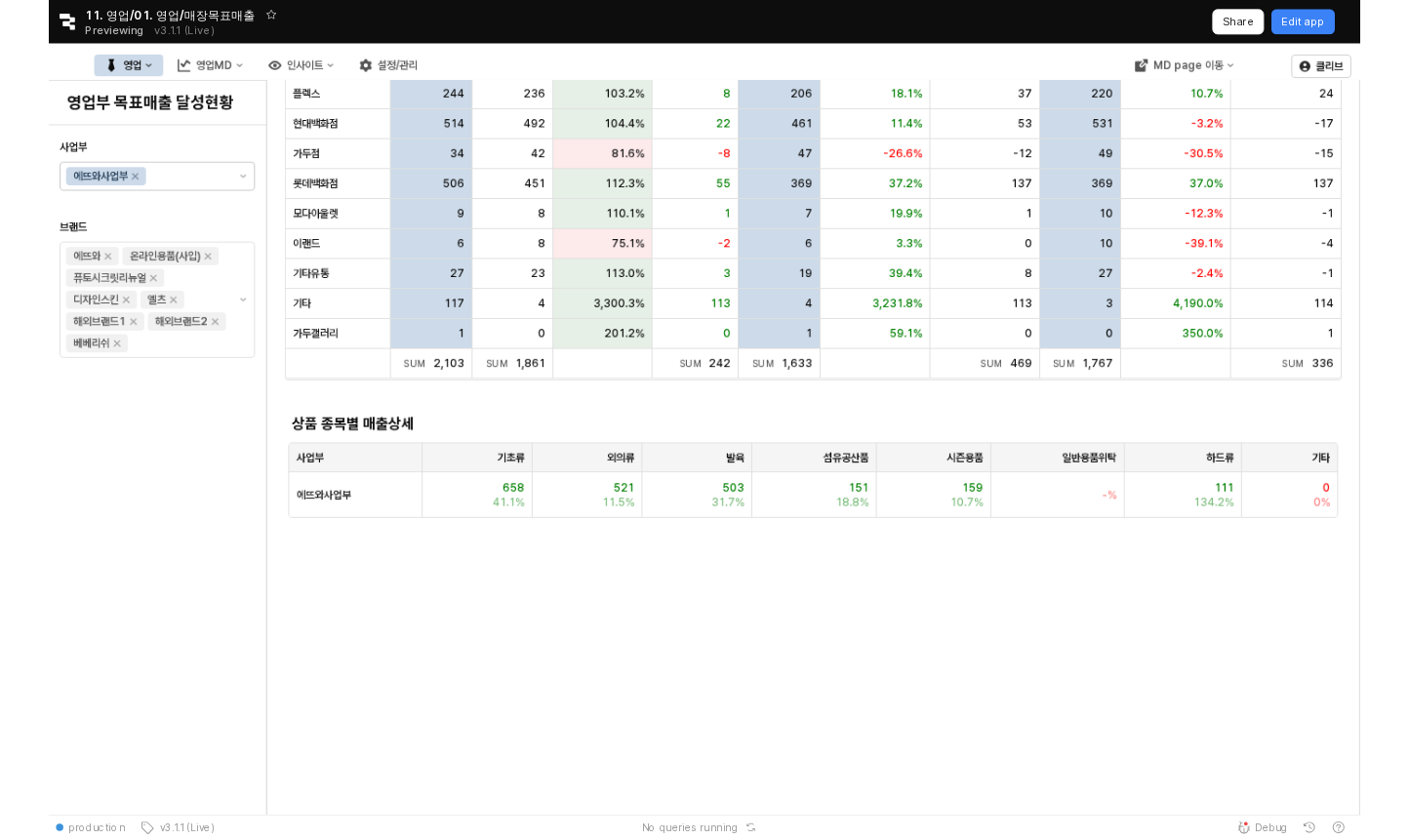 scroll, scrollTop: 639, scrollLeft: 0, axis: vertical 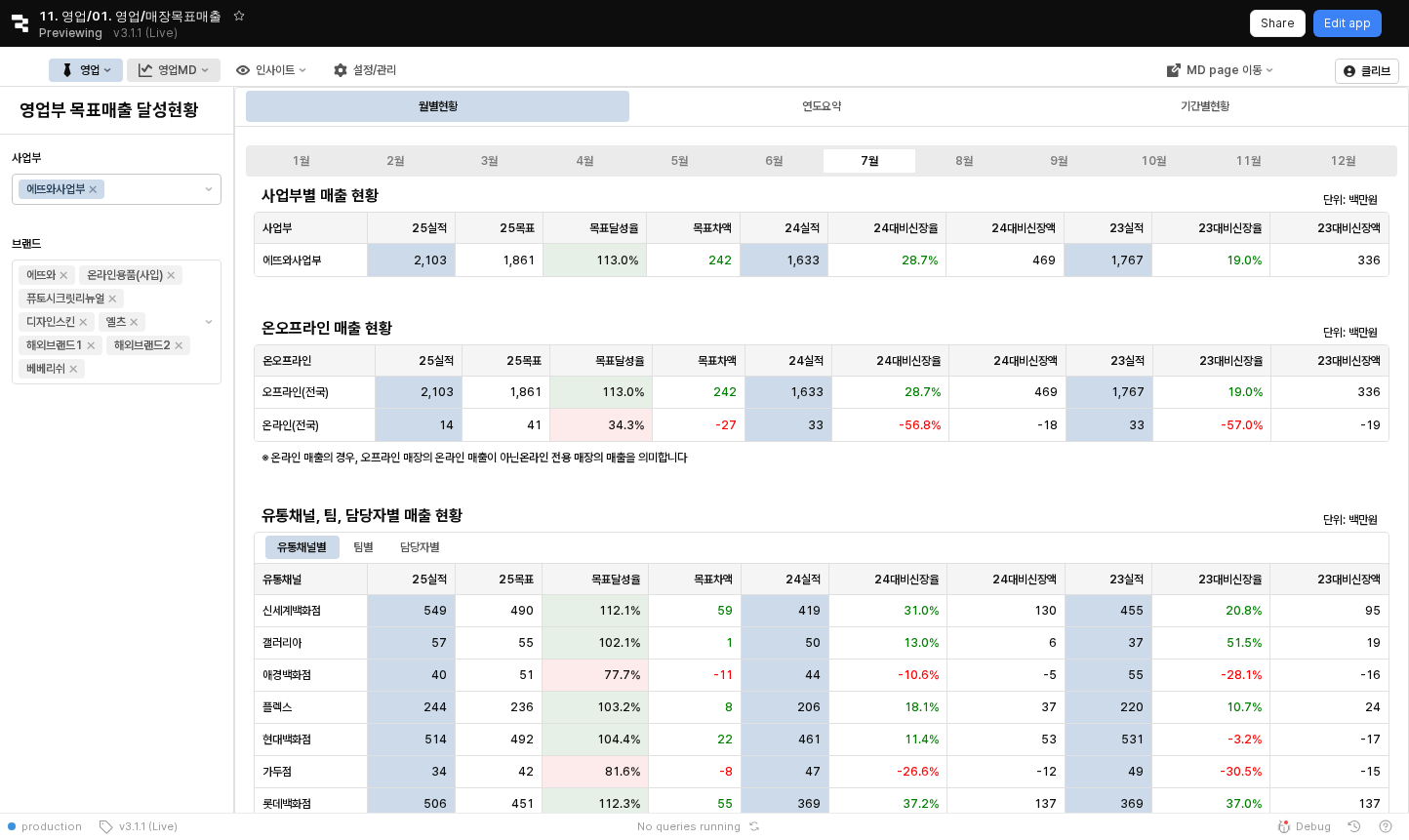 click on "영업MD" at bounding box center [178, 70] 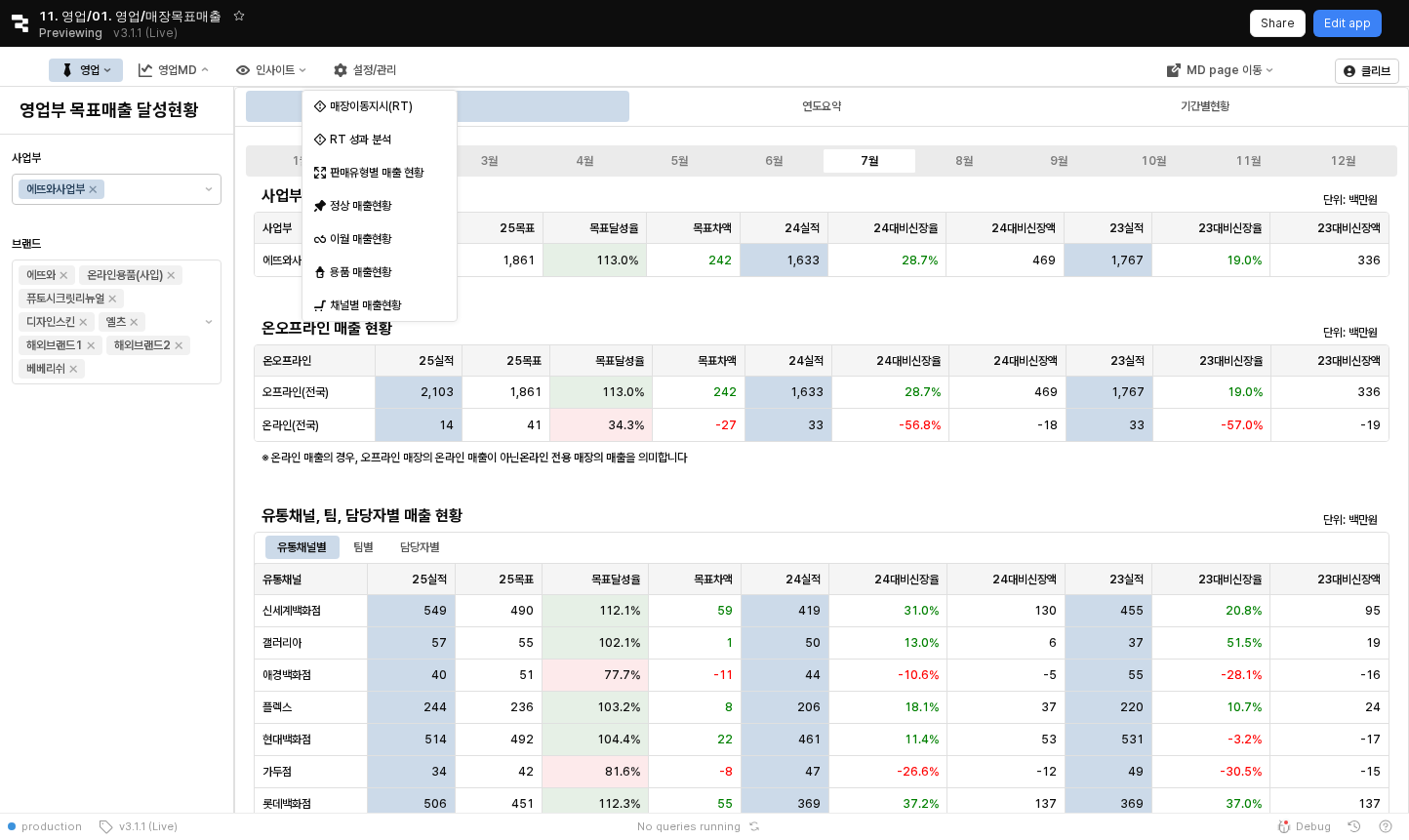 click on "Retool logo 11. 영업/01. 영업/매장목표매출 Previewing v3.1.1 (Live) Share Edit app" at bounding box center [704, 23] 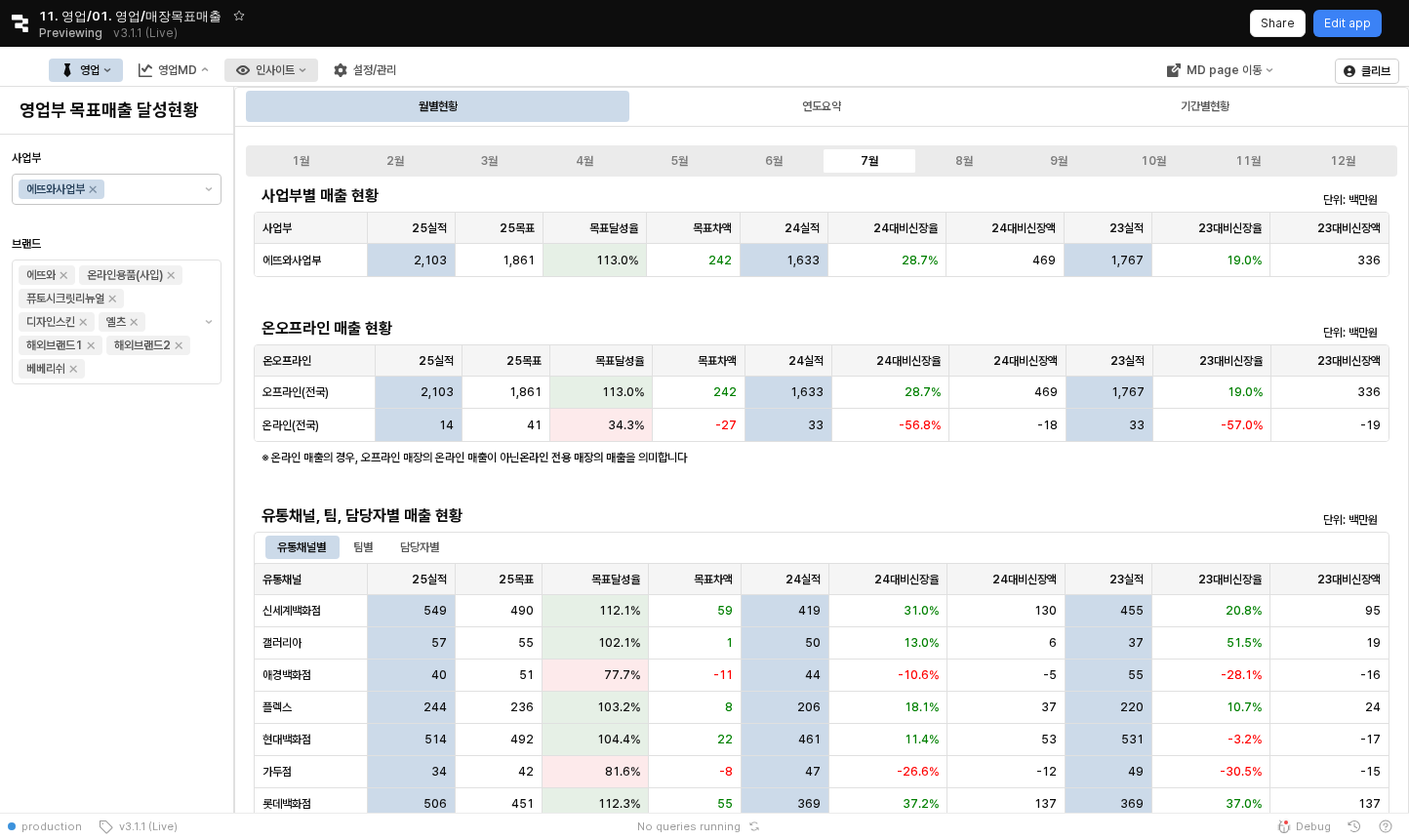 click on "인사이트" at bounding box center (271, 70) 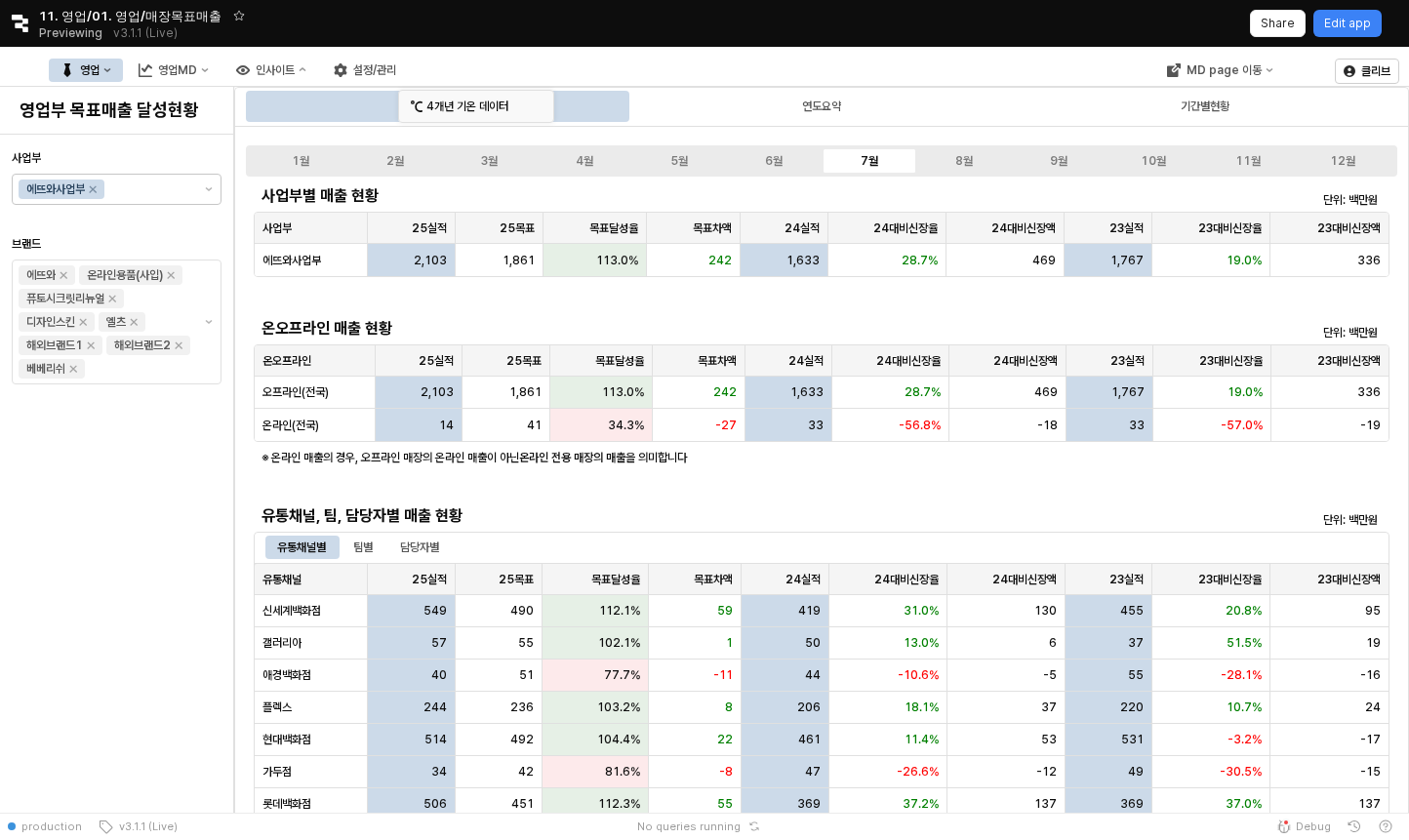 click on "4개년 기온 데이터" at bounding box center [470, 106] 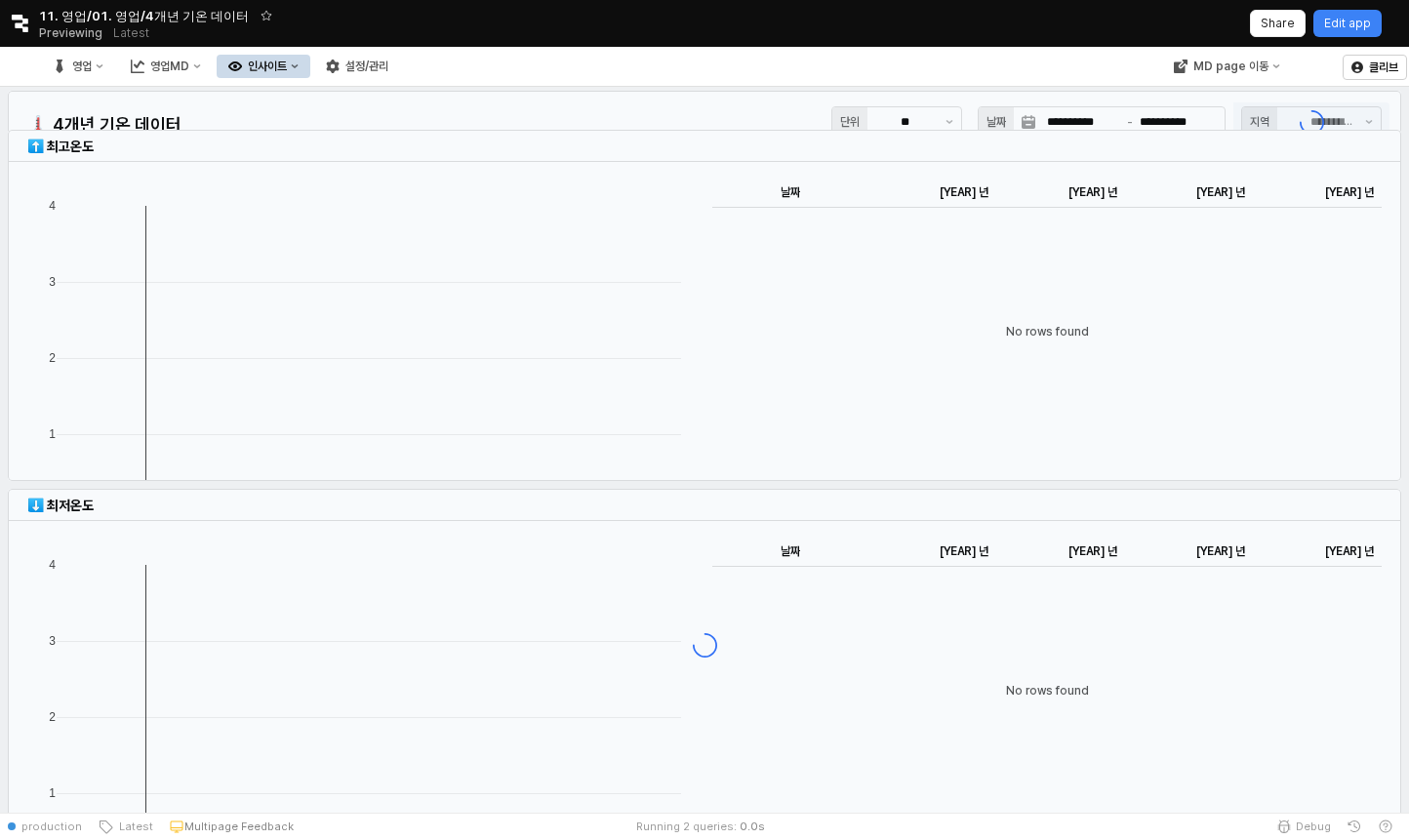 type on "**" 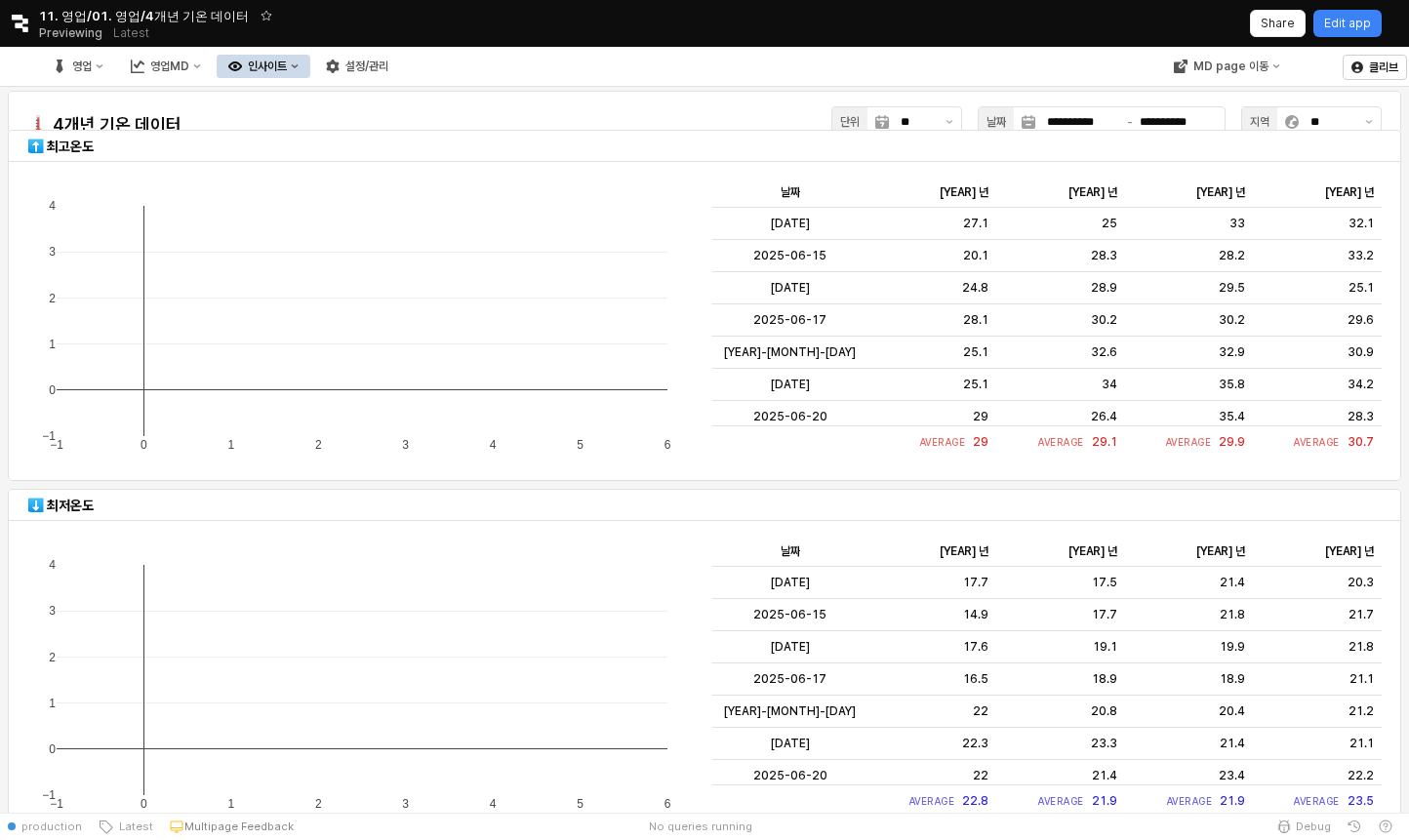 click on "인사이트" at bounding box center (267, 66) 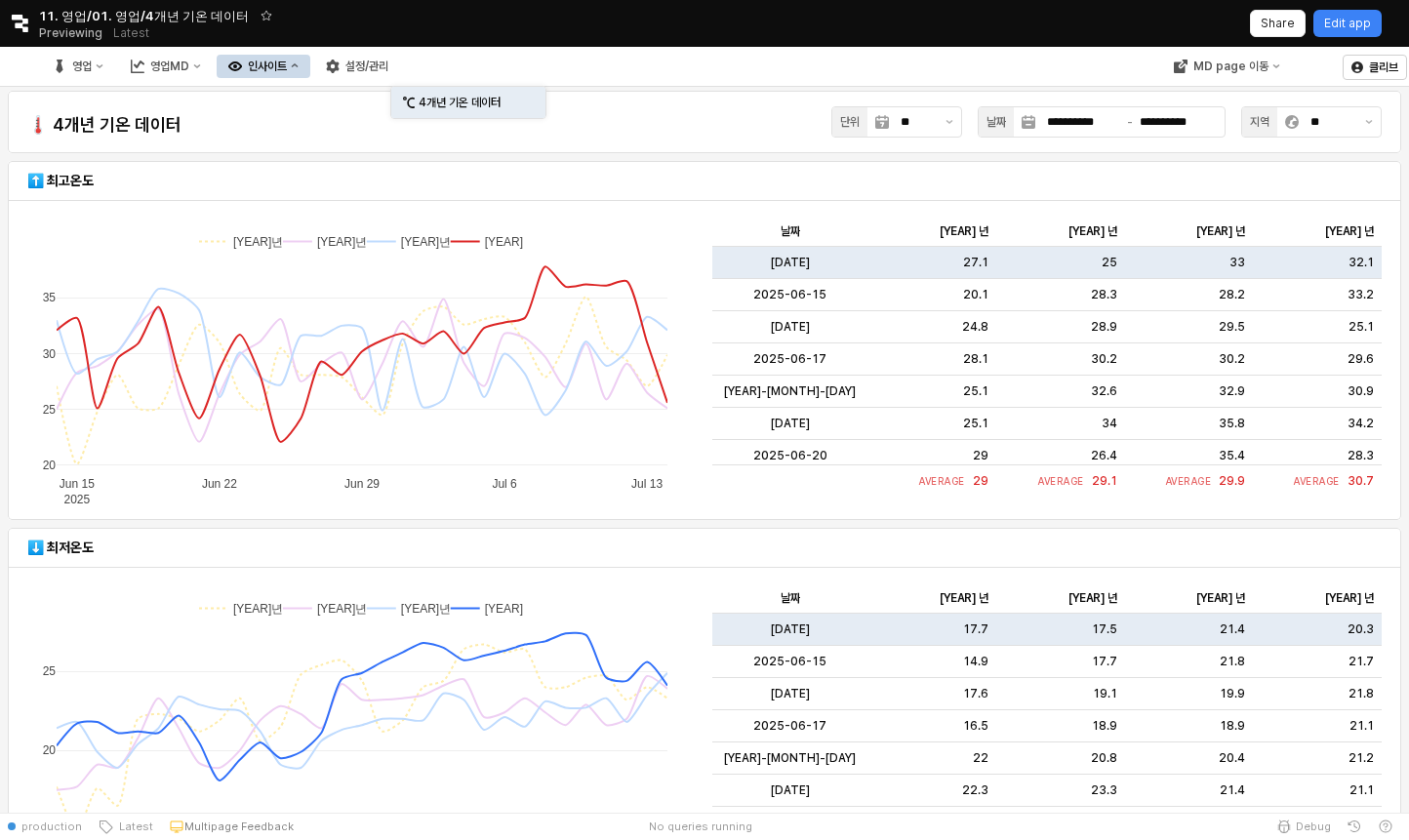 click on "영업 영업MD 인사이트 설정/관리" at bounding box center (221, 66) 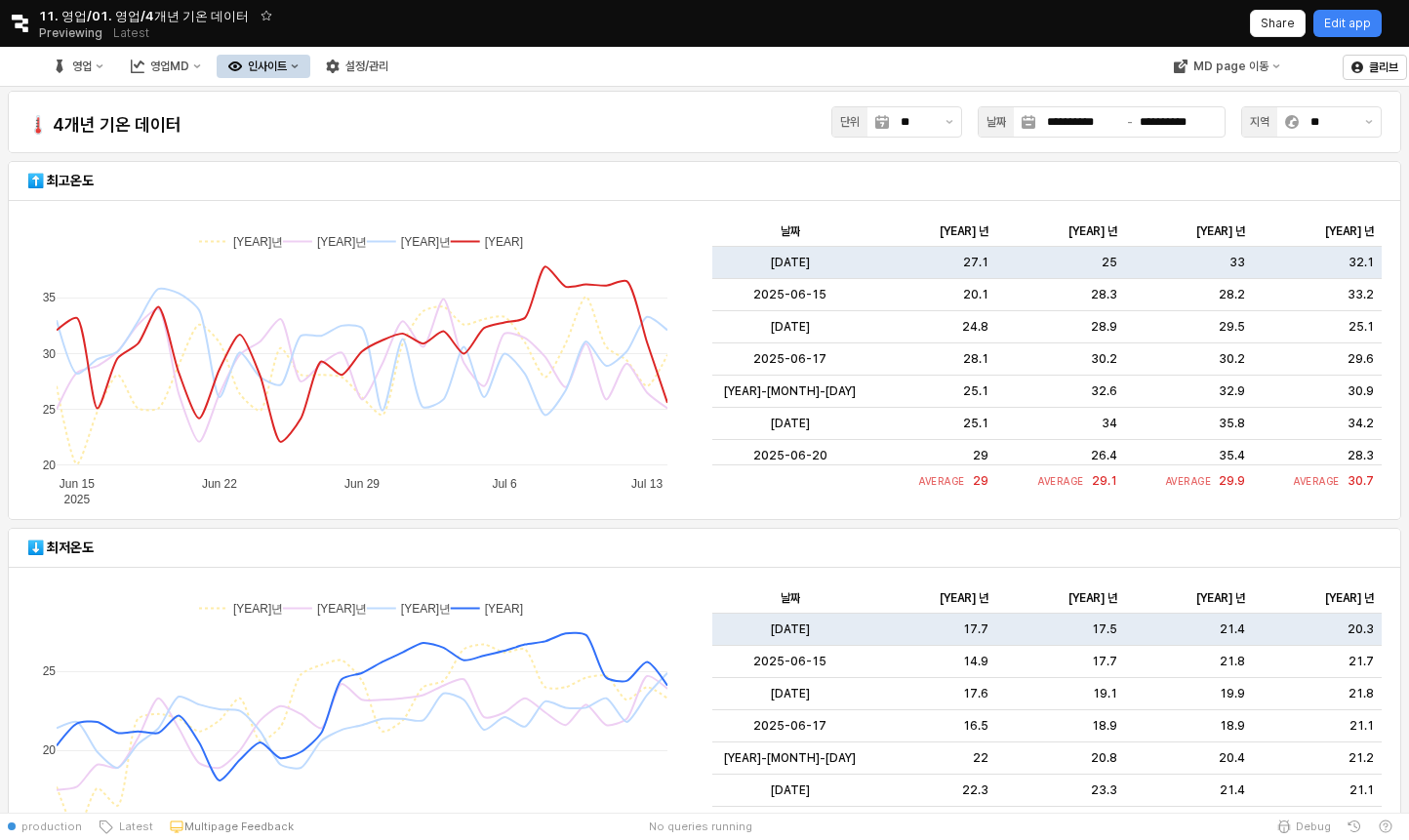 click on "인사이트" at bounding box center [267, 66] 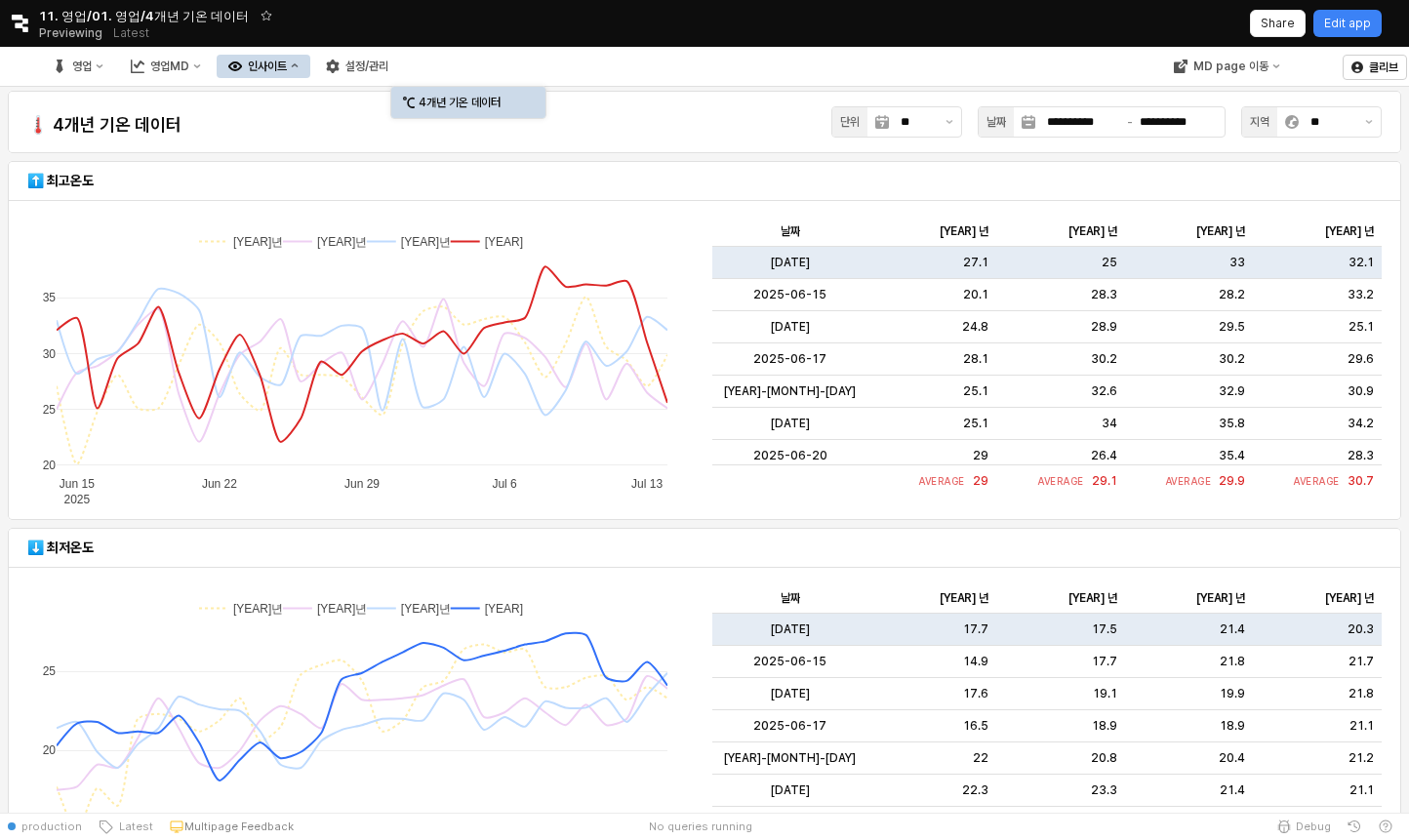 click on "4개년 기온 데이터" at bounding box center (470, 102) 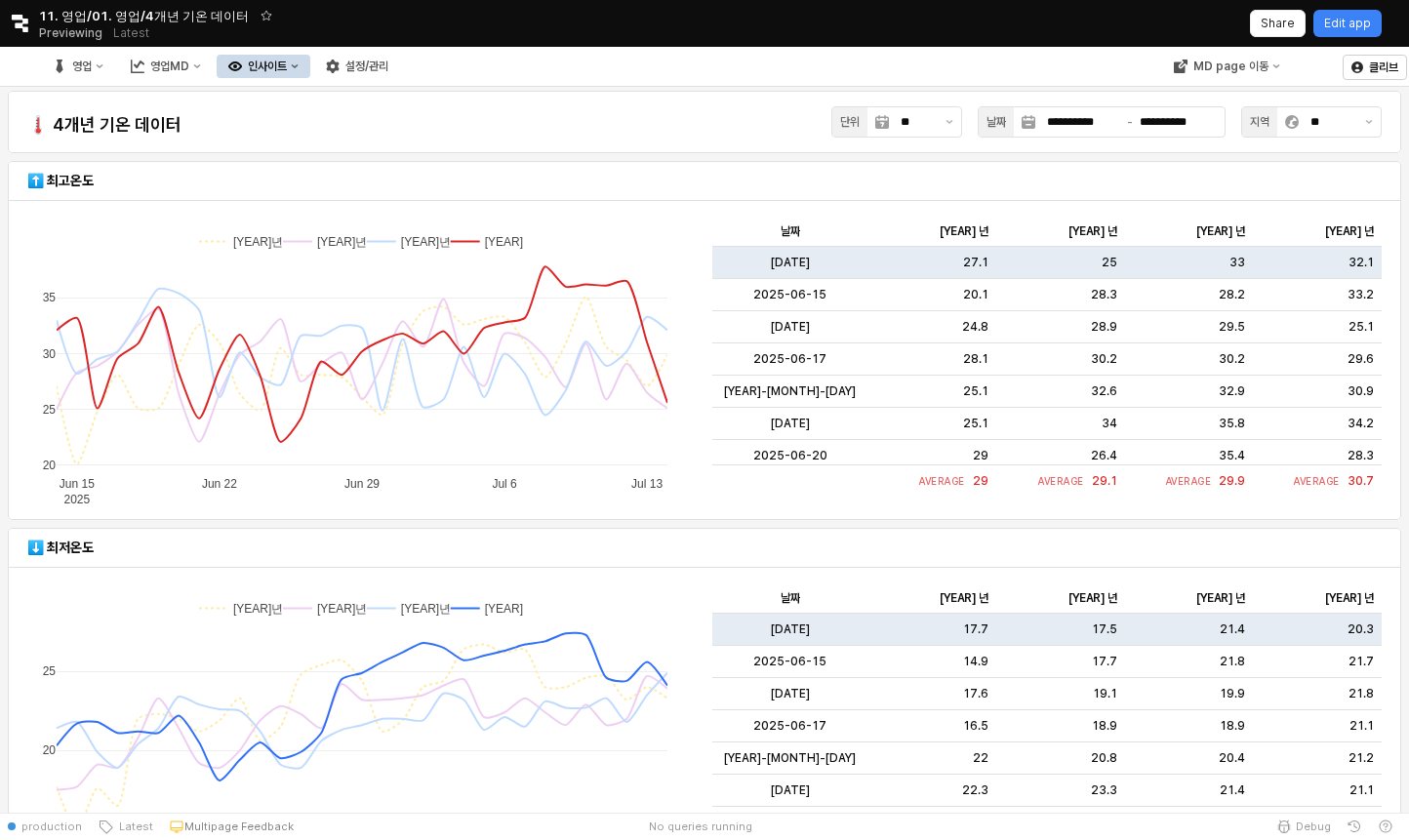 click 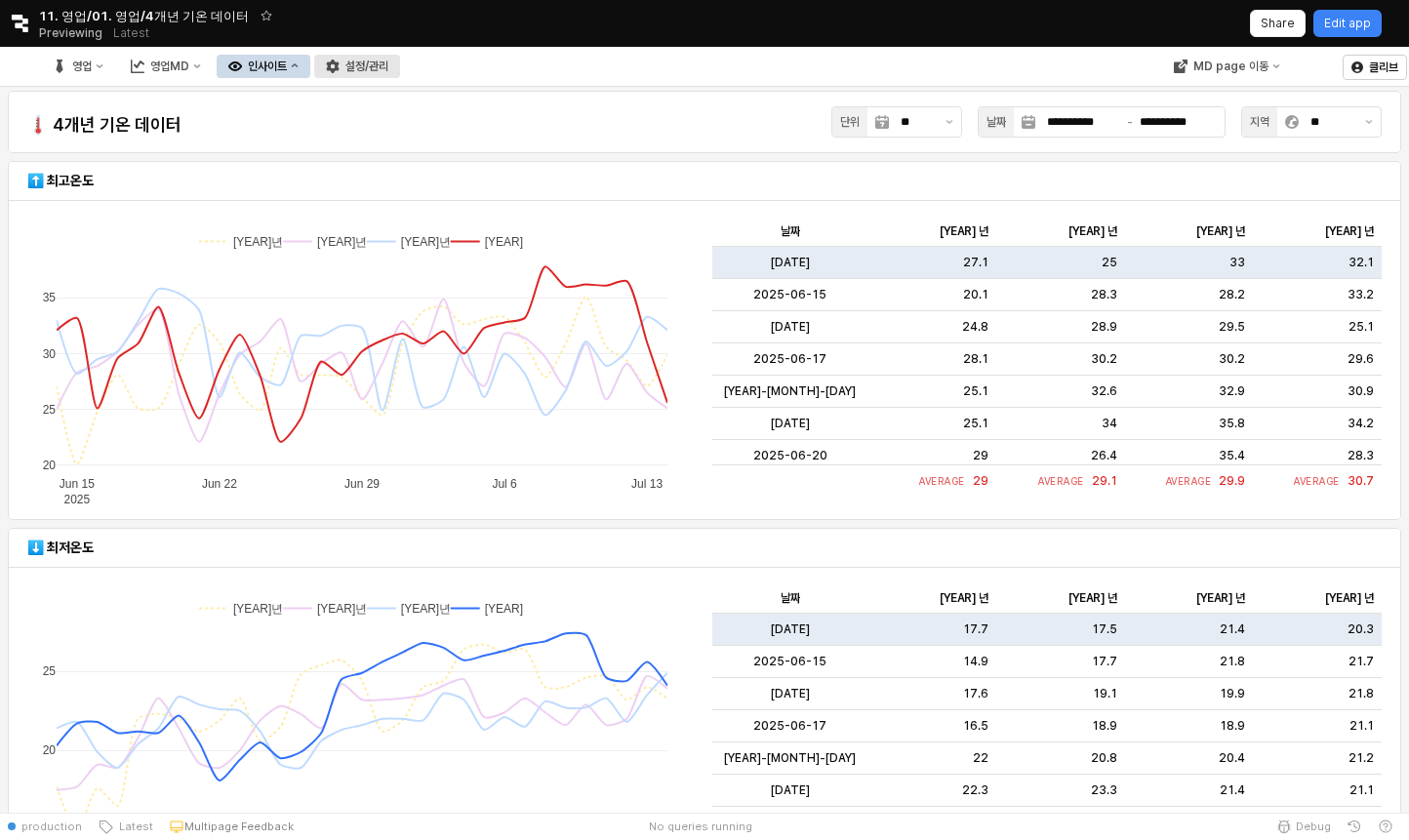 click on "설정/관리" at bounding box center (367, 66) 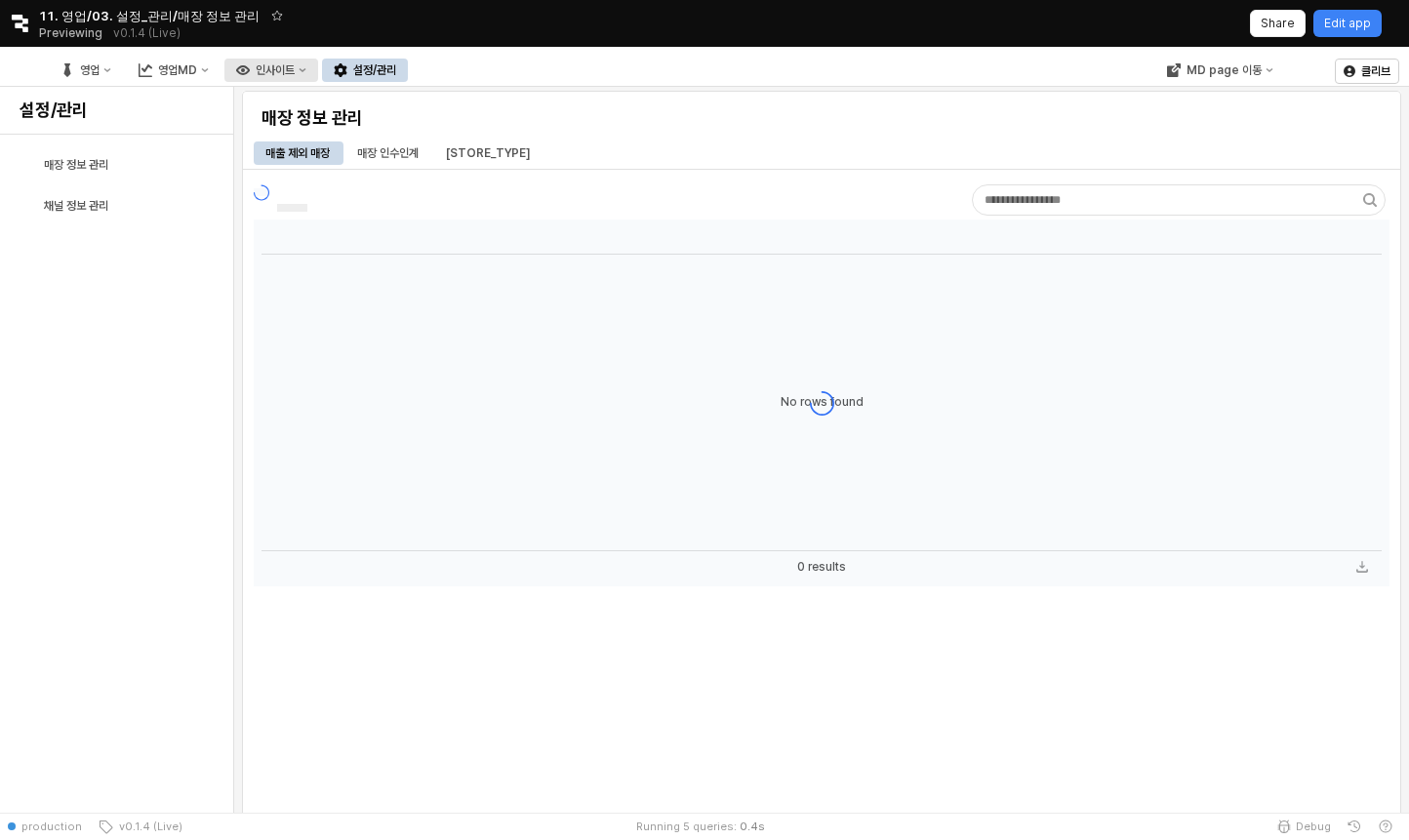 click on "인사이트" at bounding box center (275, 70) 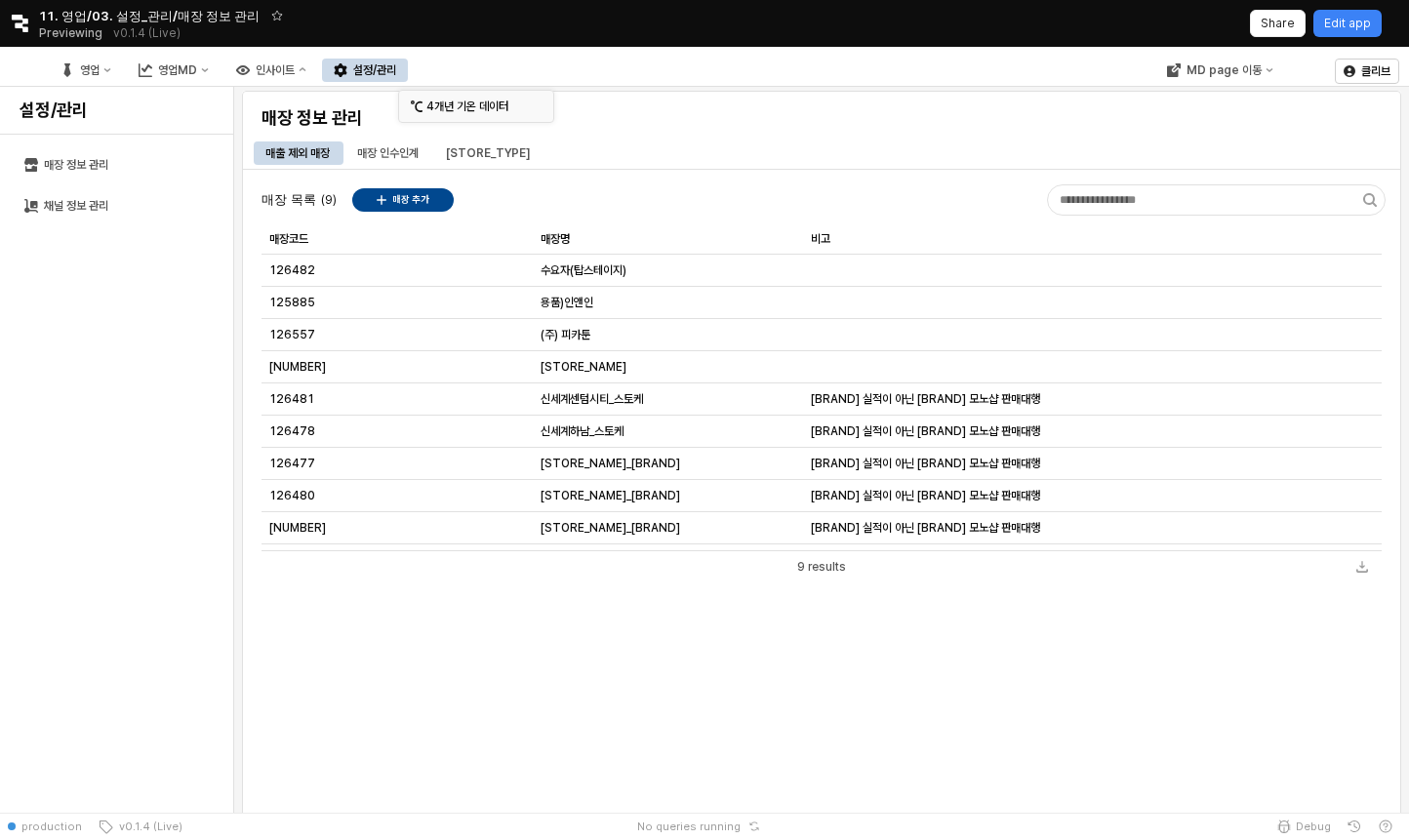 click on "4개년 기온 데이터" at bounding box center [478, 106] 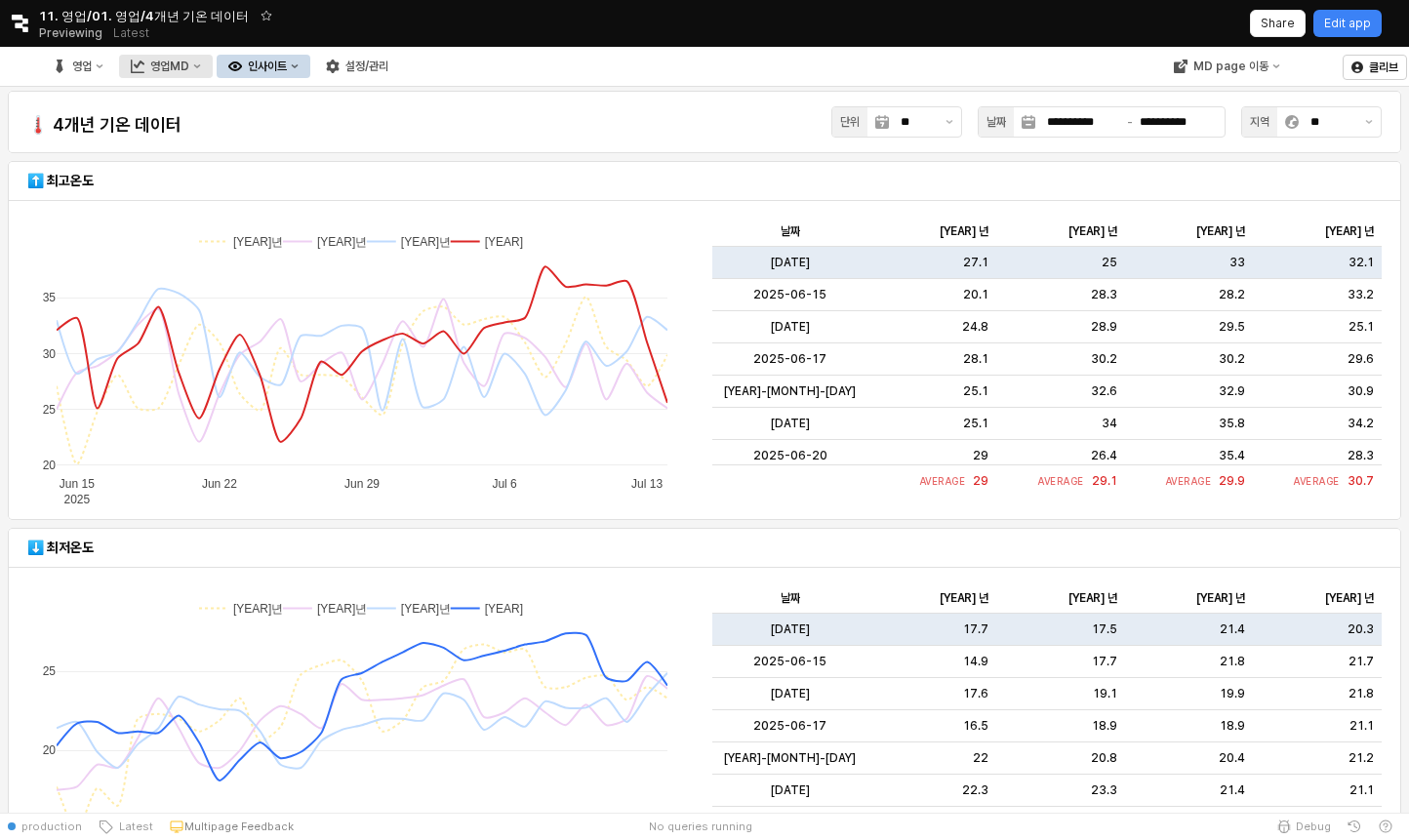 type on "**" 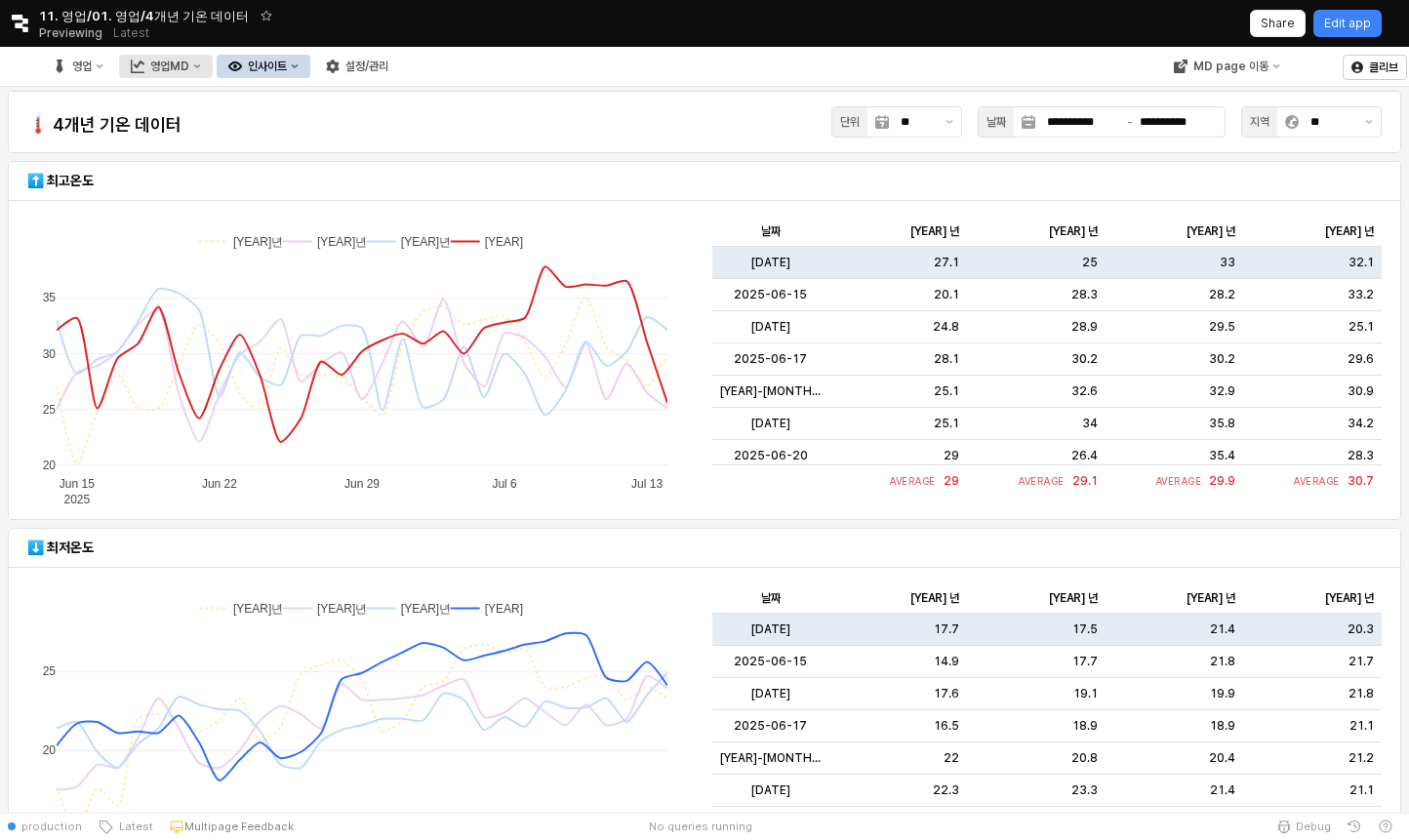 click on "영업MD" at bounding box center (170, 66) 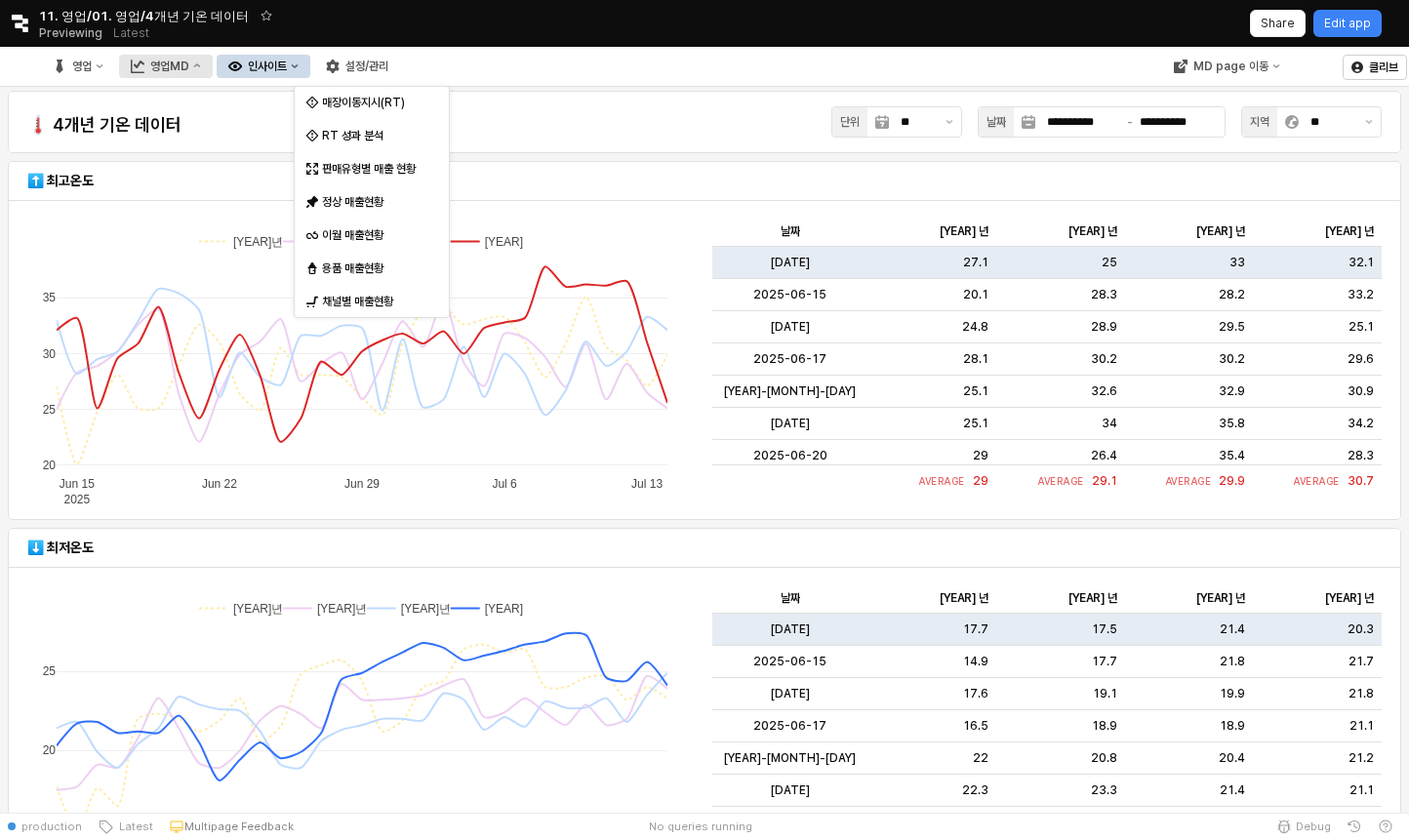 click on "영업MD" at bounding box center (170, 66) 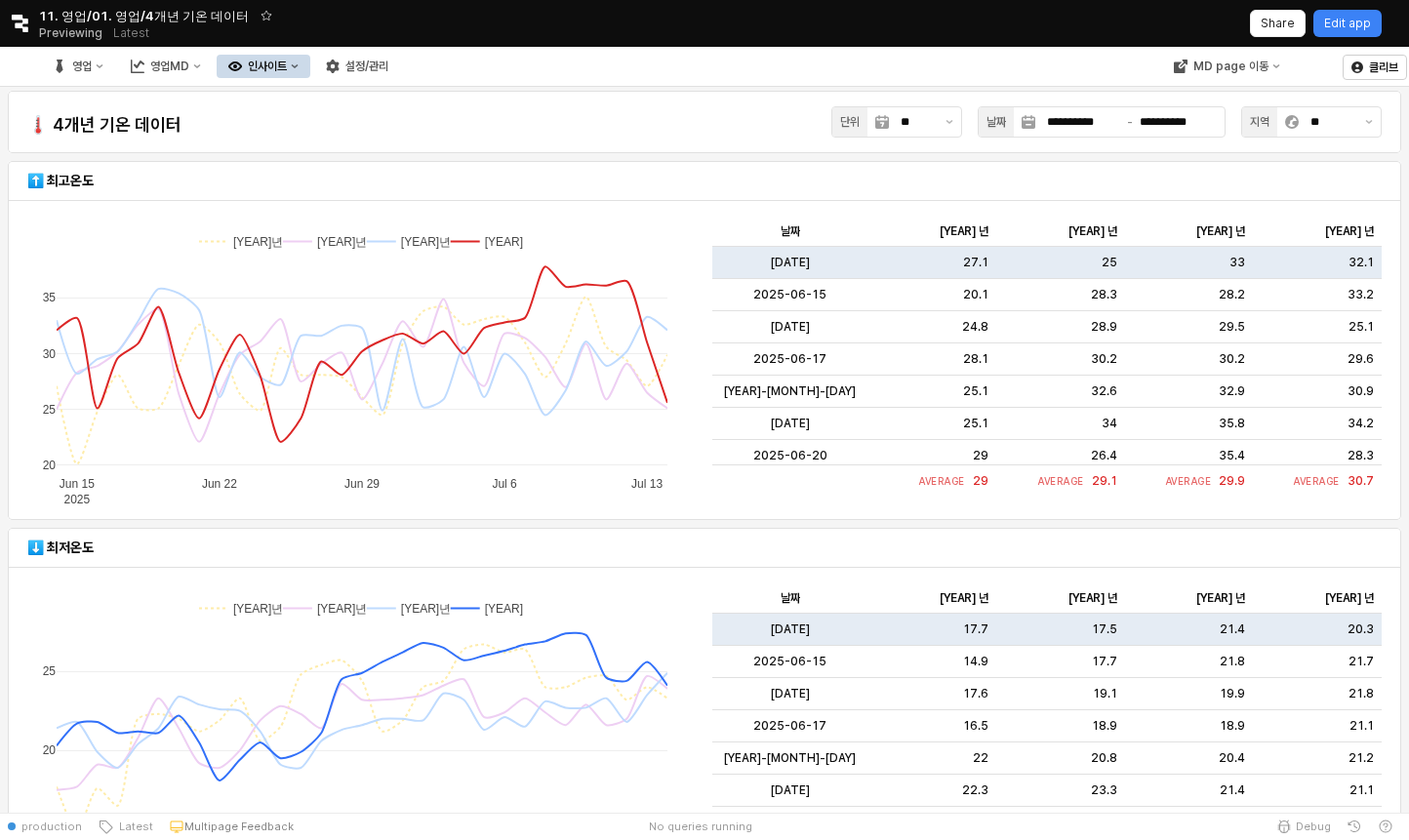 click on "영업 영업MD 인사이트 설정/관리" at bounding box center [221, 66] 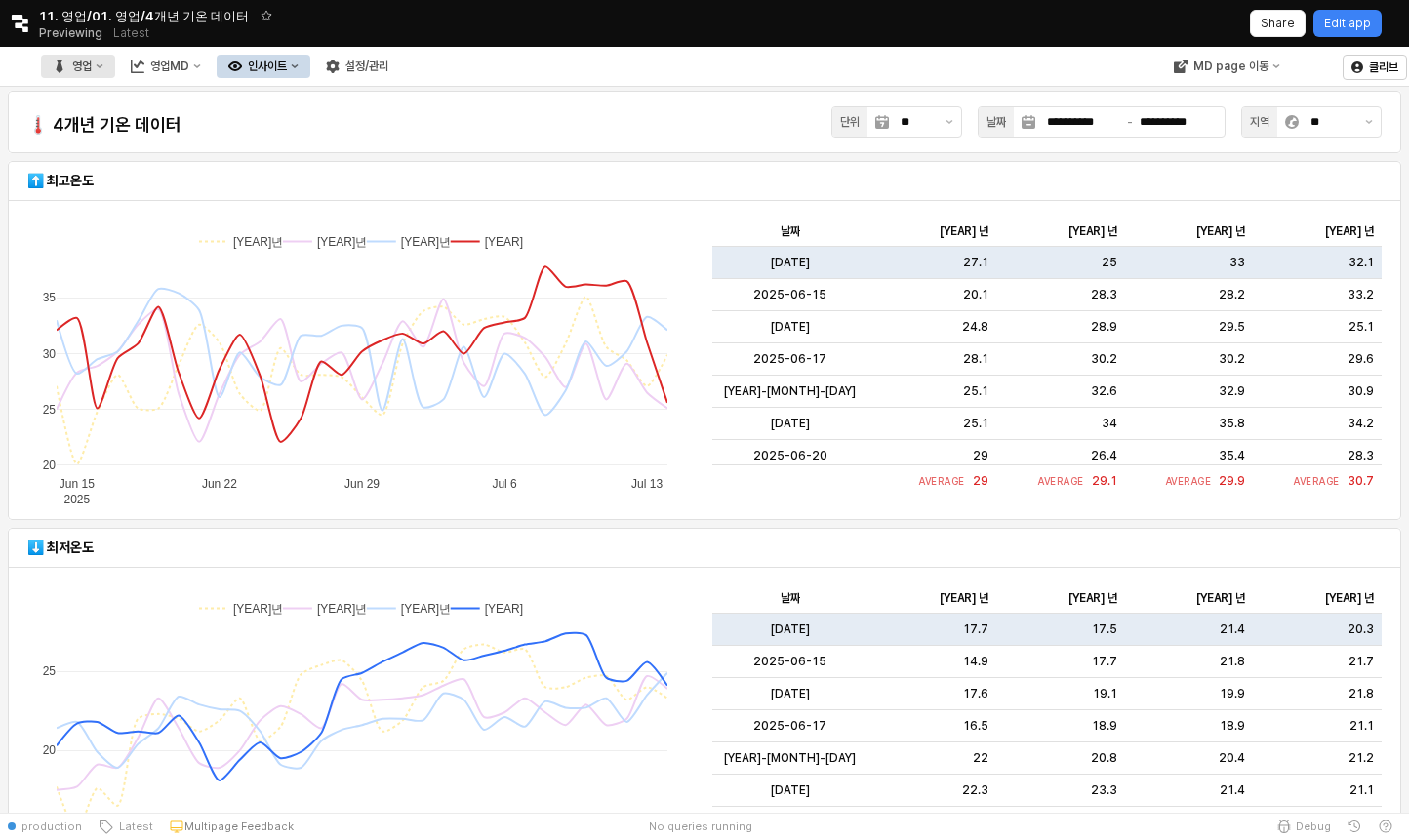 click on "영업" at bounding box center (78, 66) 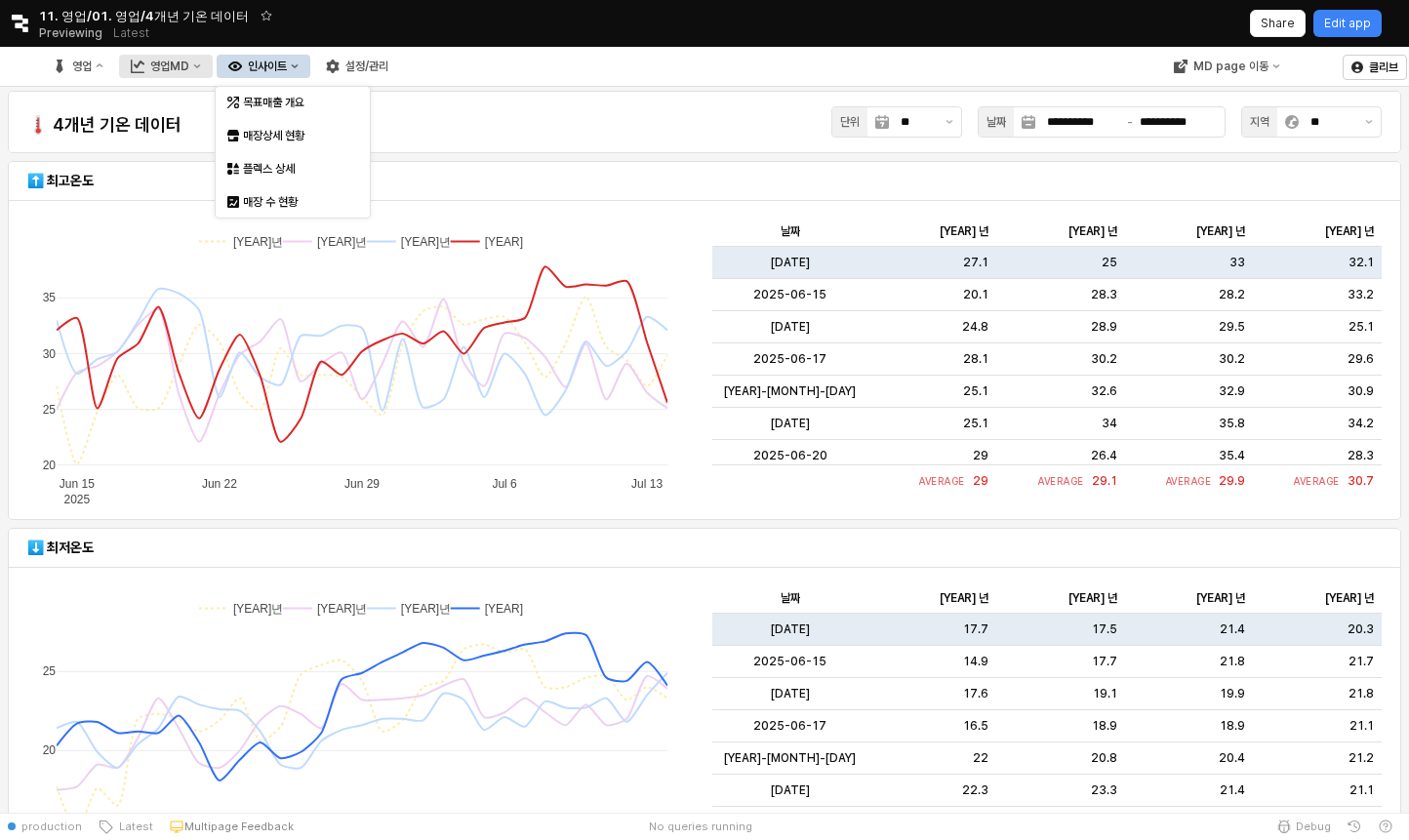 click on "영업MD" at bounding box center (170, 66) 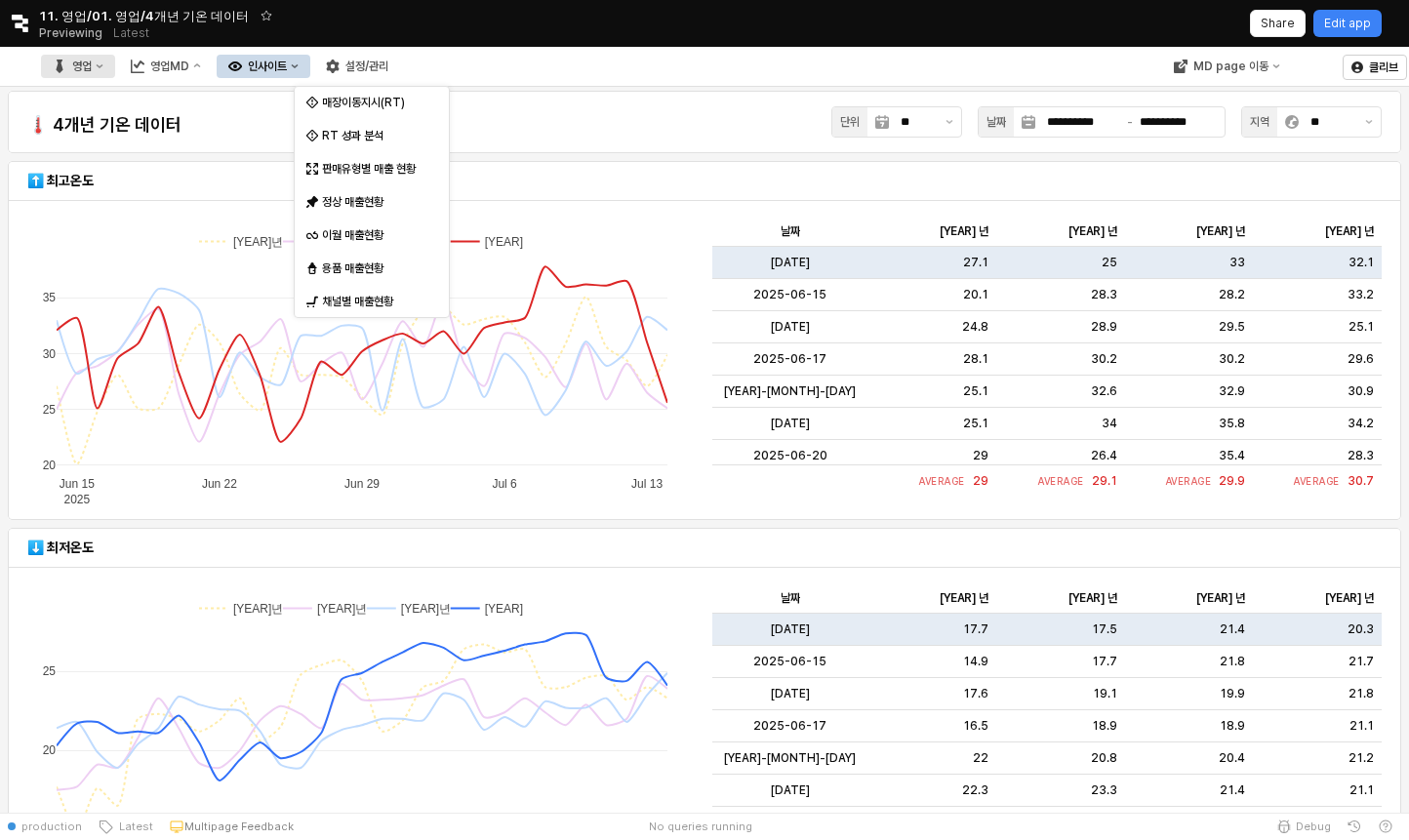 click on "영업" at bounding box center (78, 66) 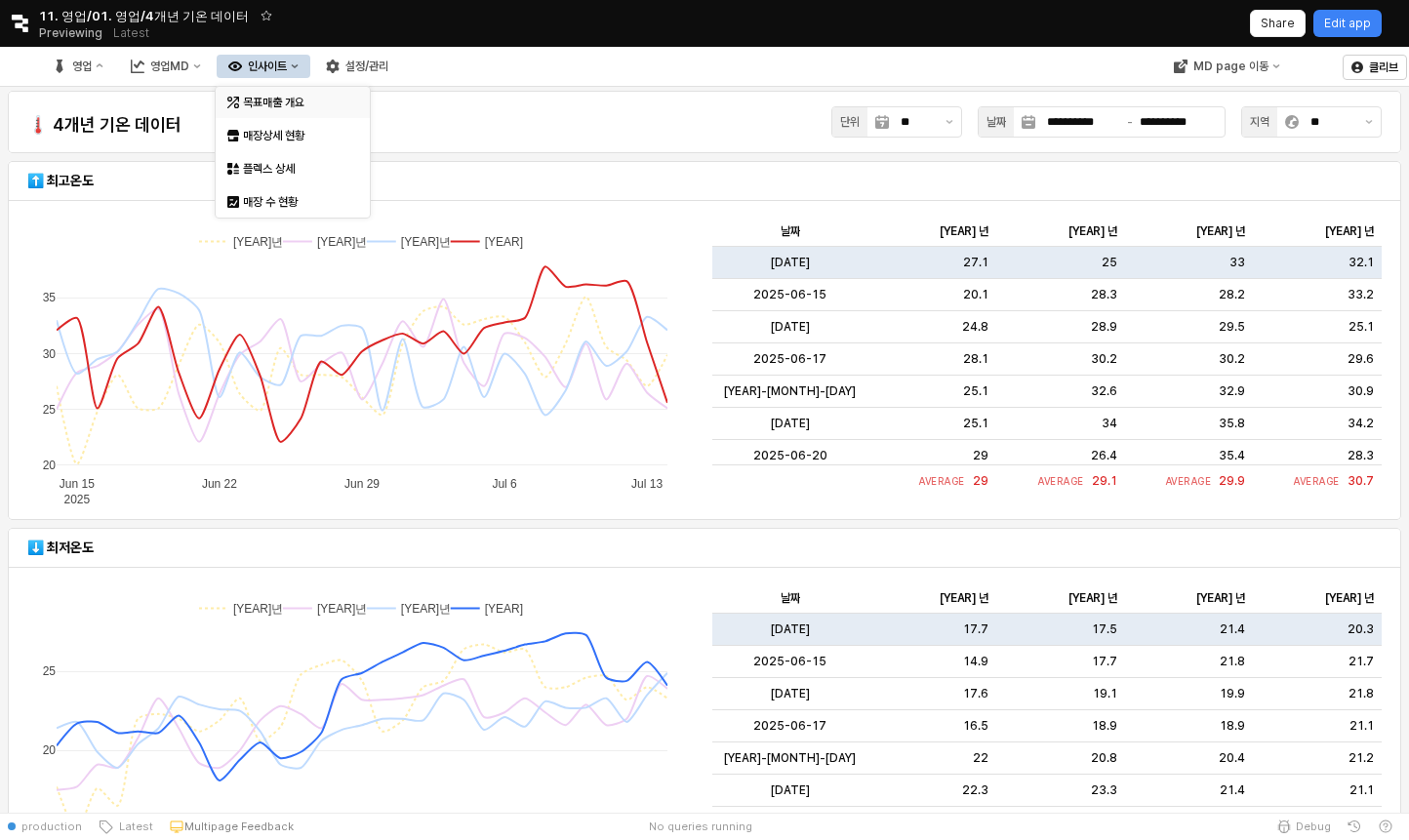 click on "목표매출 개요" at bounding box center [295, 102] 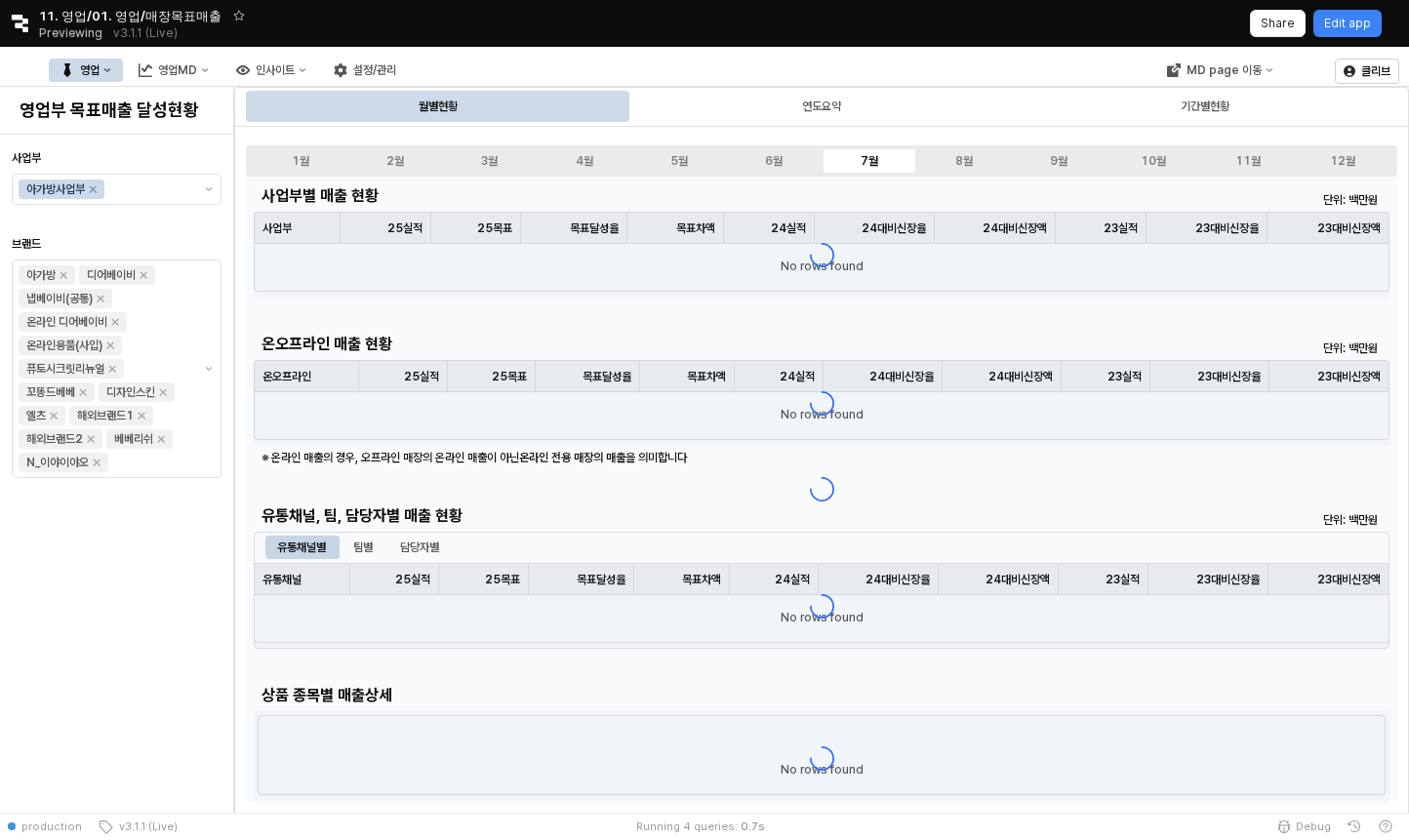 click 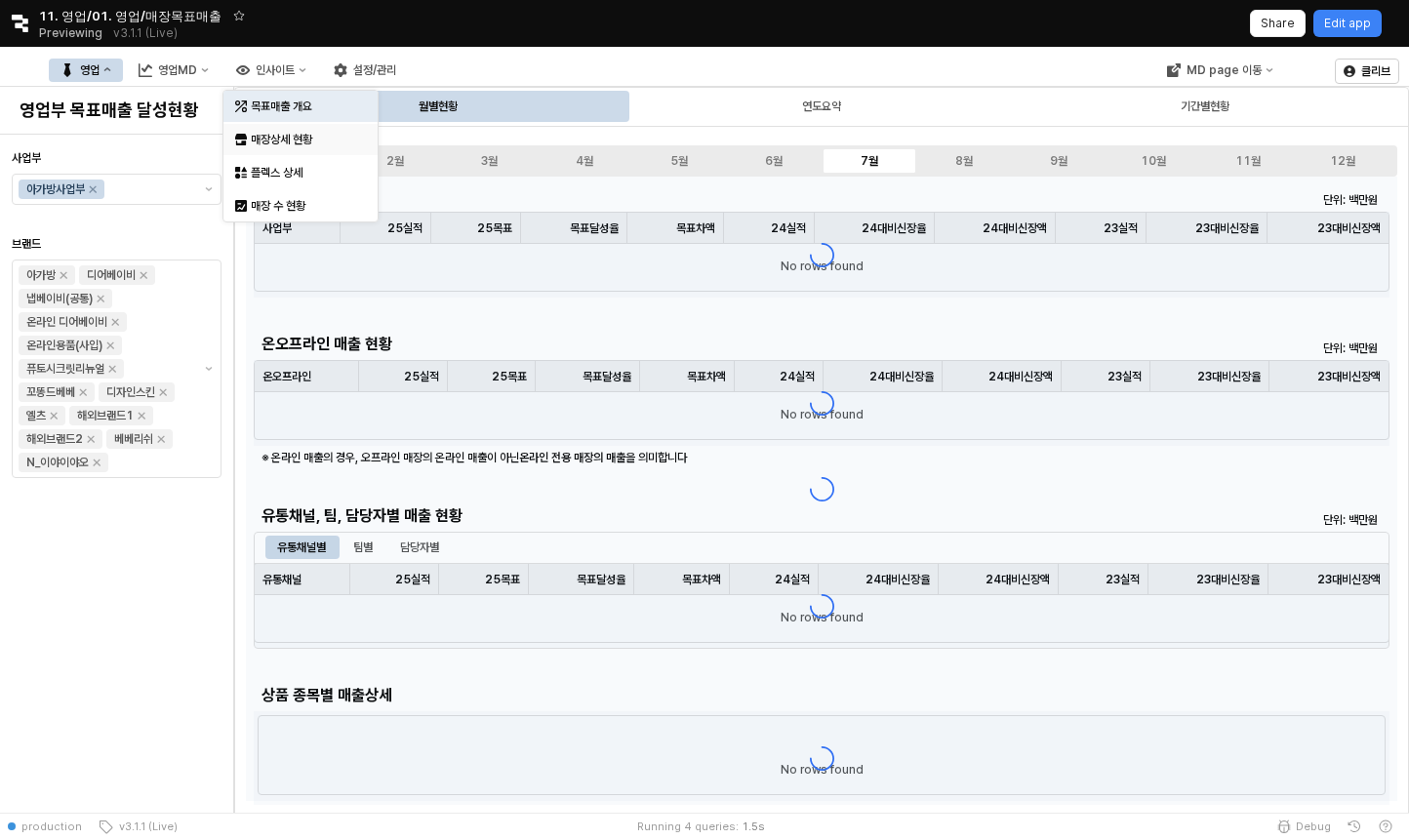 click on "매장상세 현황" at bounding box center [302, 140] 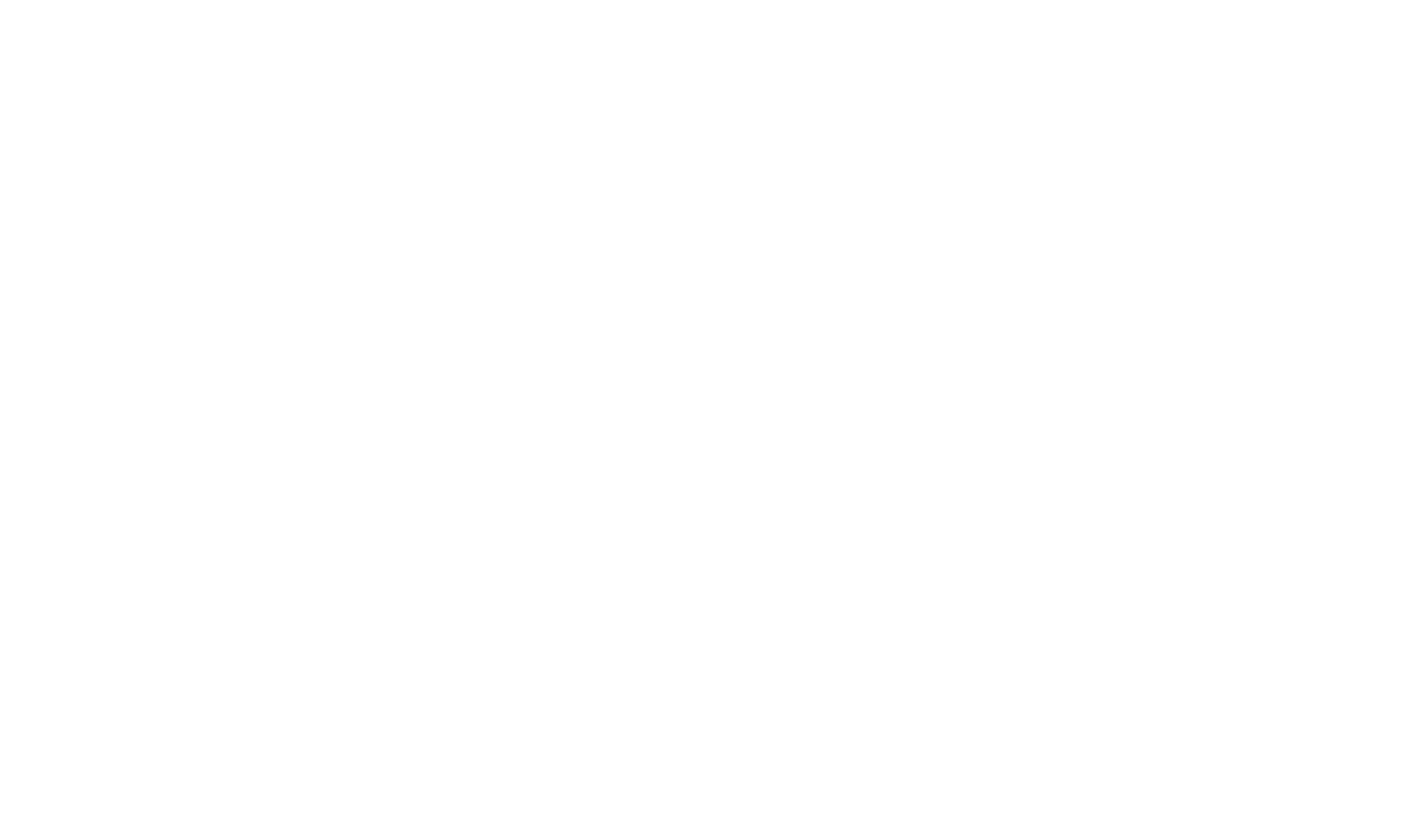 click at bounding box center (704, 420) 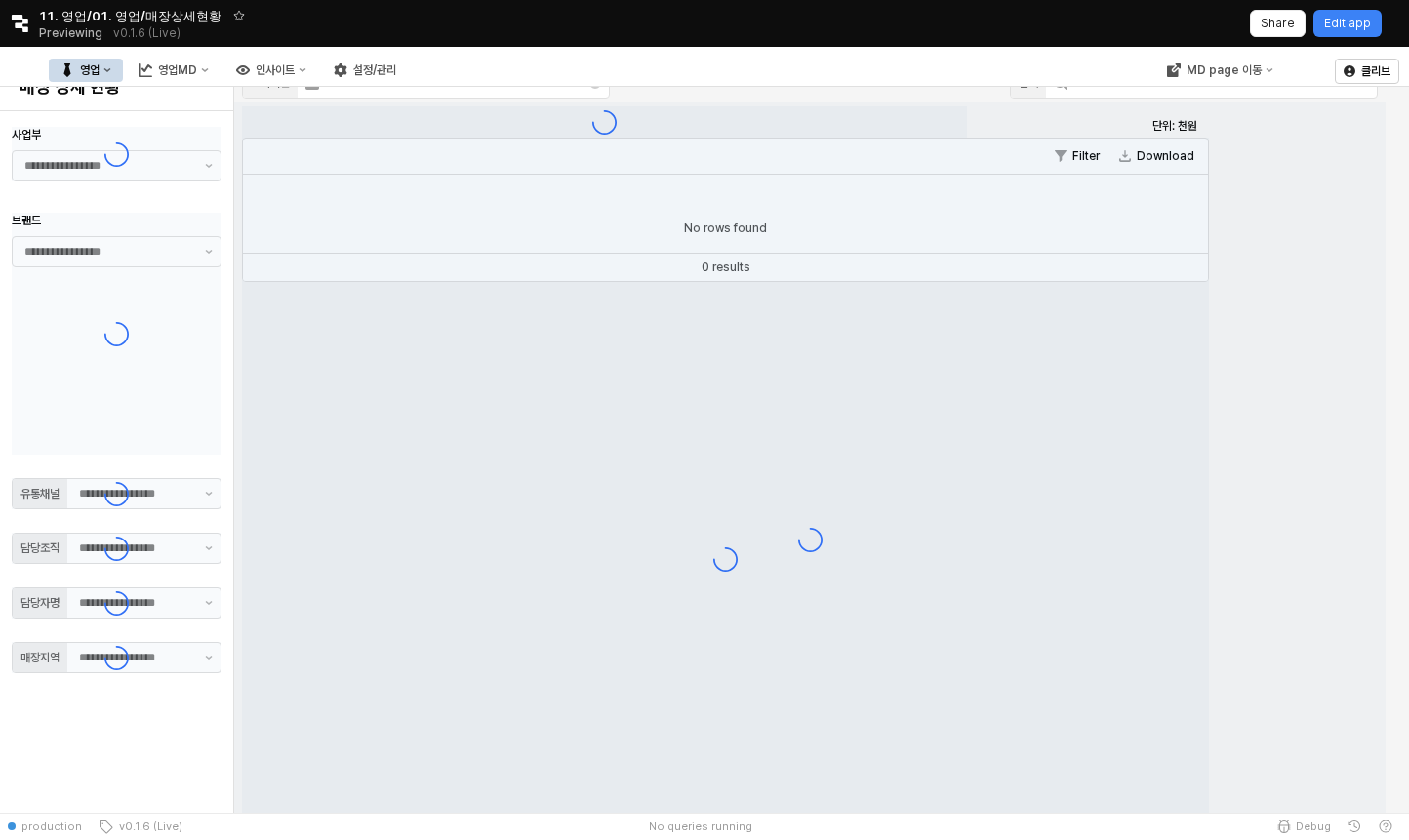 type on "**" 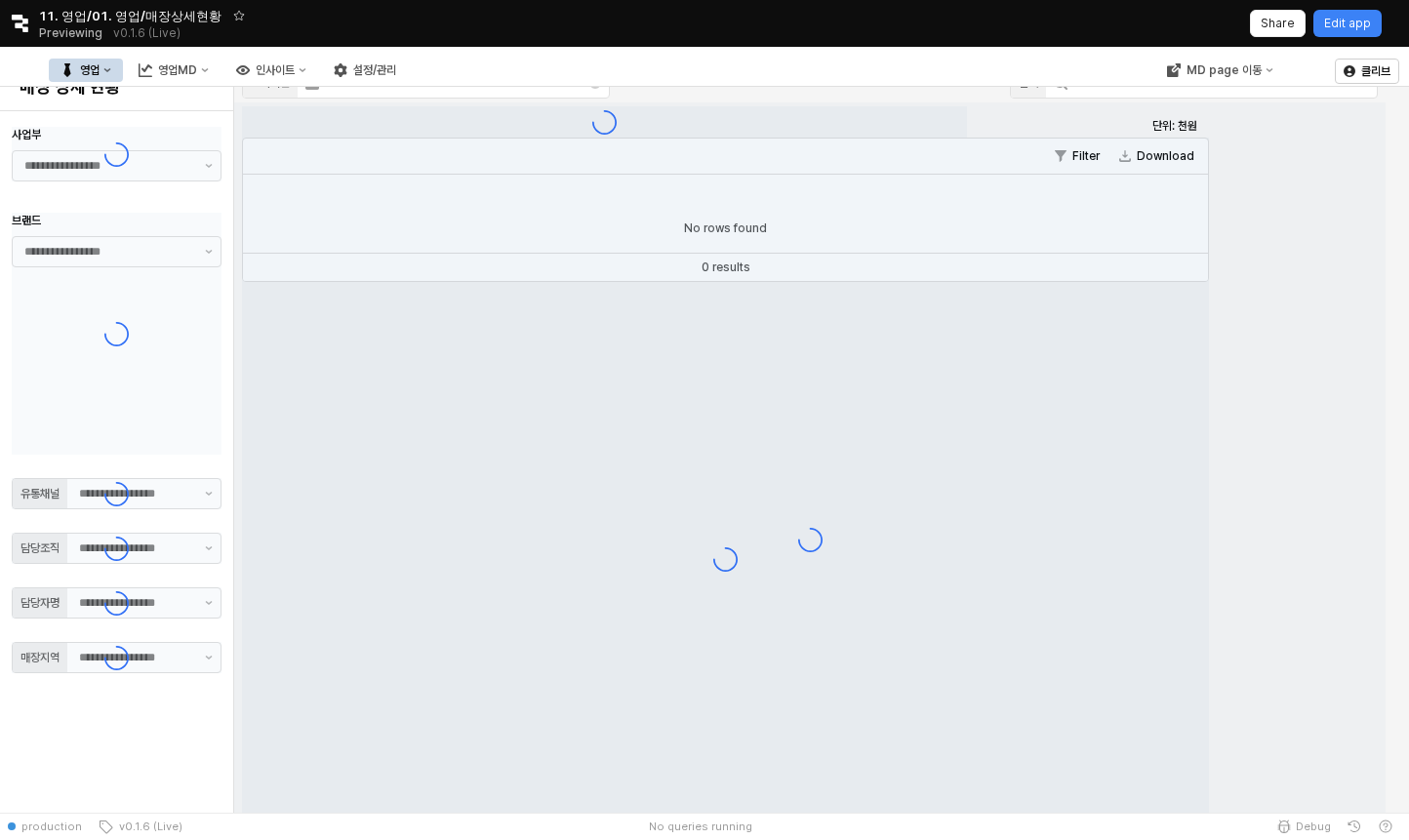 type on "**" 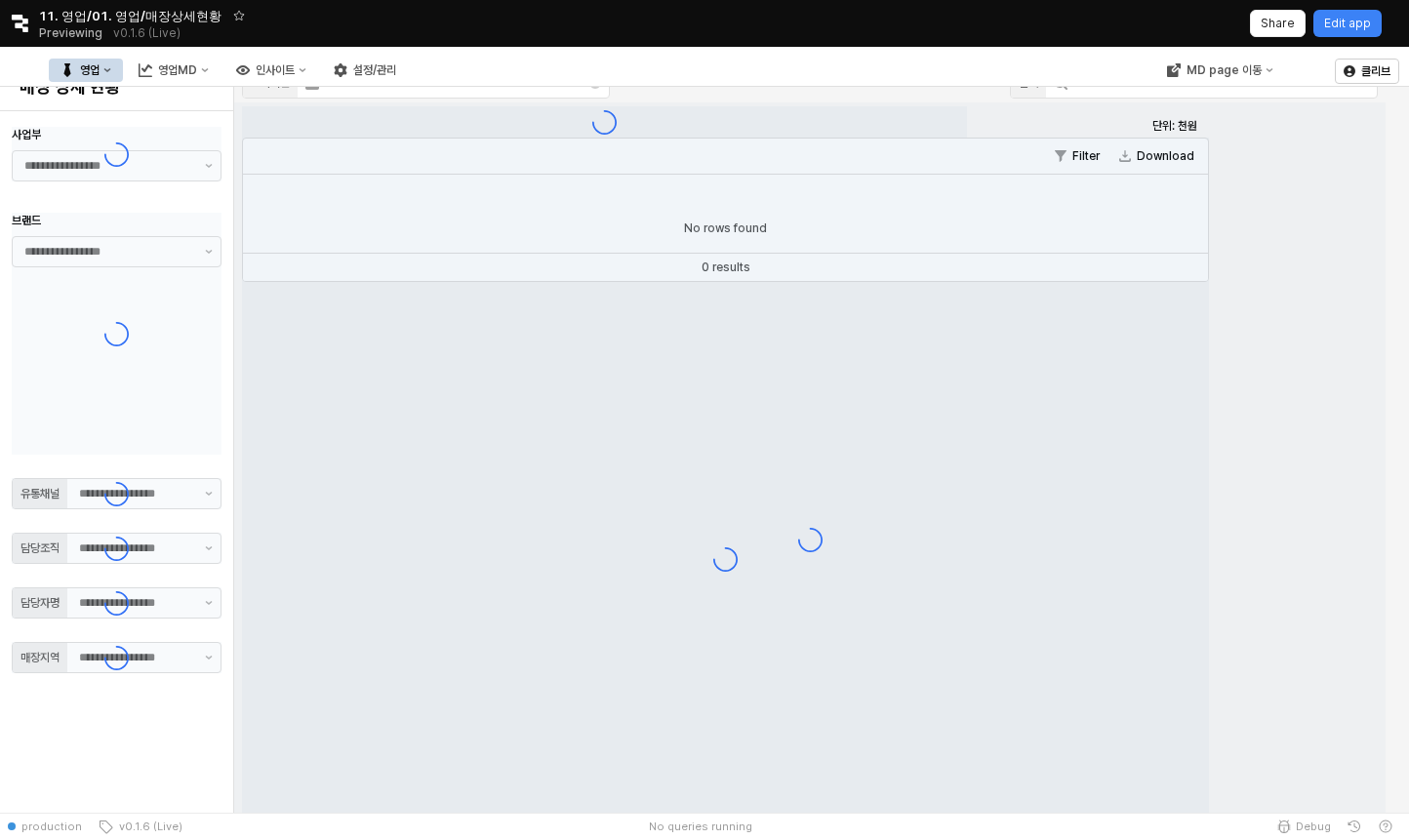 type on "**" 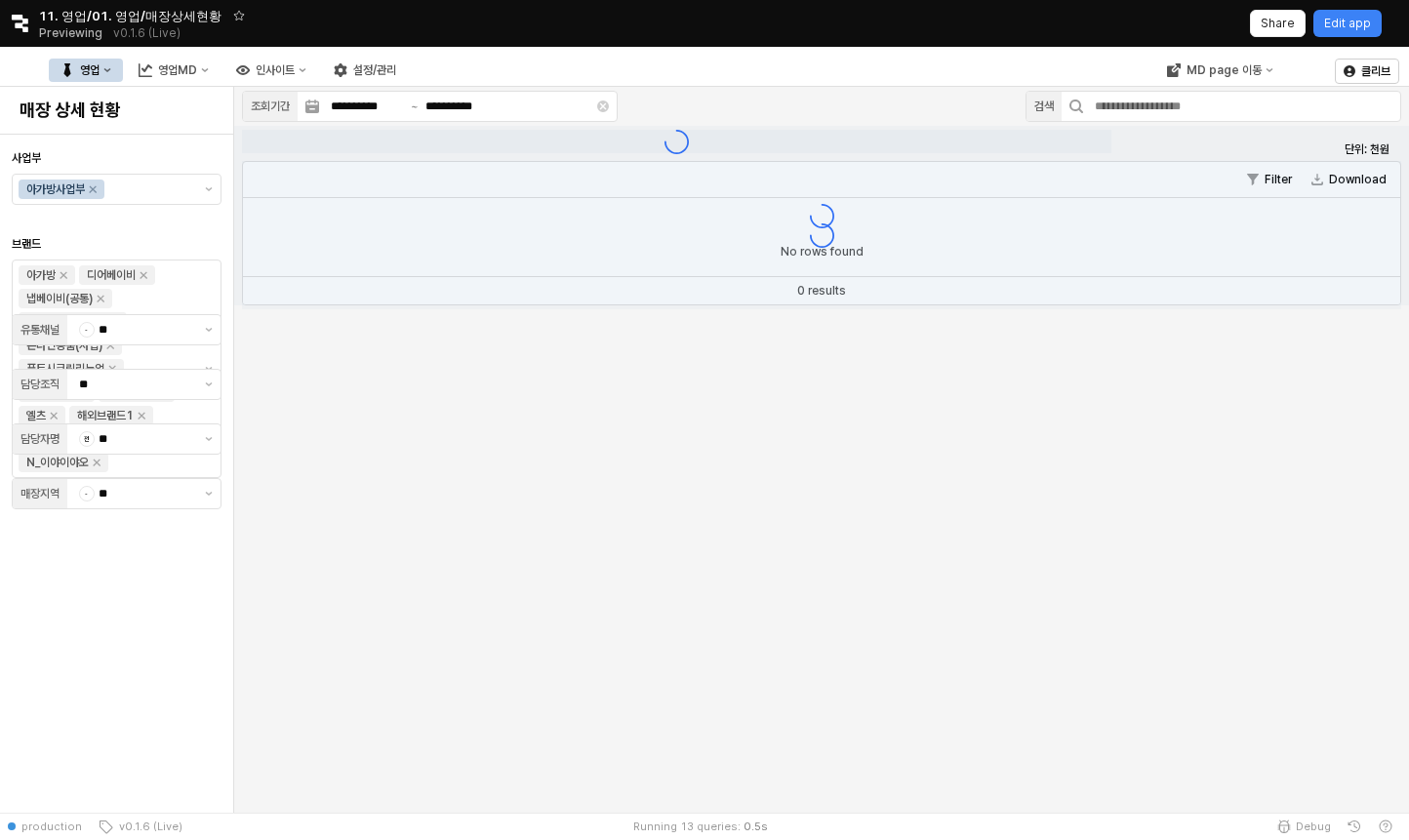 click 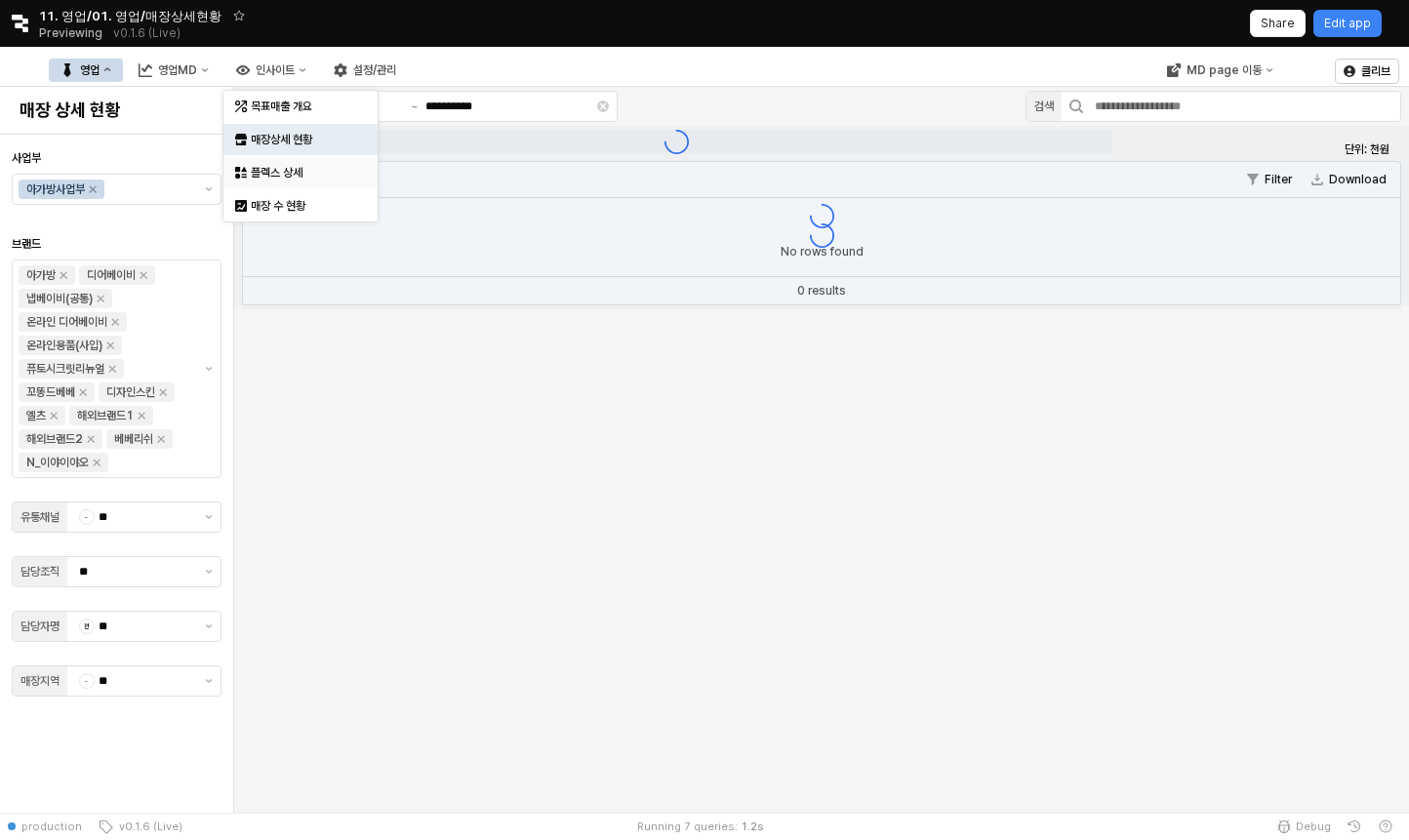 click on "플렉스 상세" at bounding box center (302, 173) 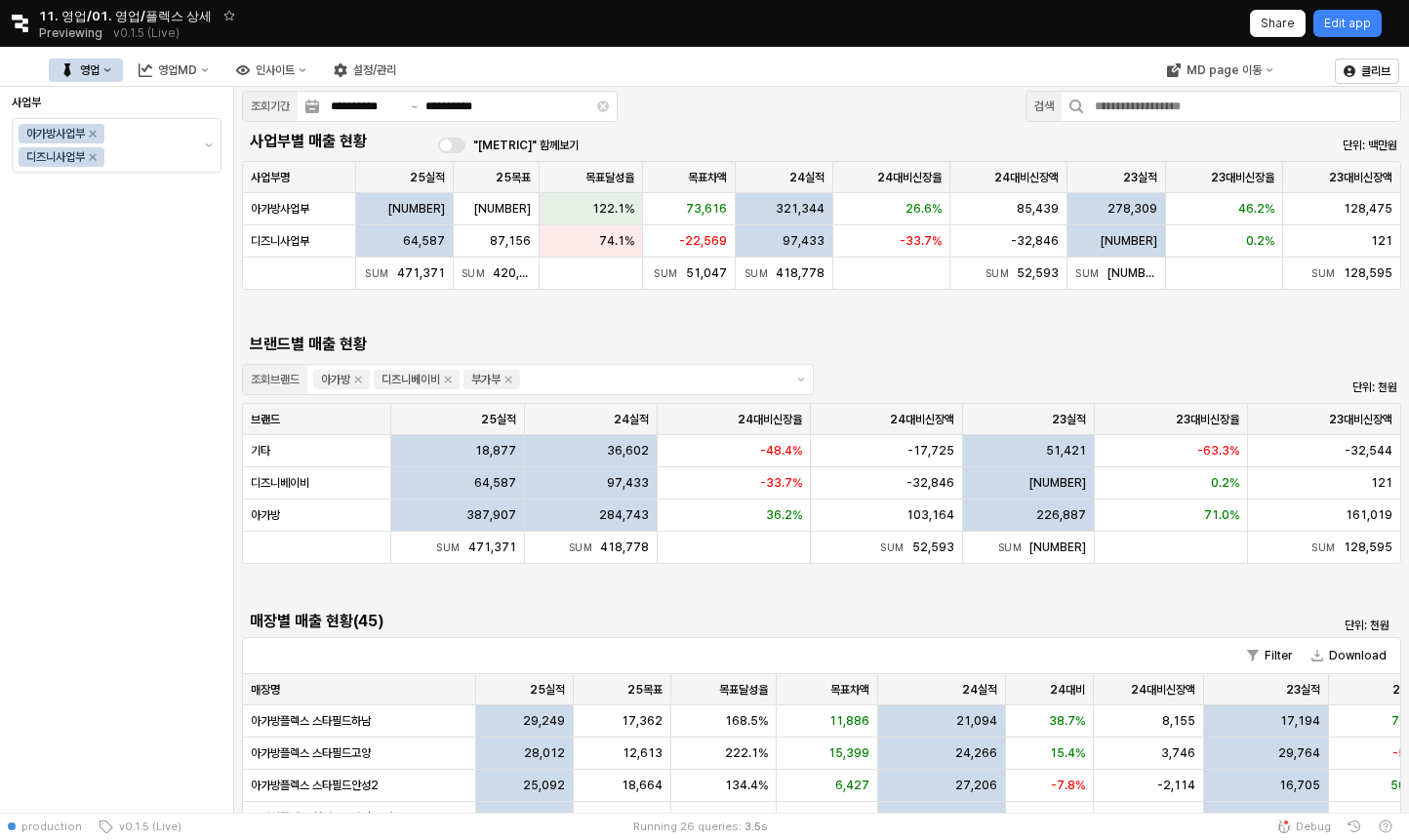 click 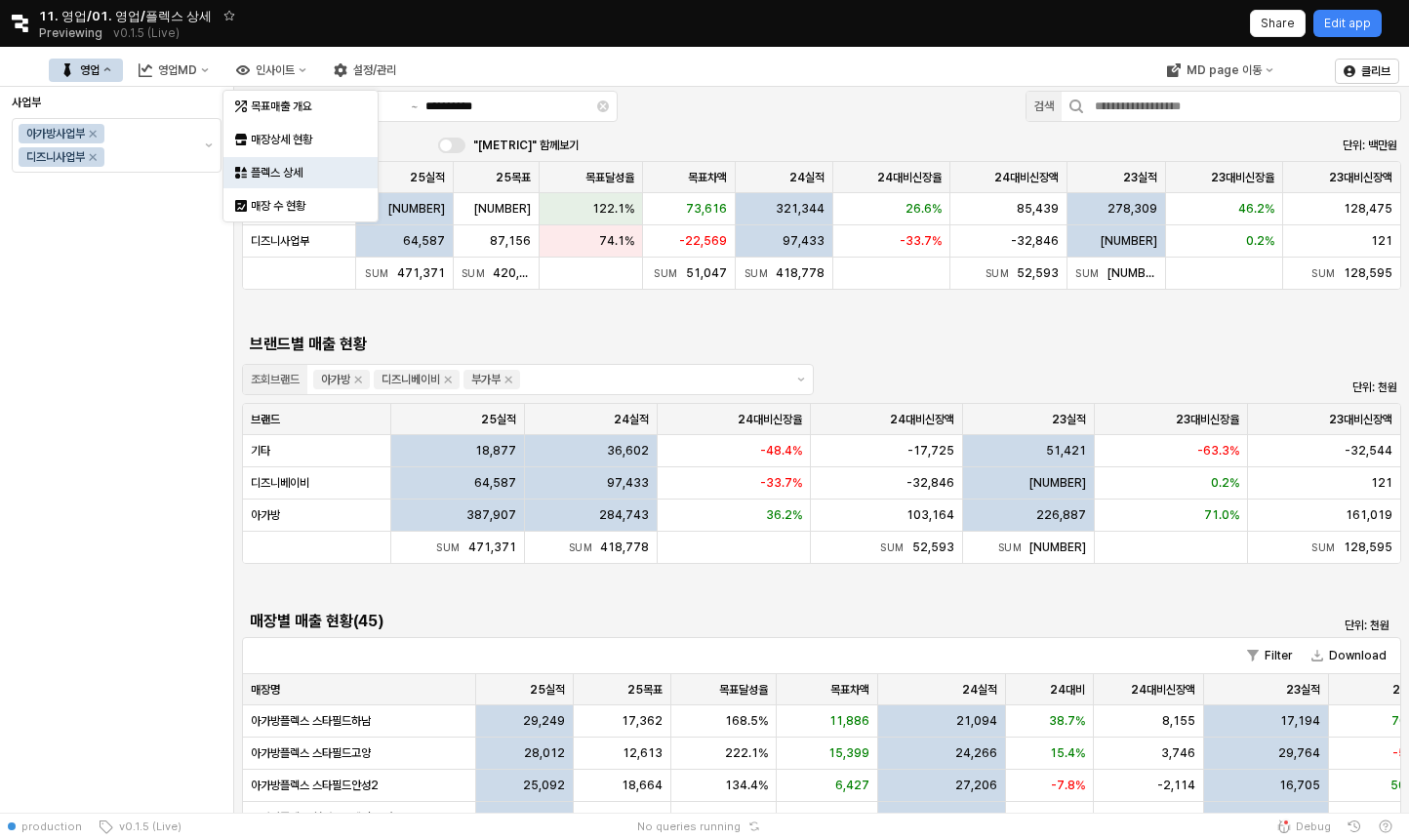click on "영업 영업MD 인사이트 설정/관리" at bounding box center (228, 70) 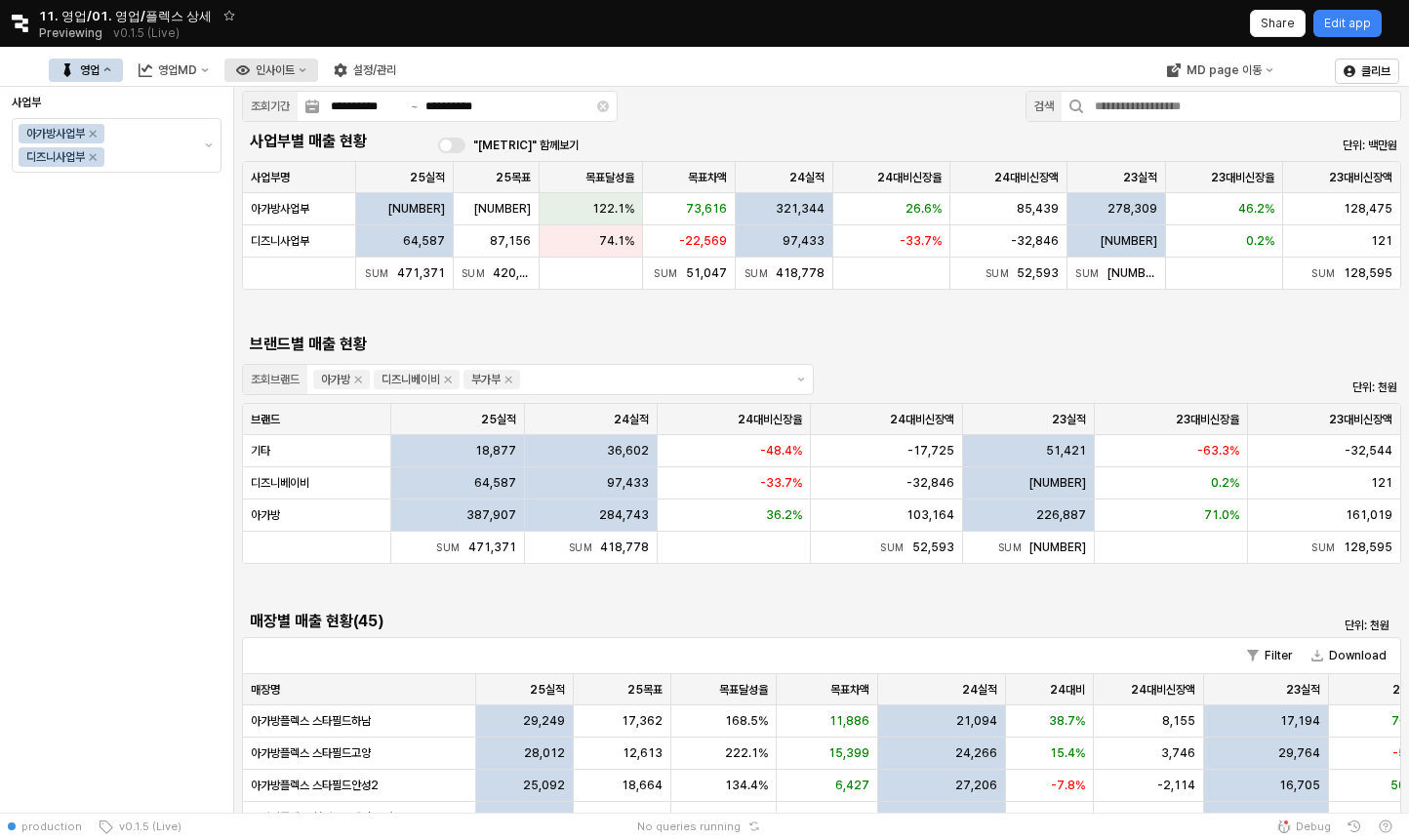 click on "인사이트" at bounding box center [271, 70] 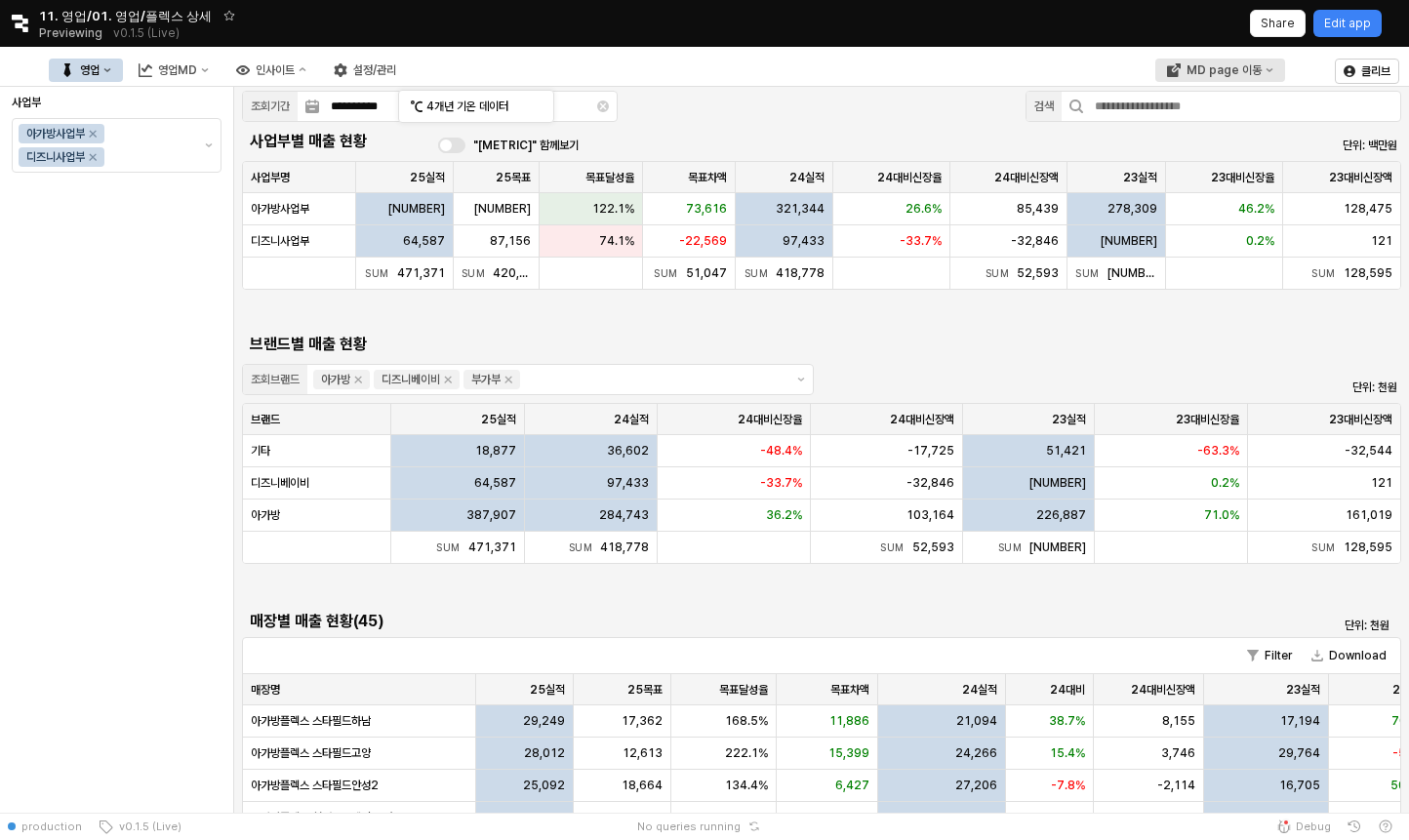 click on "MD page 이동" at bounding box center (1224, 70) 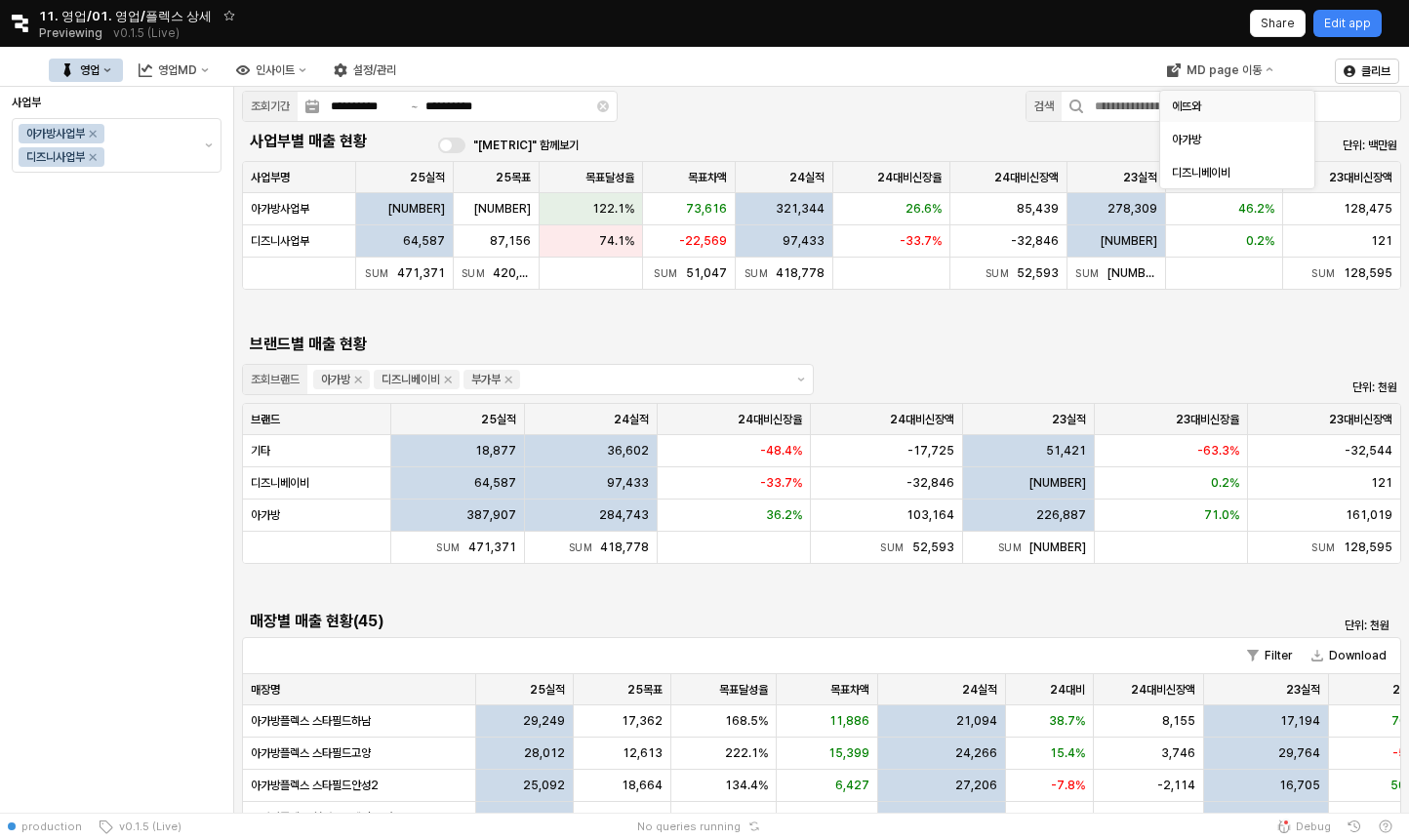 click on "에뜨와" at bounding box center [1231, 106] 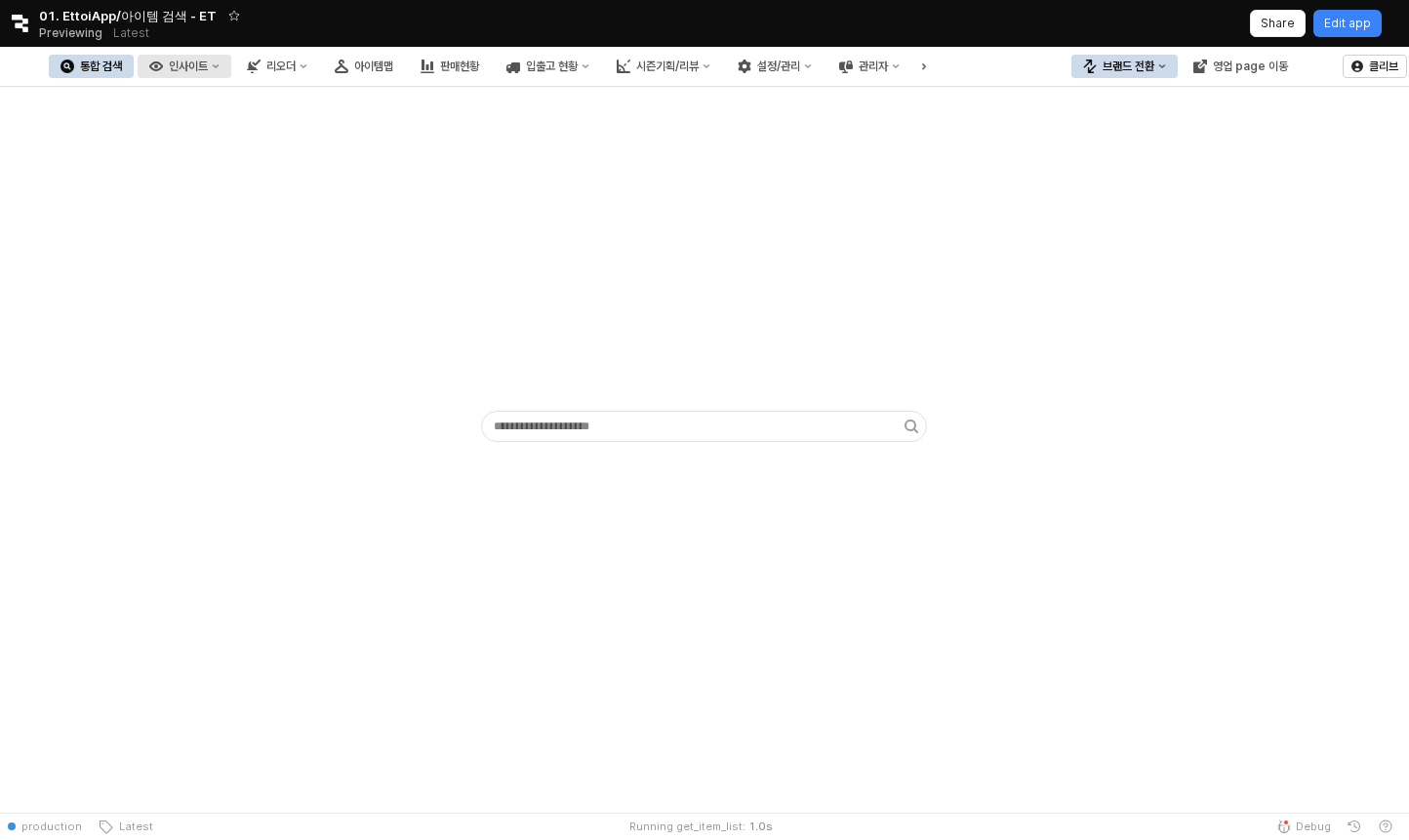 click on "인사이트" at bounding box center [184, 66] 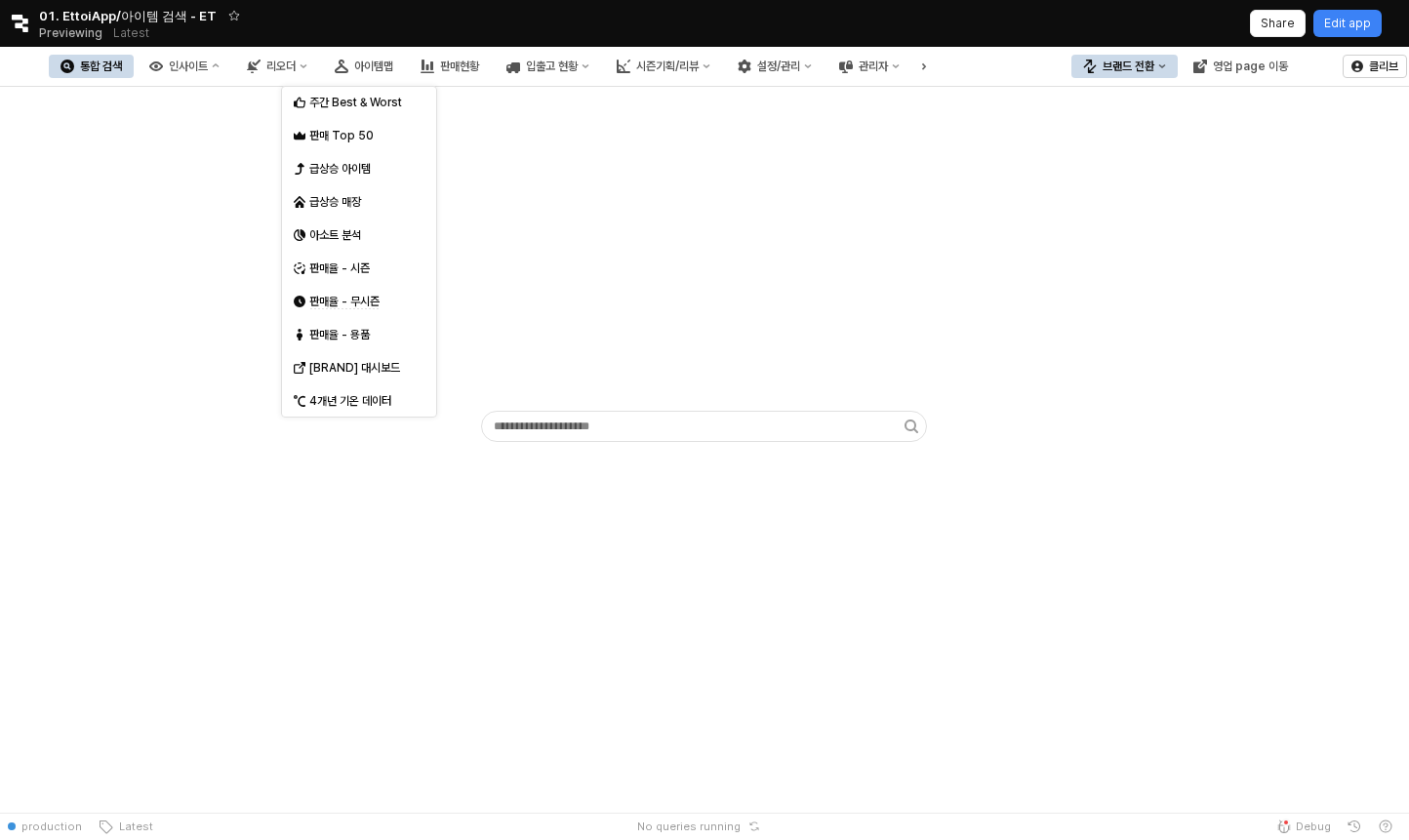 click on "통합 검색" at bounding box center [101, 66] 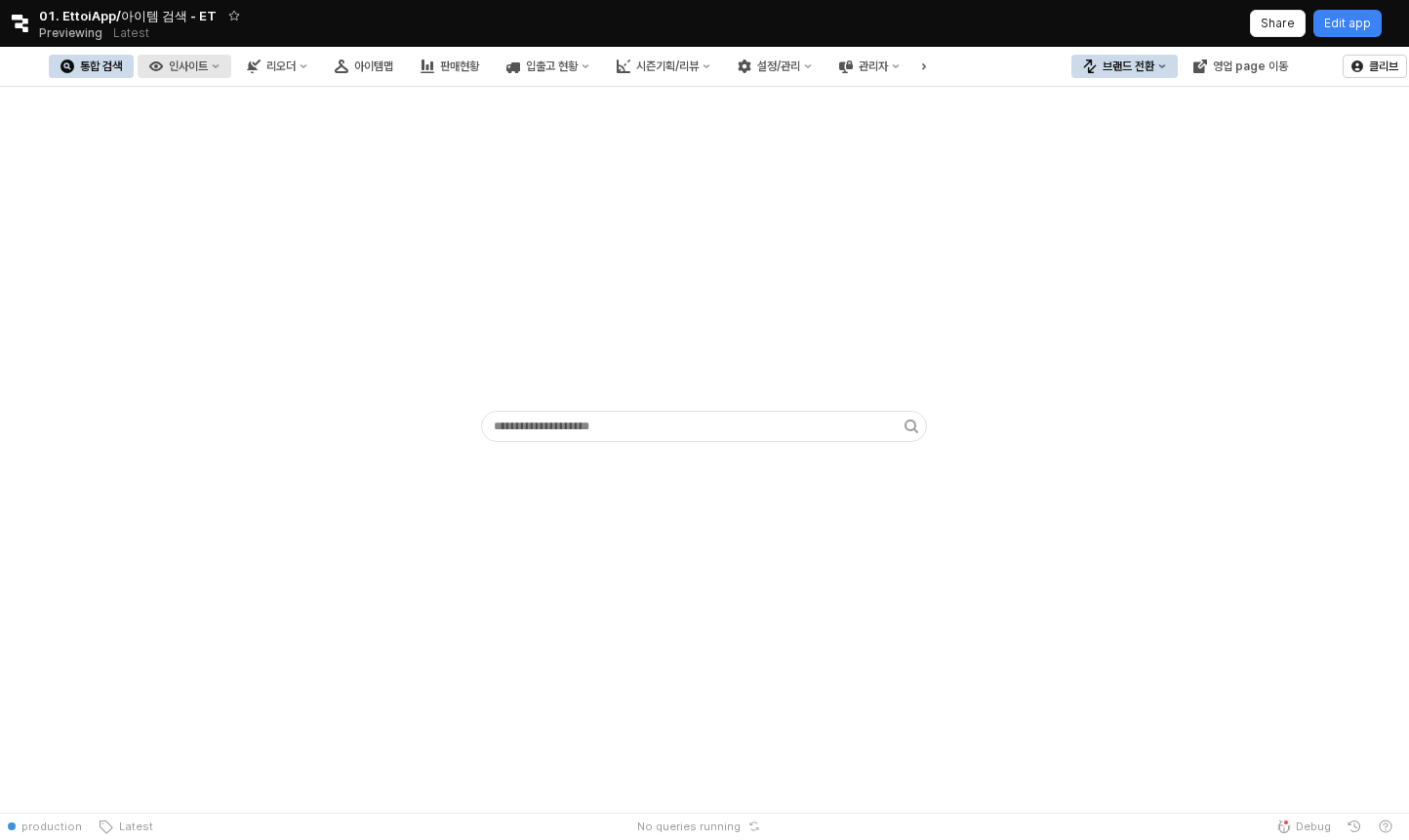 click on "인사이트" at bounding box center [188, 66] 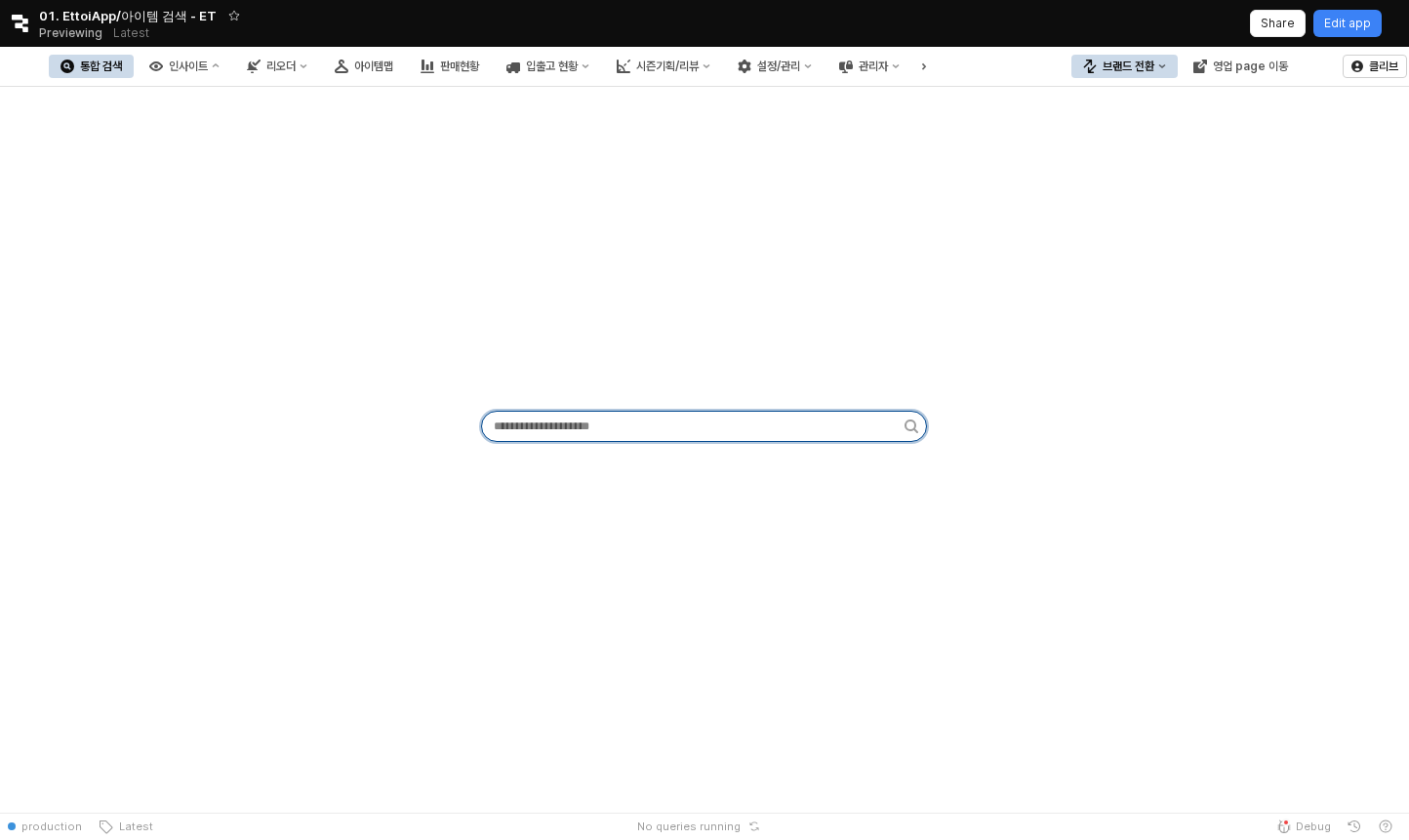 click at bounding box center [693, 426] 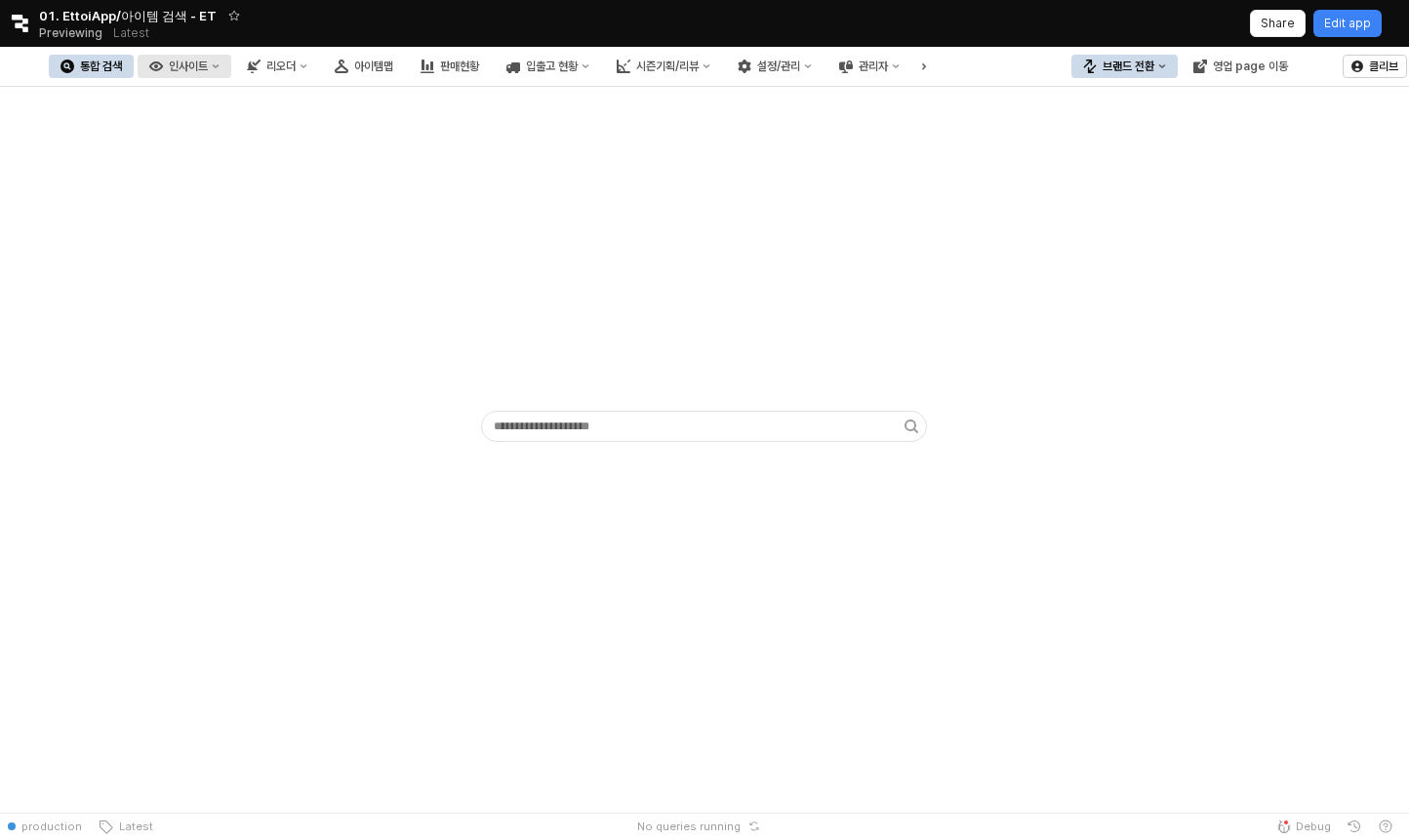 click on "인사이트" at bounding box center (188, 66) 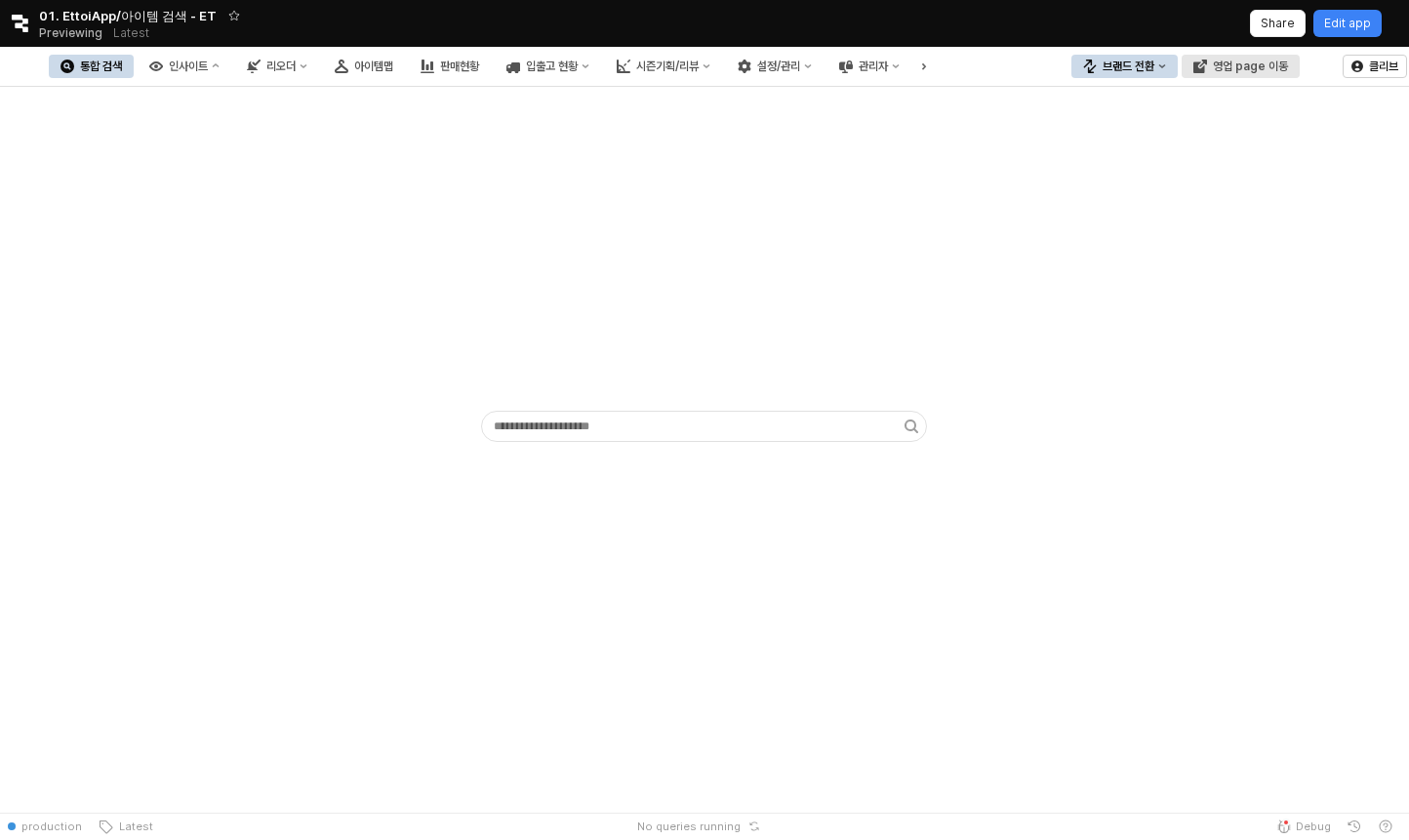 click on "영업 page 이동" at bounding box center [1250, 66] 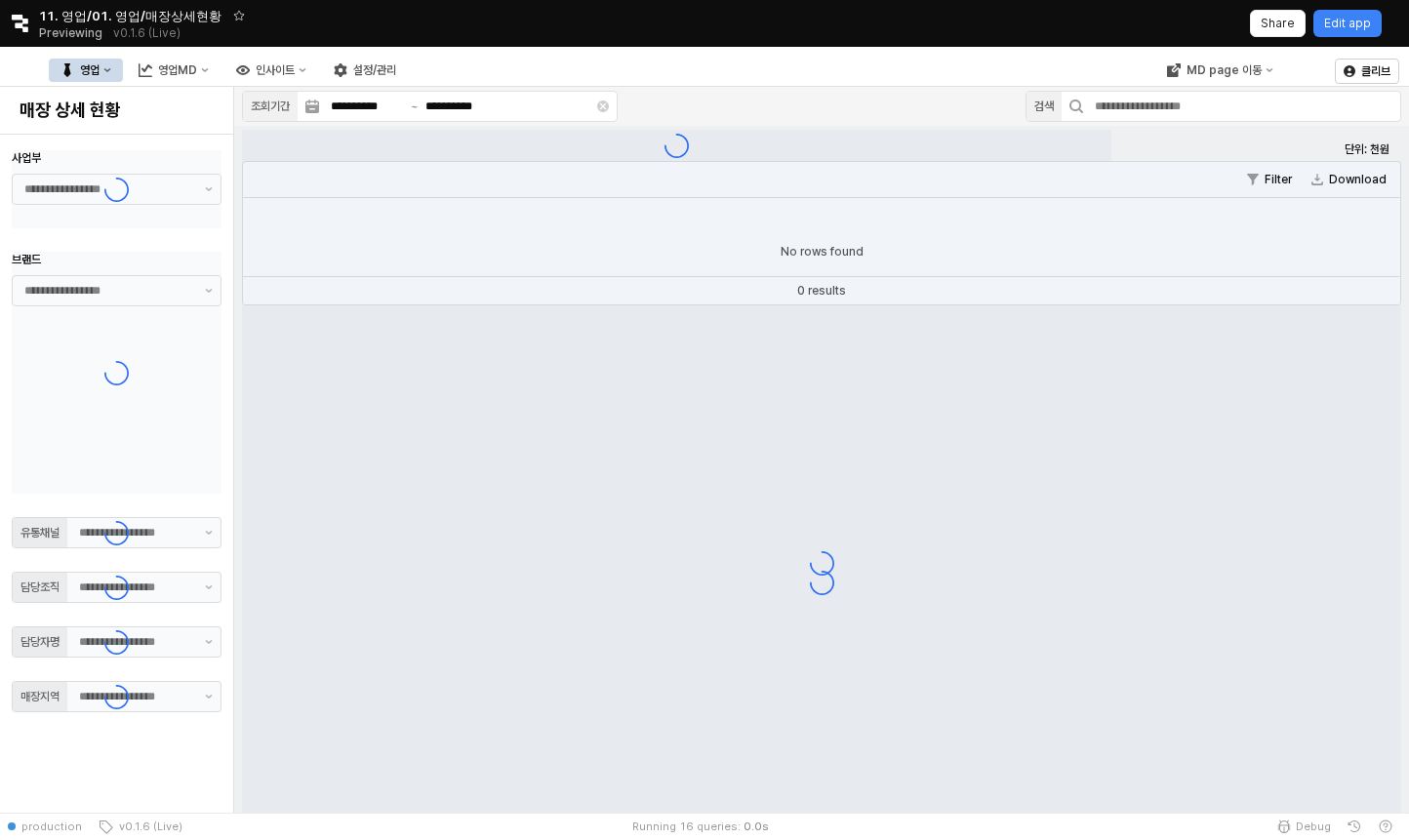 type on "**" 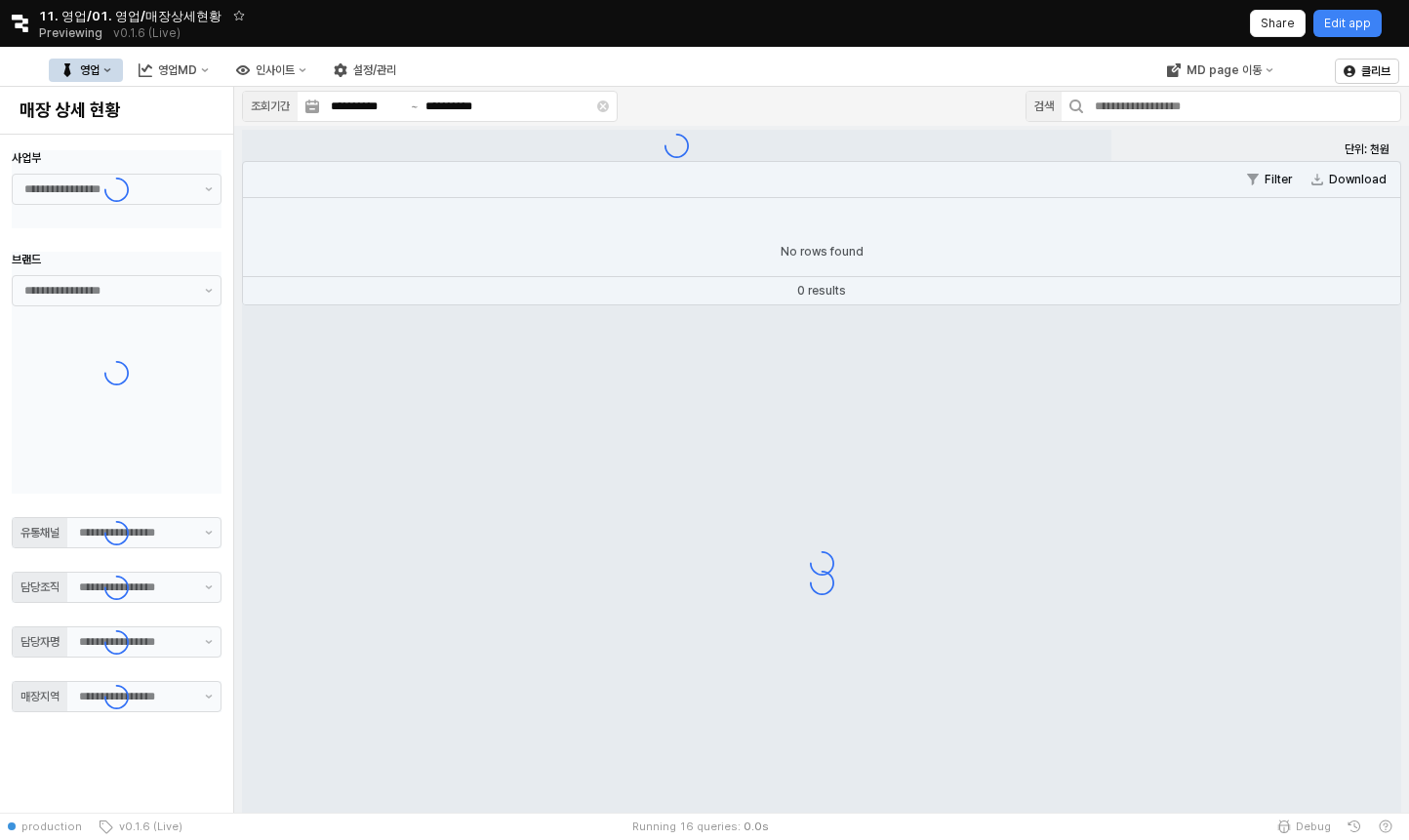 type on "**" 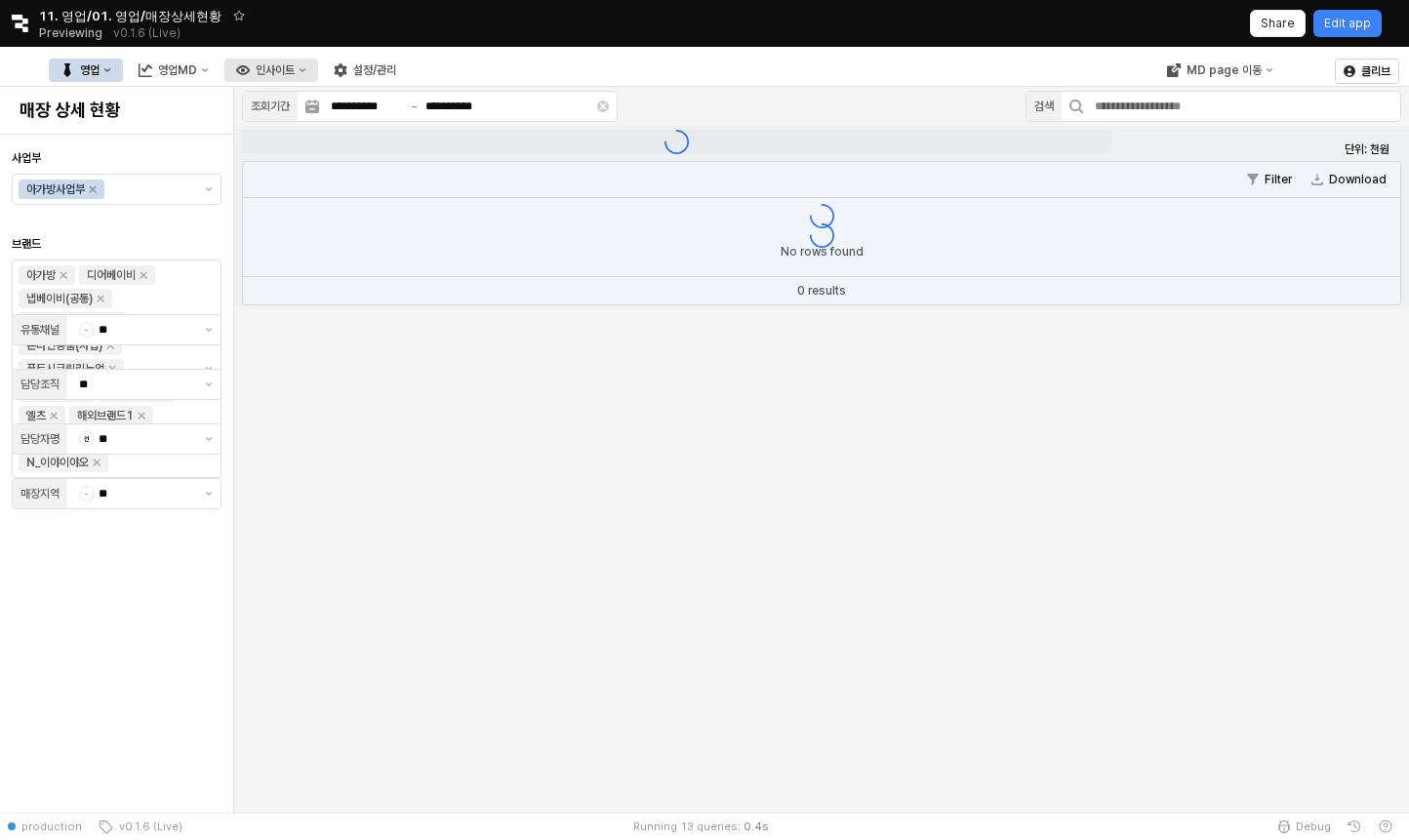 click on "인사이트" at bounding box center [275, 70] 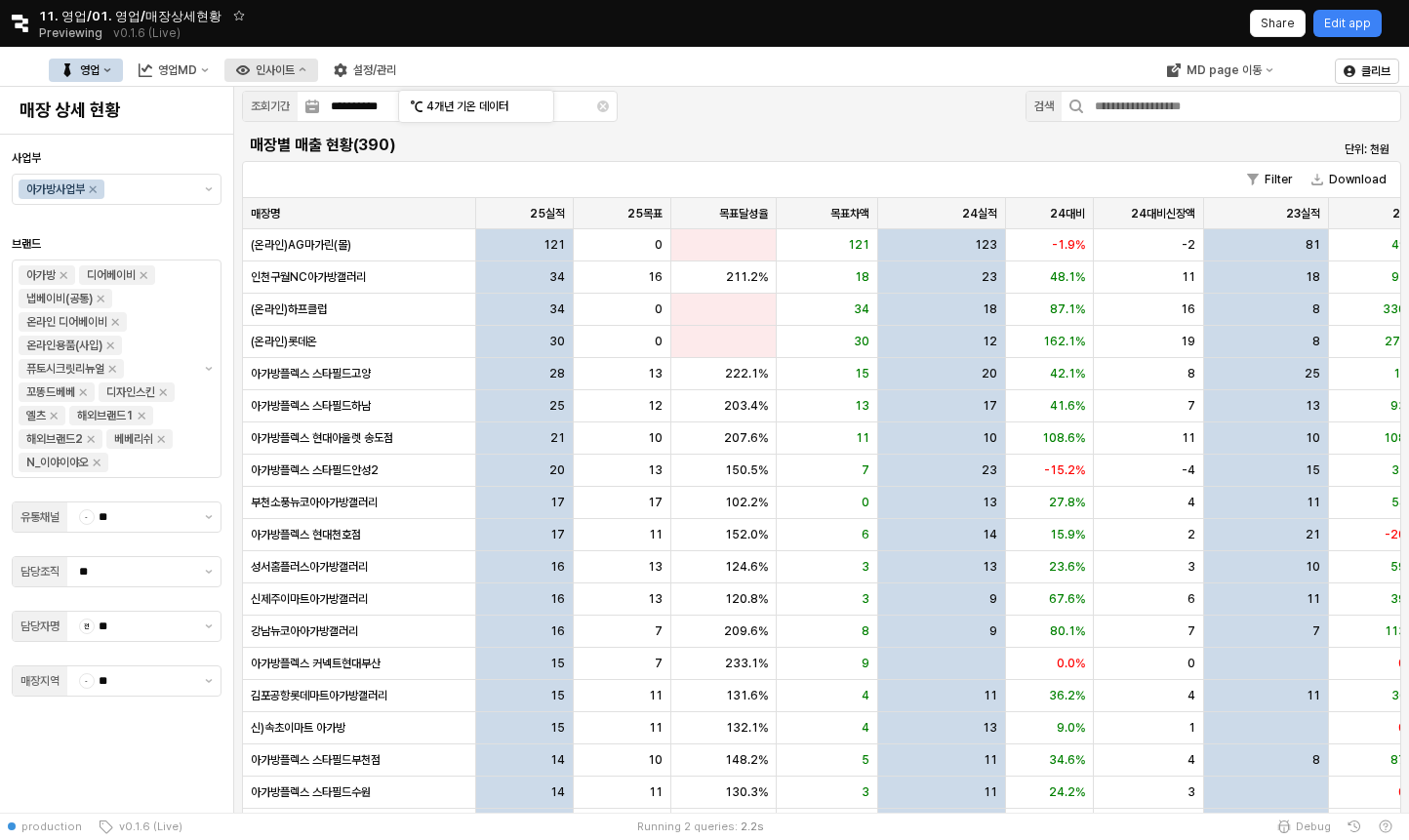 click on "인사이트" at bounding box center [275, 70] 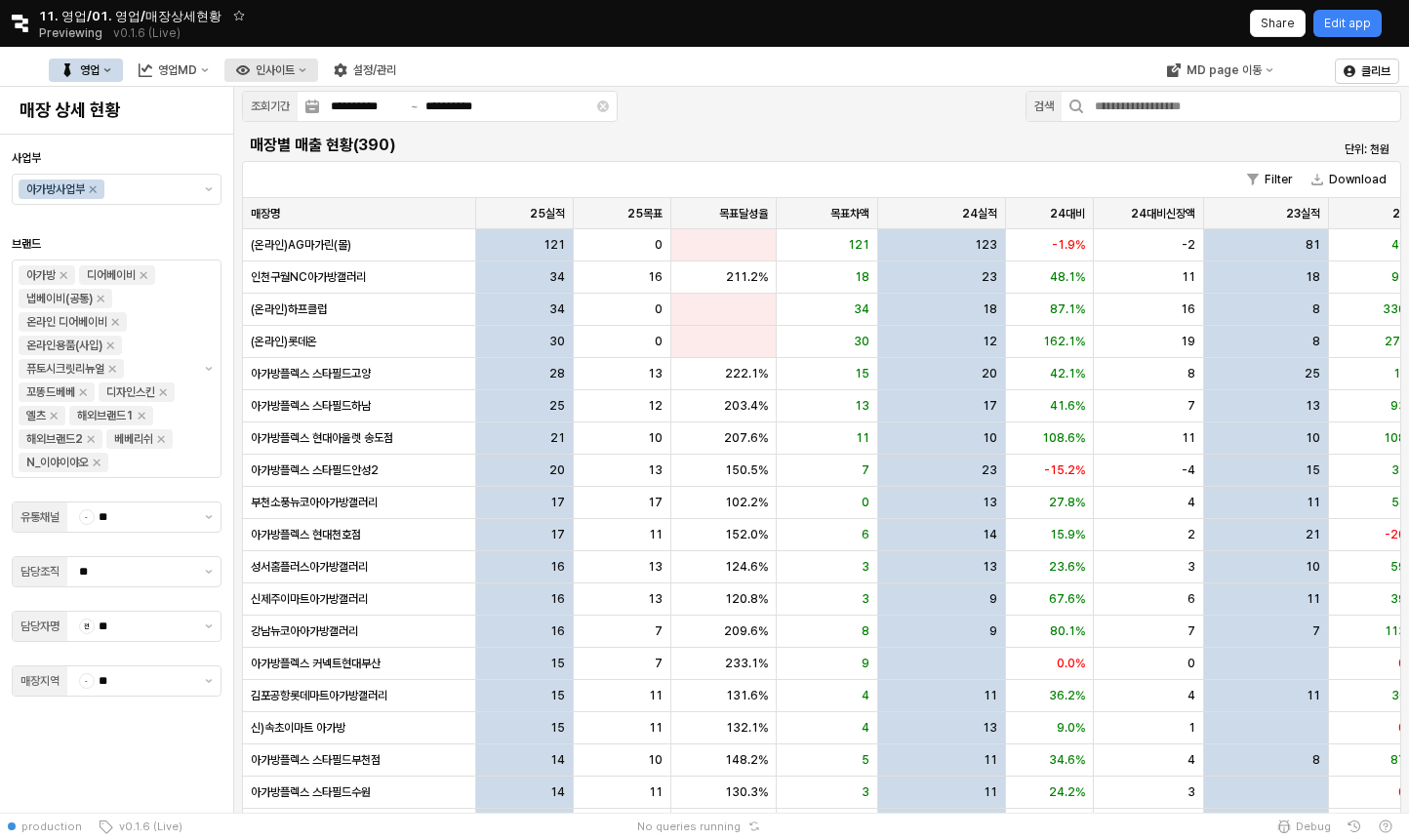 click on "인사이트" at bounding box center [275, 70] 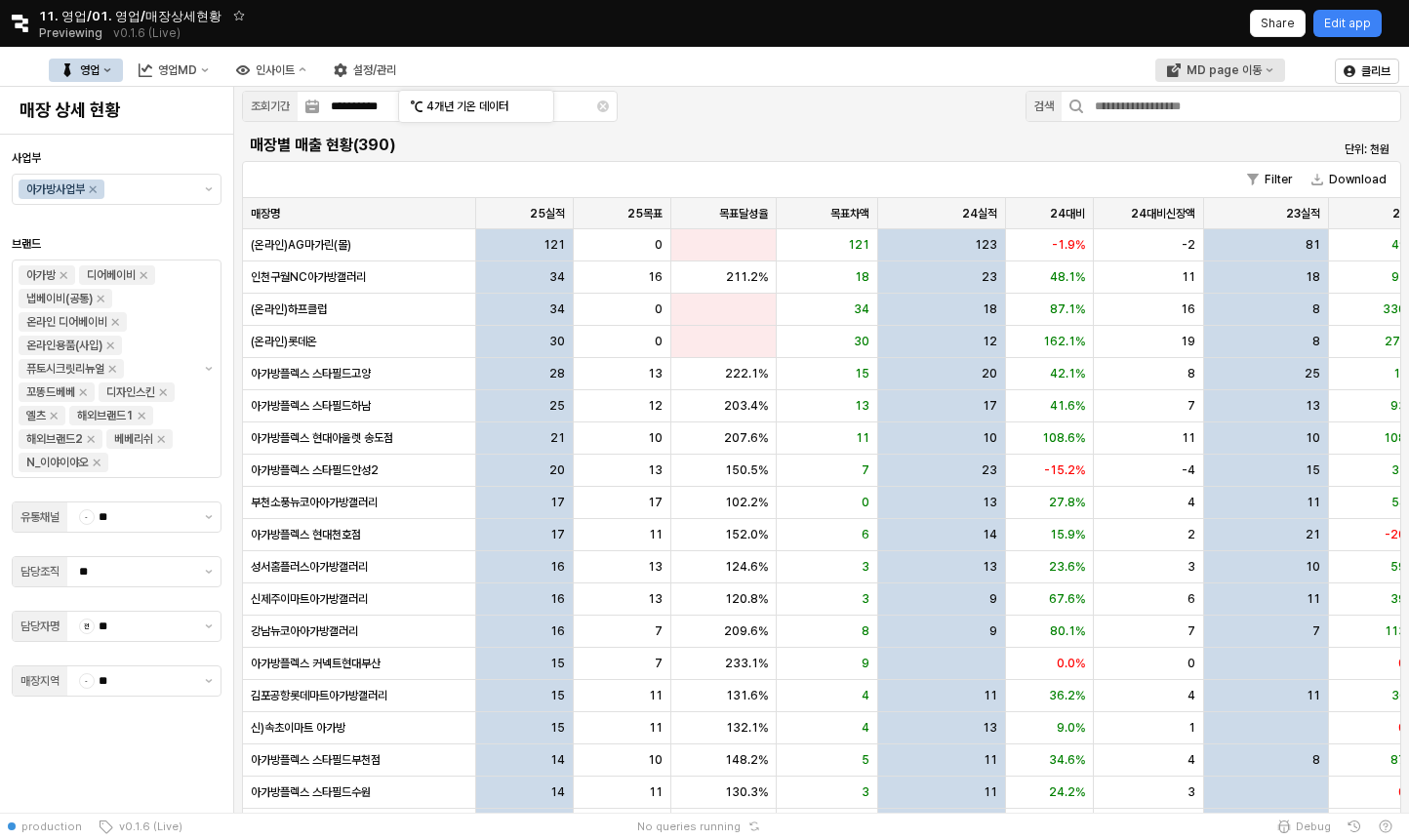 click on "MD page 이동" at bounding box center [1224, 70] 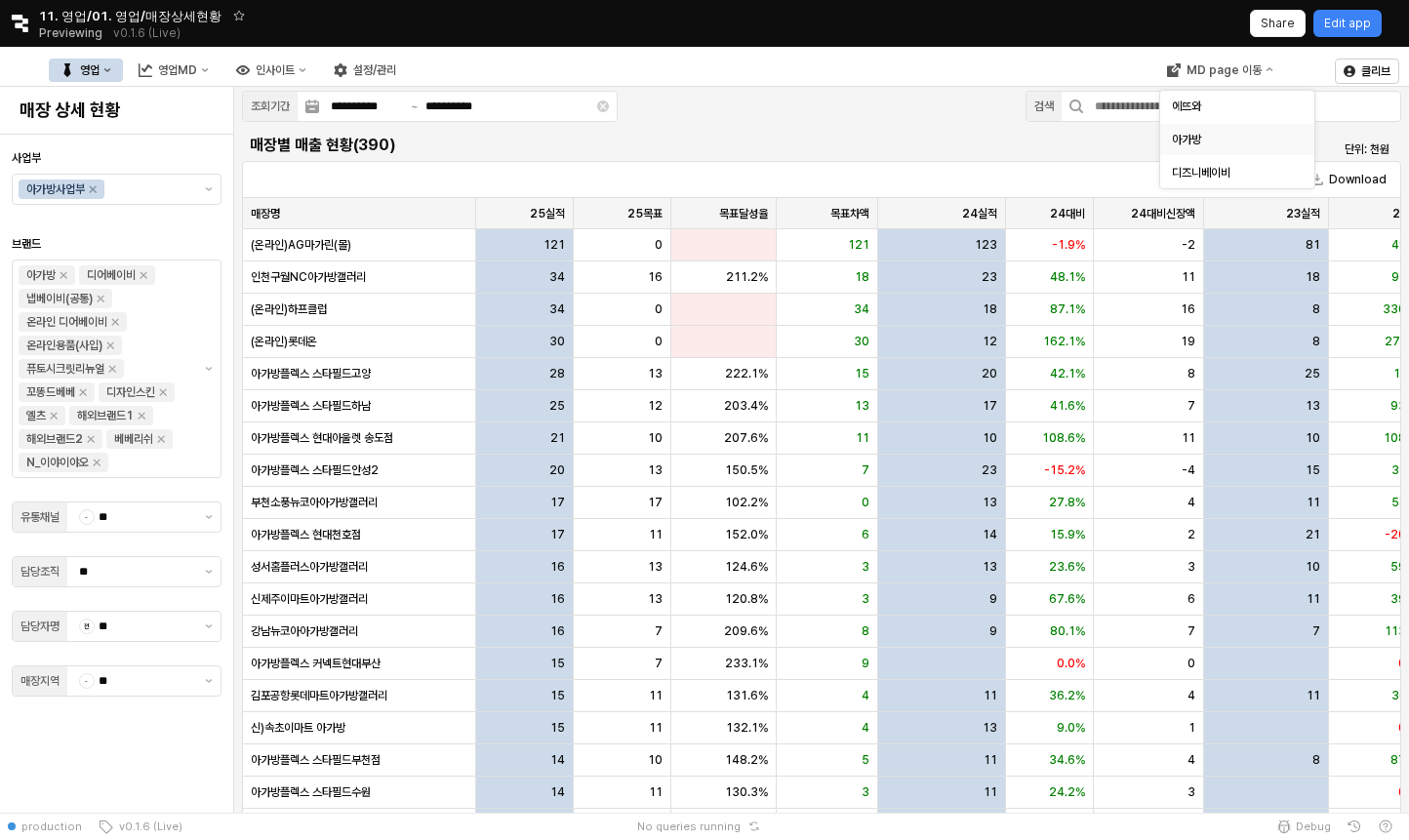 click on "아가방" at bounding box center [1231, 140] 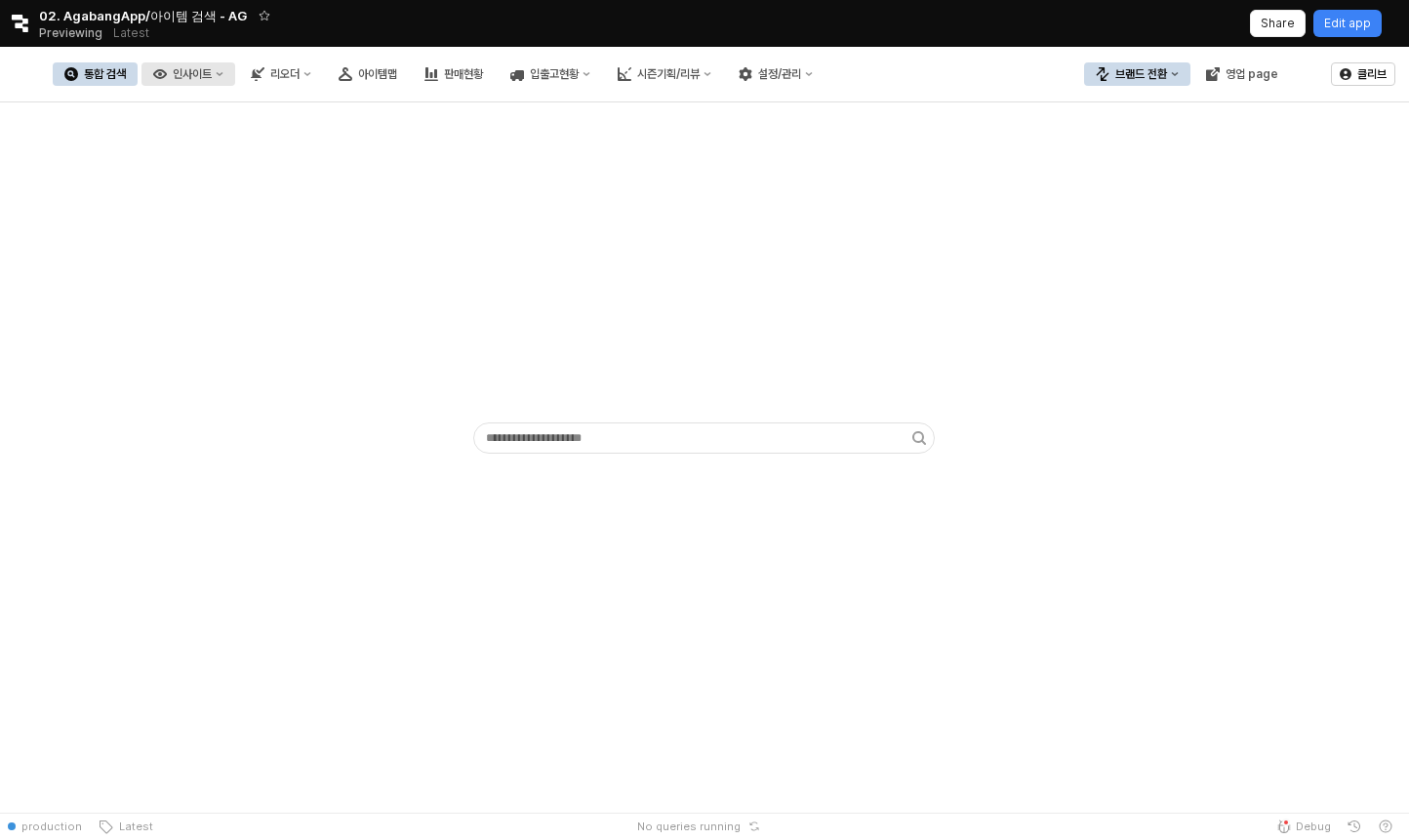click on "인사이트" at bounding box center (192, 74) 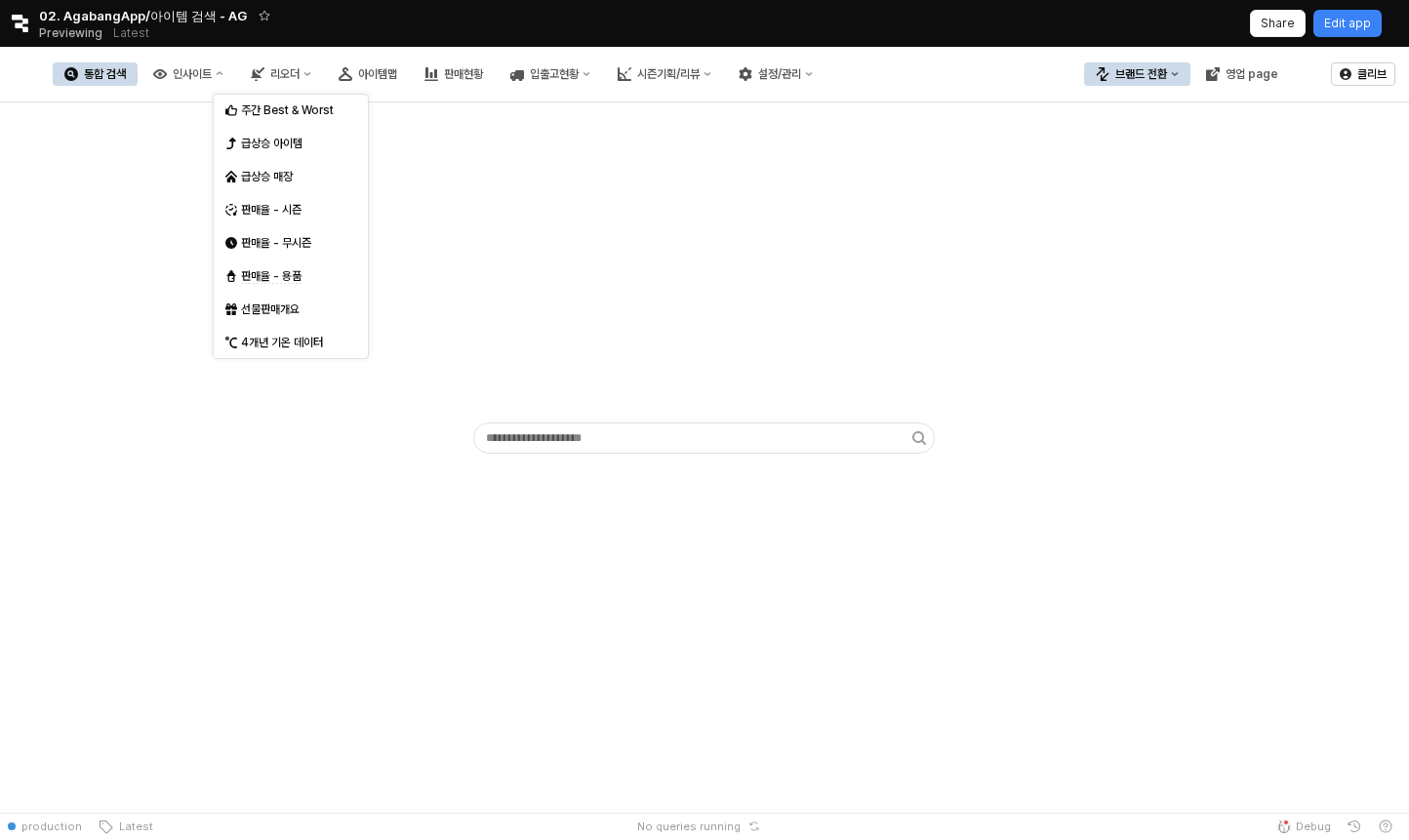 click at bounding box center [704, 282] 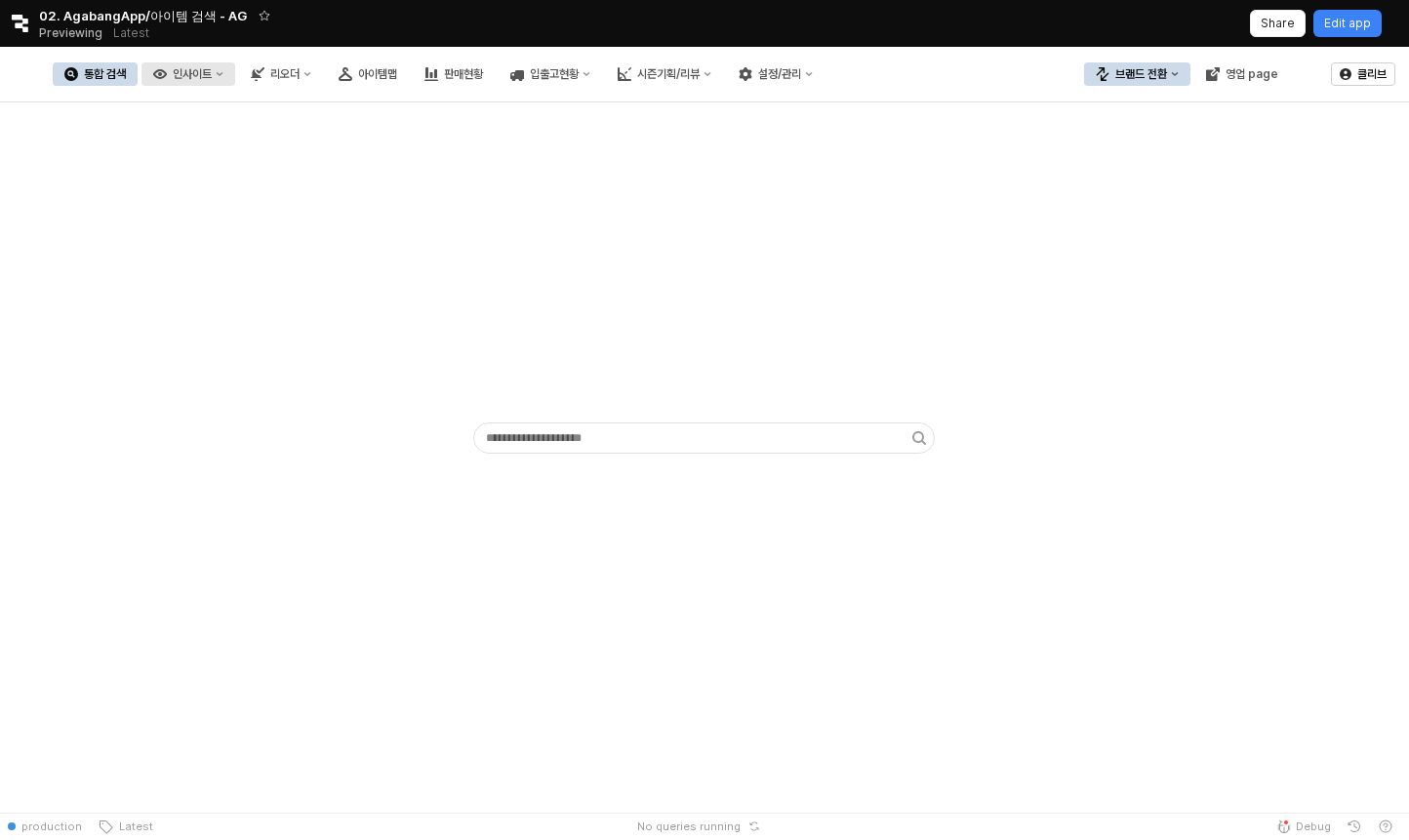 click on "인사이트" at bounding box center [192, 74] 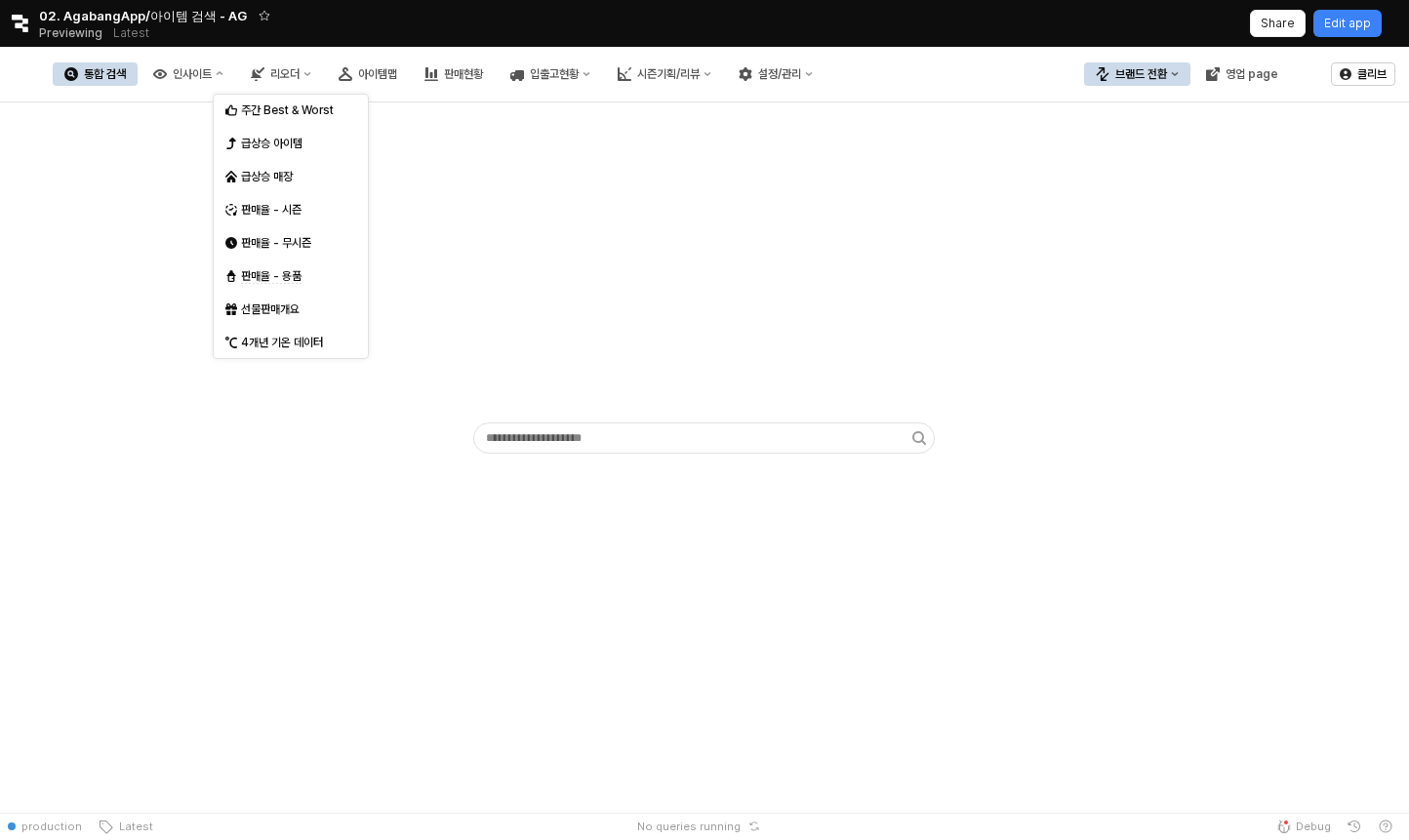 click at bounding box center (704, 309) 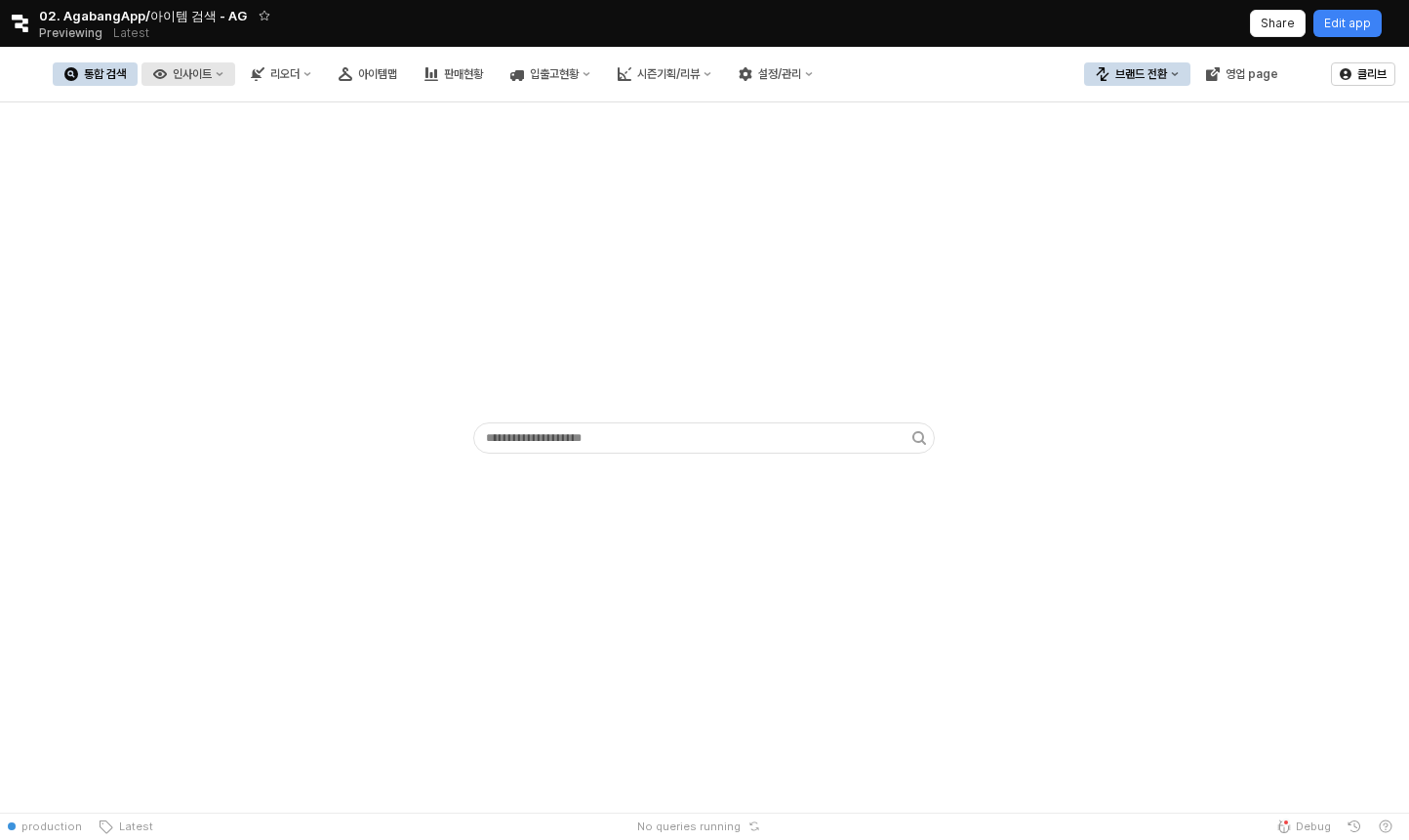 click on "인사이트" at bounding box center [192, 74] 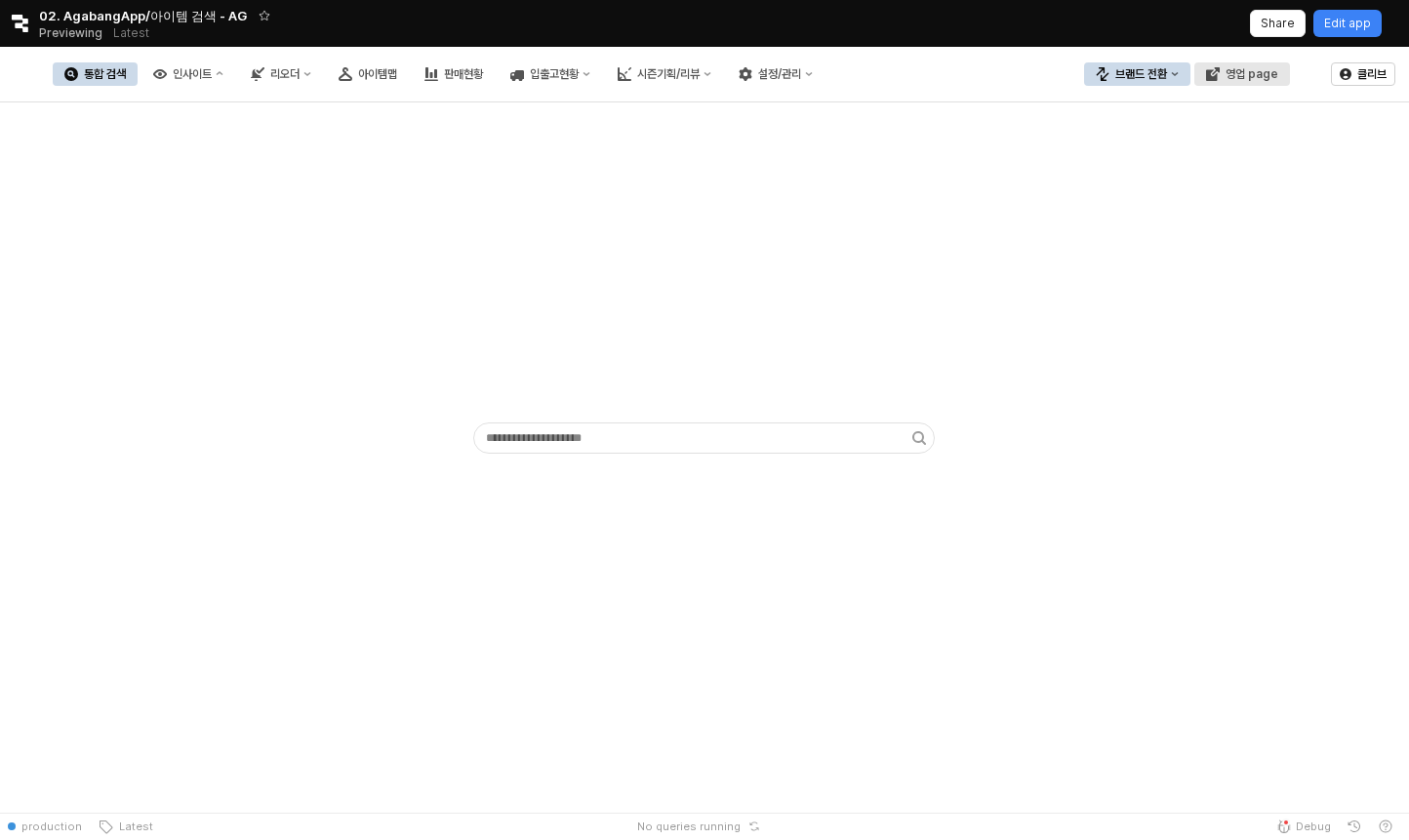 click on "영업 page" at bounding box center (1242, 74) 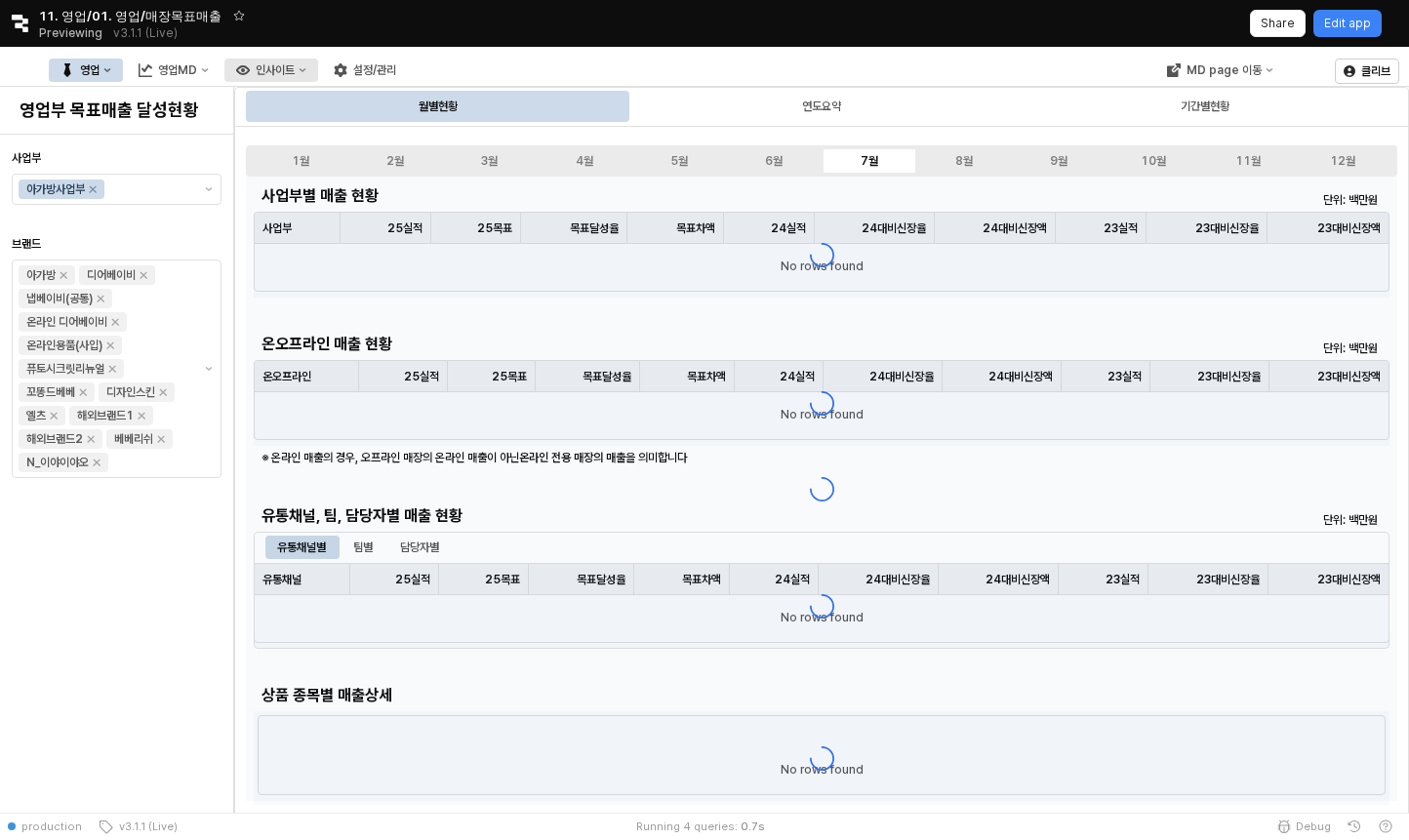 click on "인사이트" at bounding box center (271, 70) 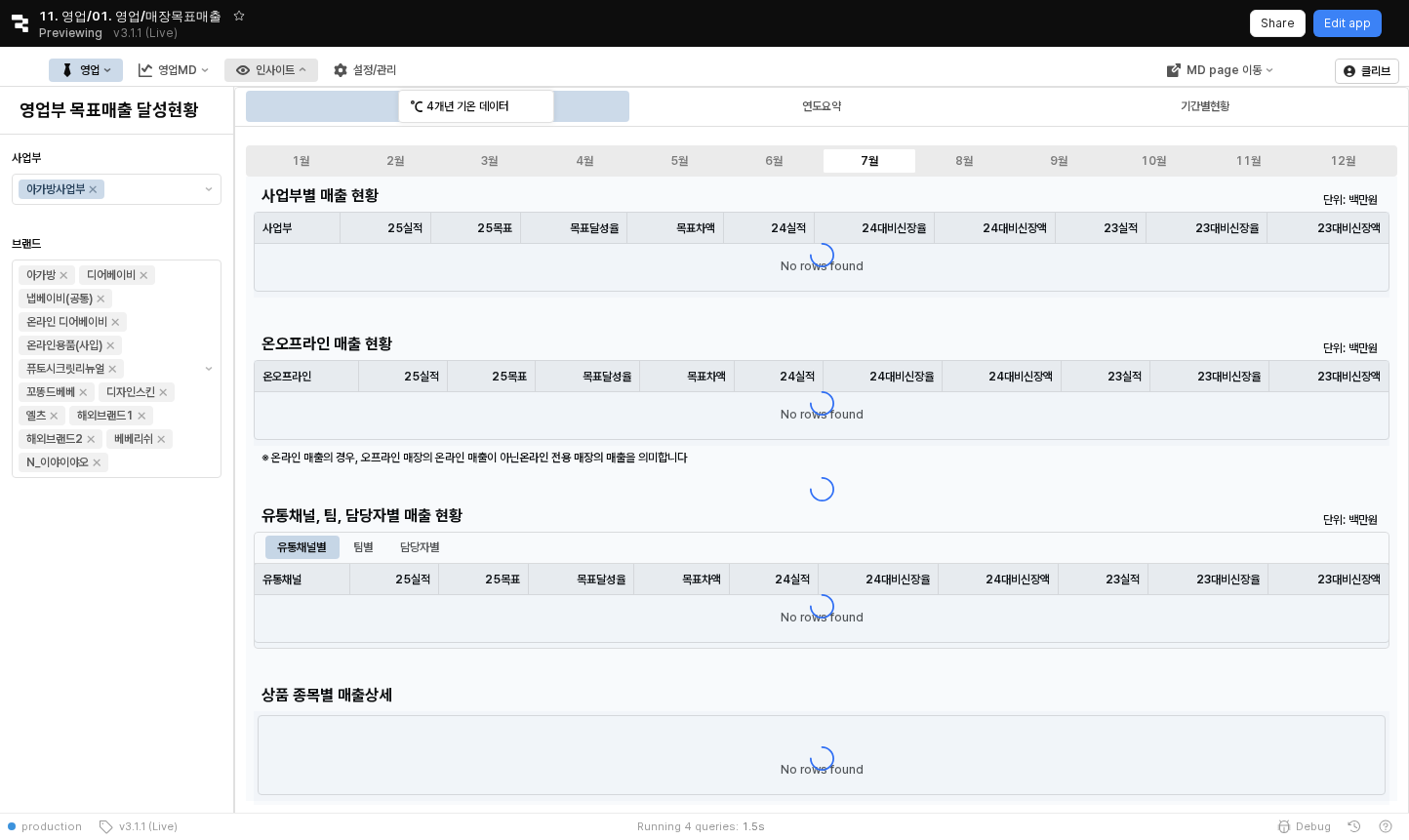 click on "인사이트" at bounding box center [271, 70] 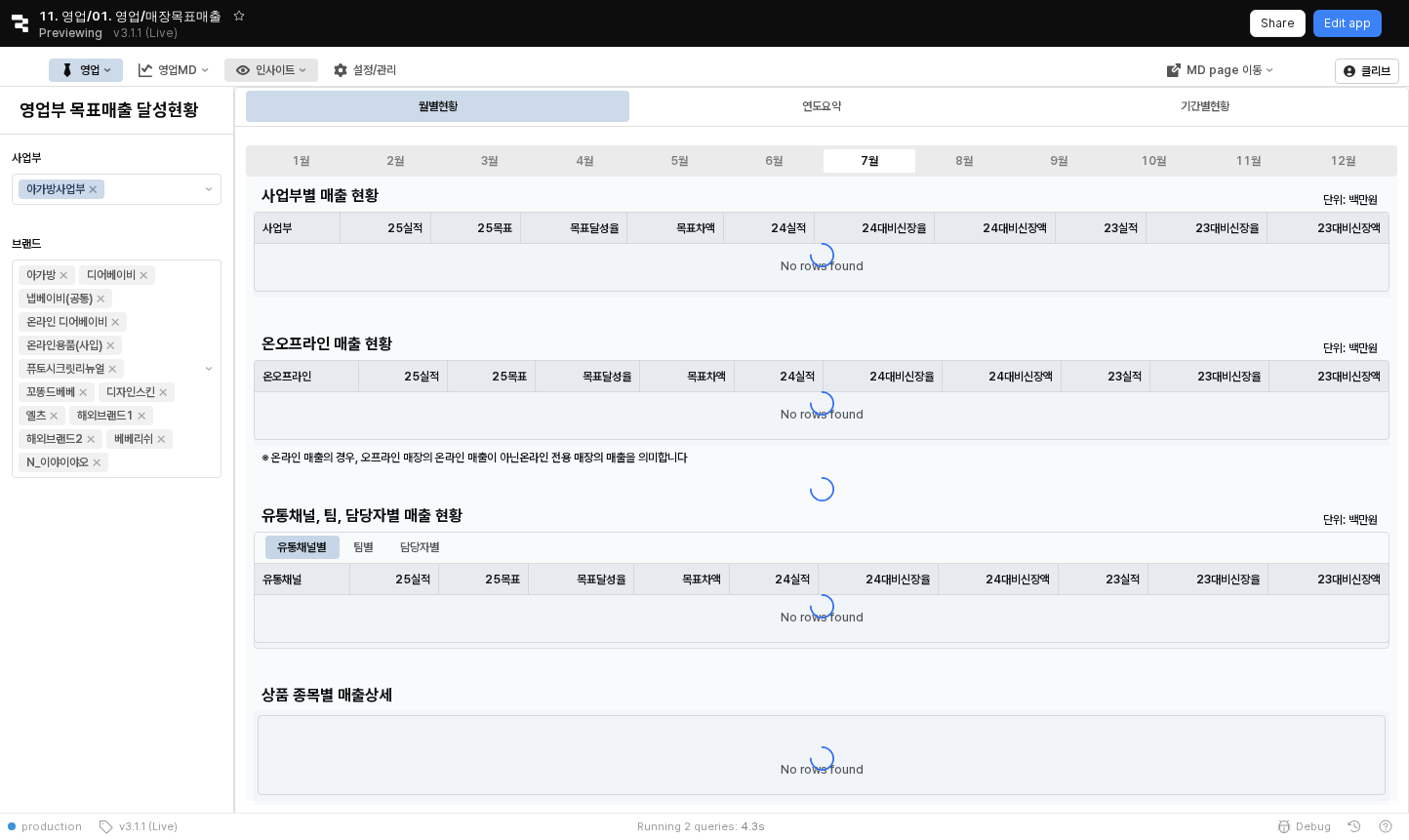 click on "인사이트" at bounding box center [275, 70] 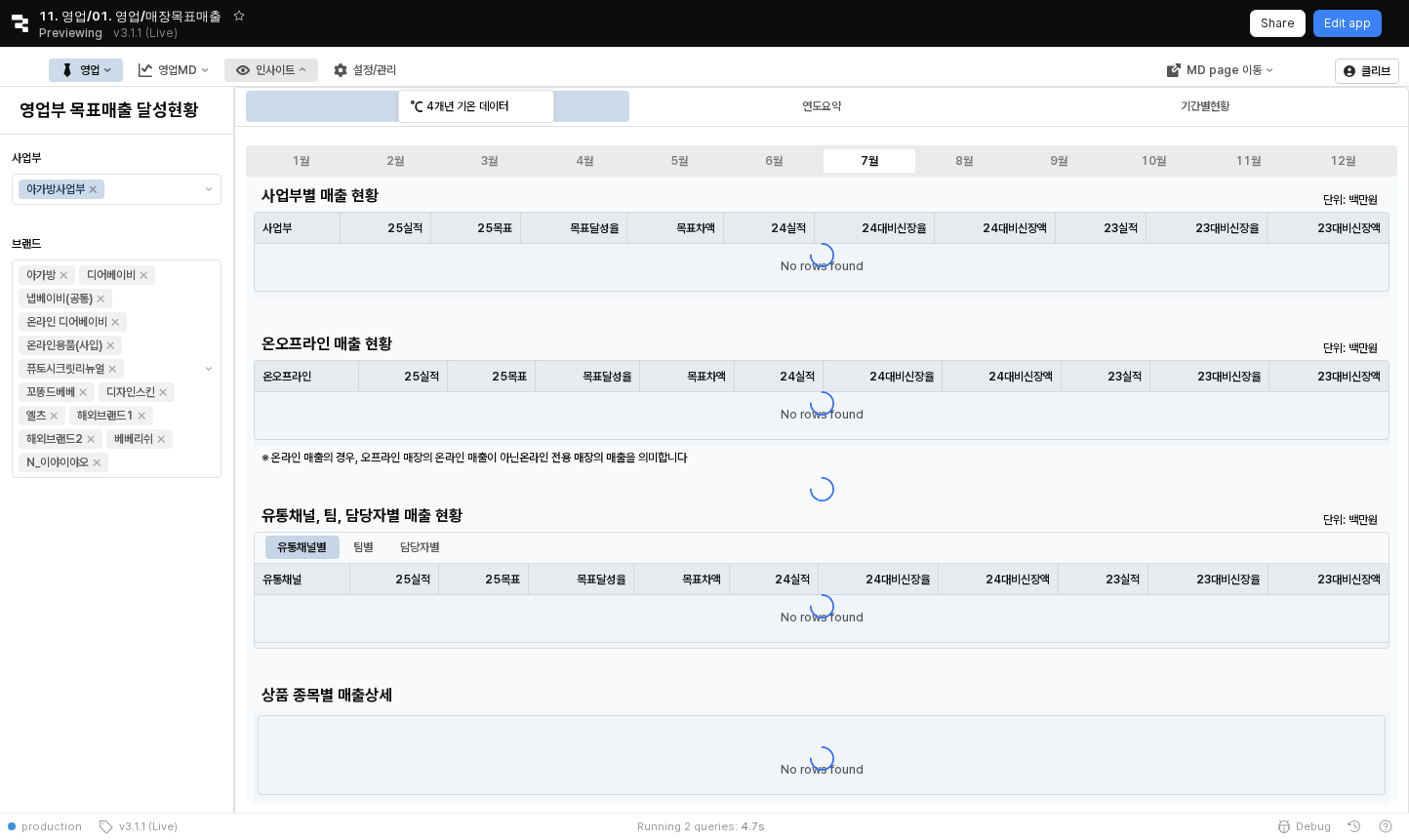 click on "인사이트" at bounding box center (275, 70) 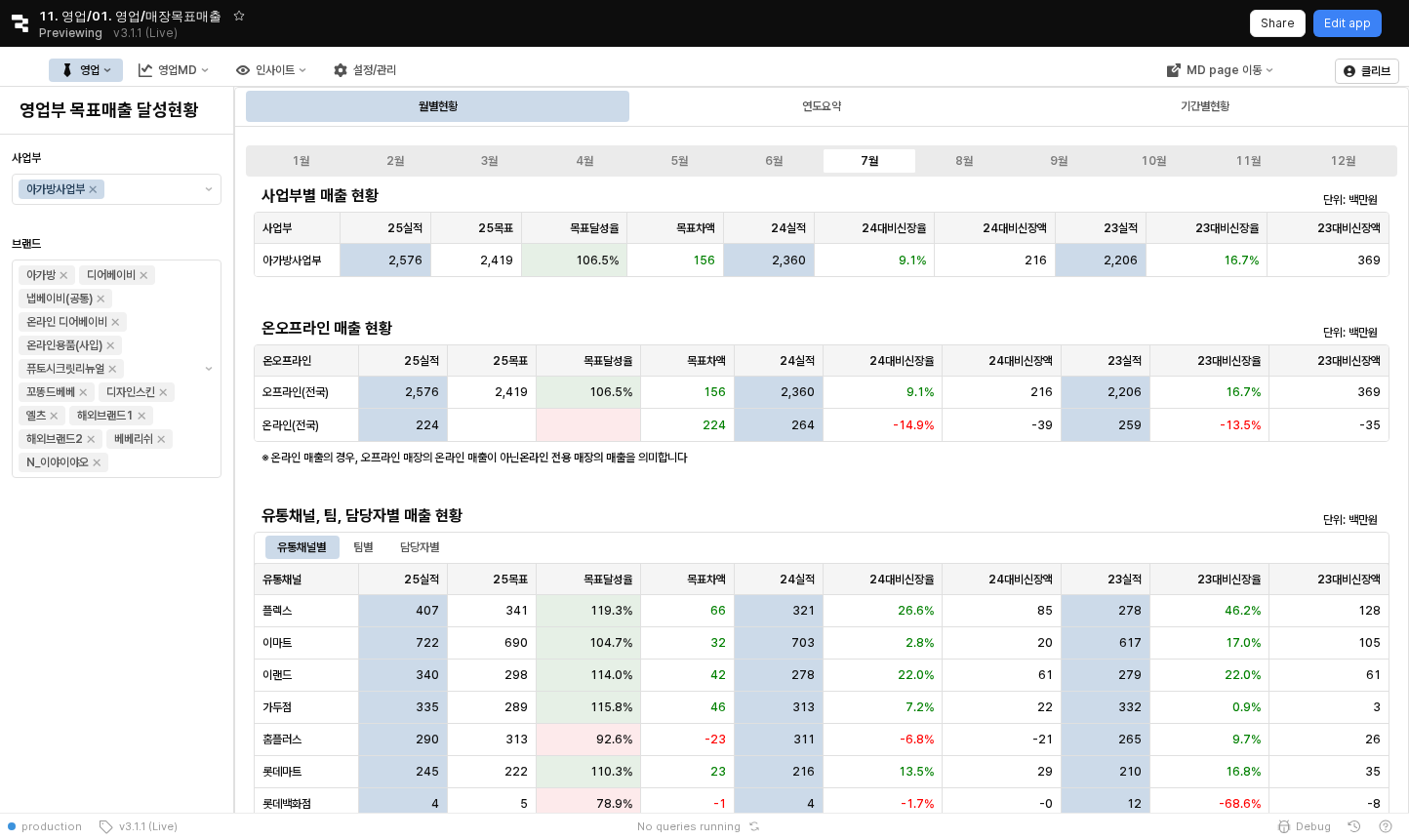 click on "월별현황" at bounding box center (437, 106) 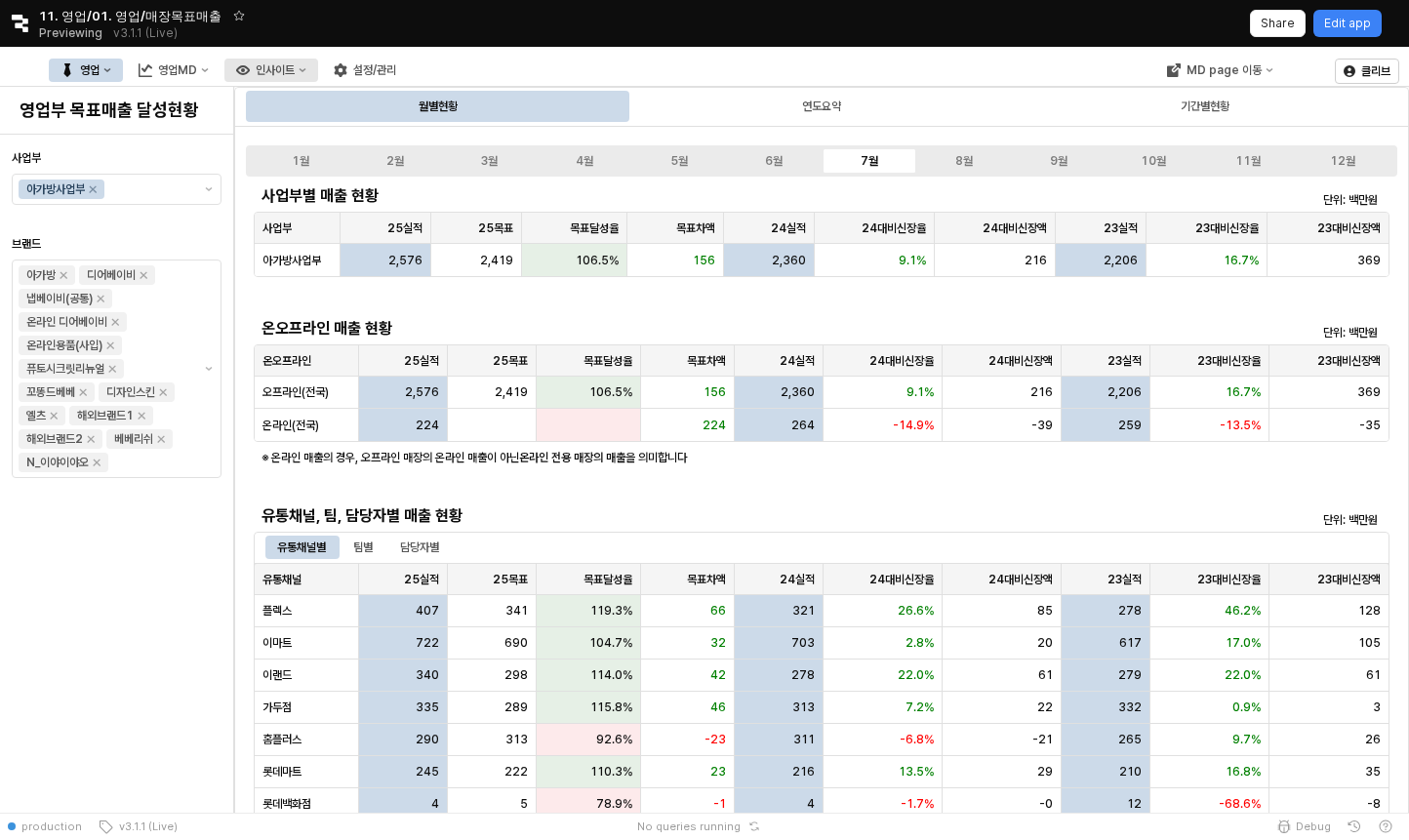 click on "인사이트" at bounding box center [275, 70] 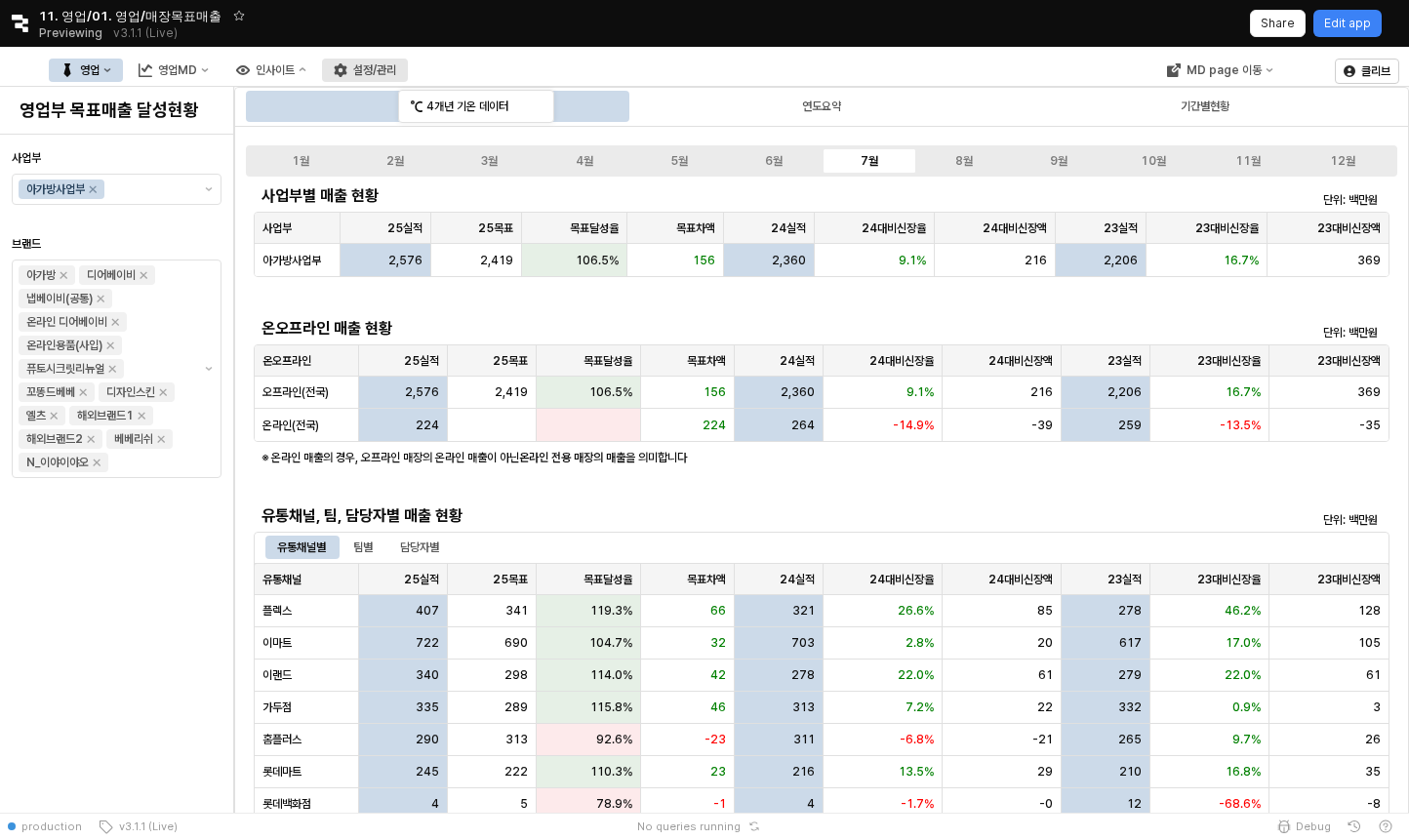 click on "설정/관리" at bounding box center (365, 70) 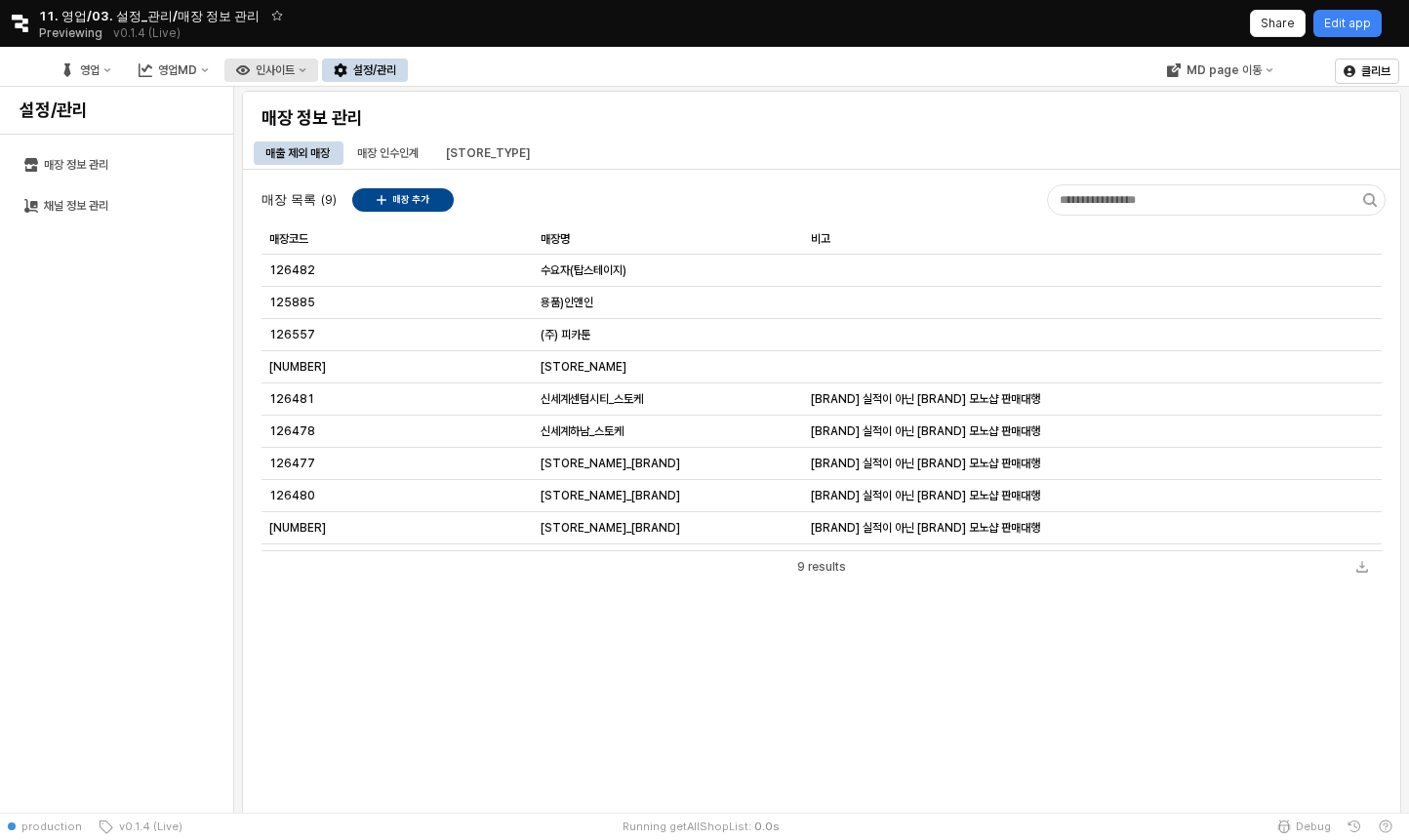 click on "인사이트" at bounding box center [271, 70] 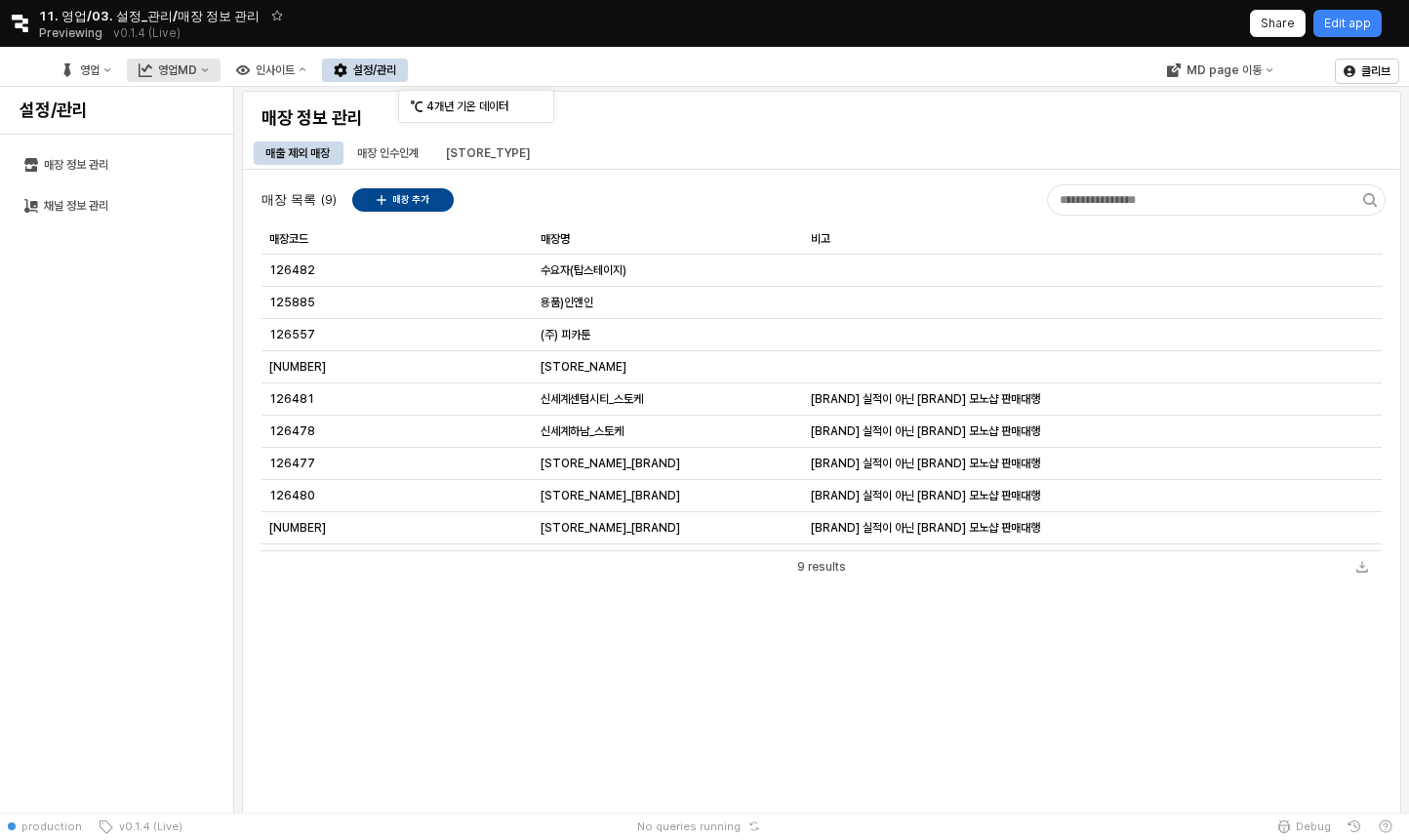 click on "영업MD" at bounding box center [178, 70] 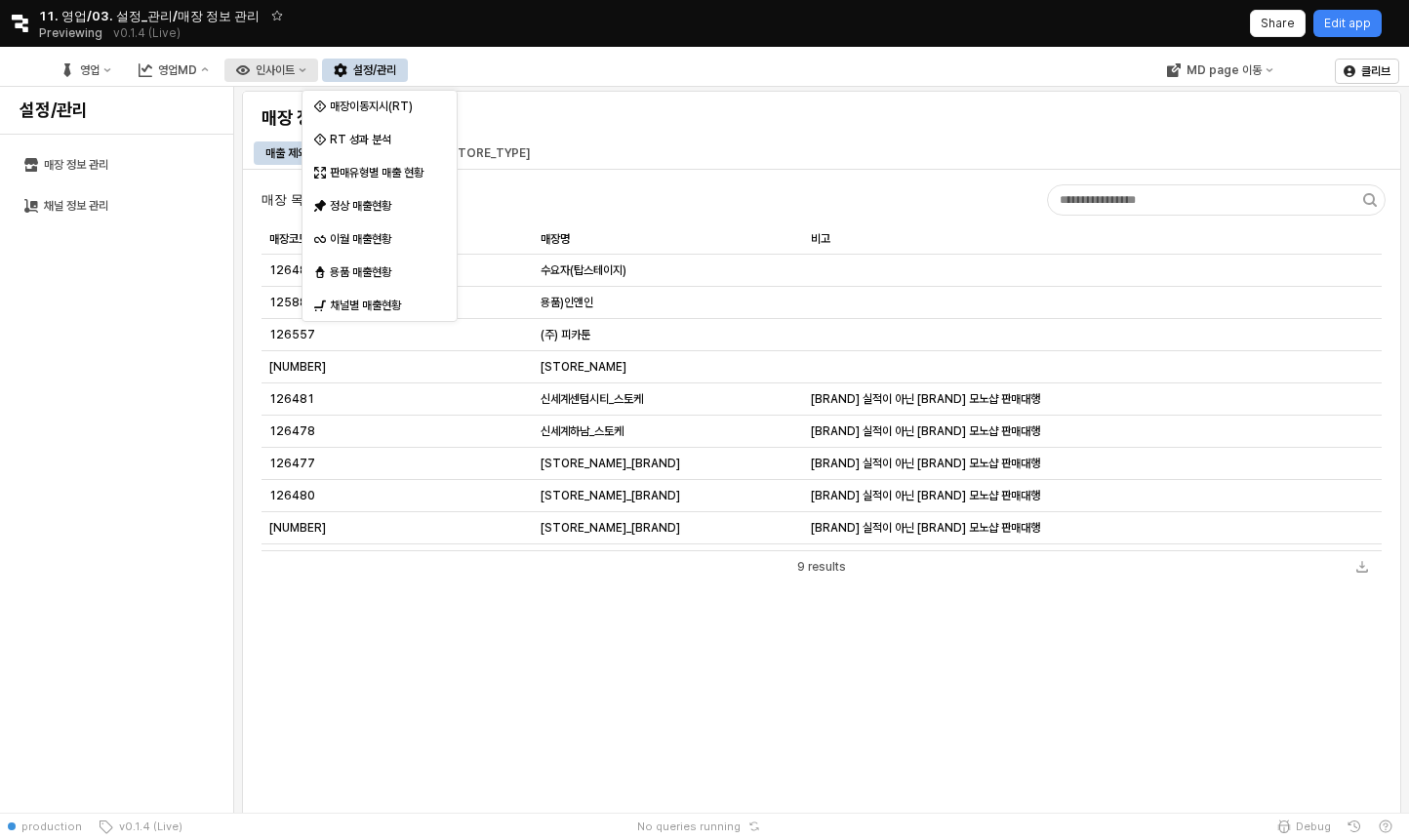 click on "인사이트" at bounding box center (275, 70) 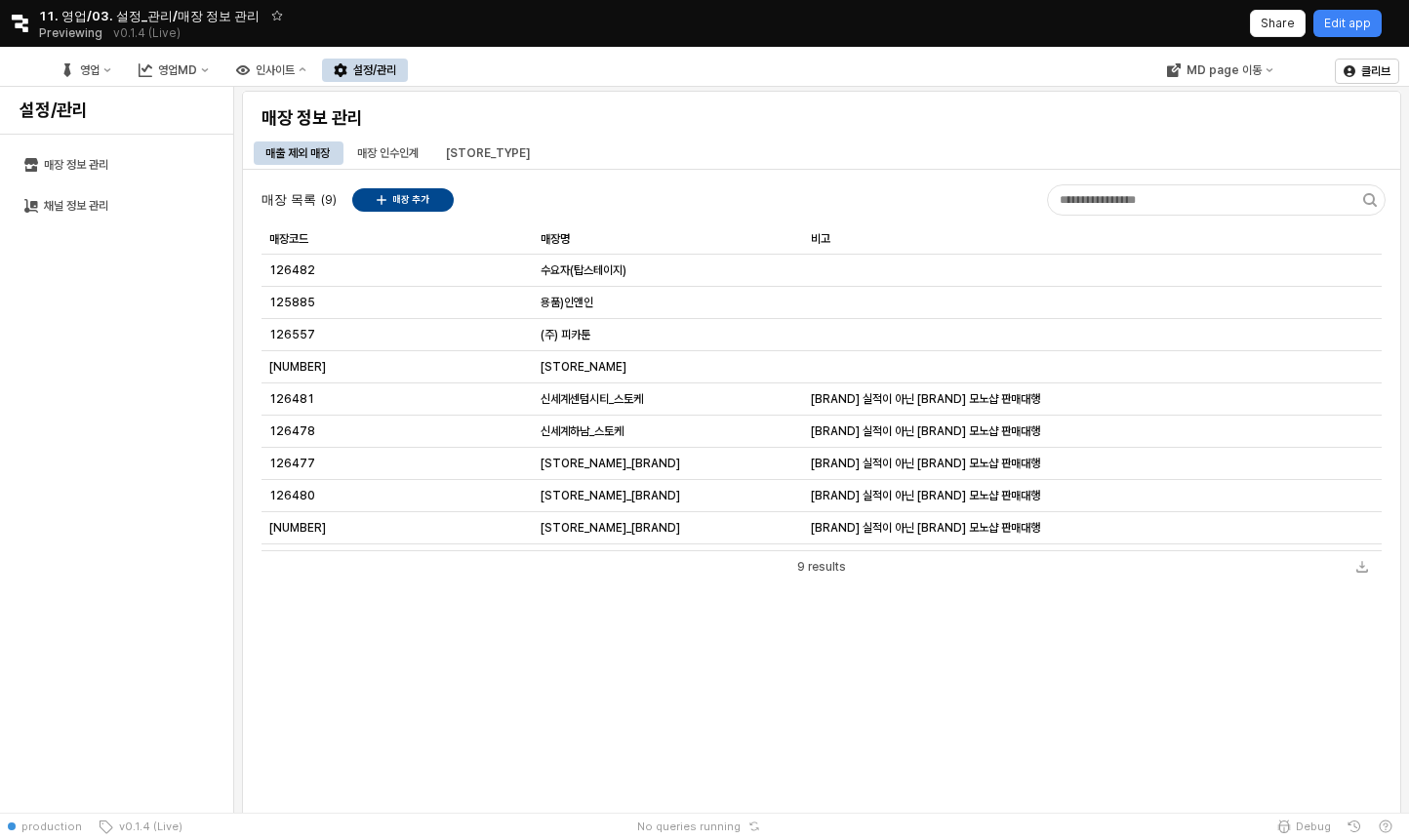 click on "설정/관리" at bounding box center [365, 70] 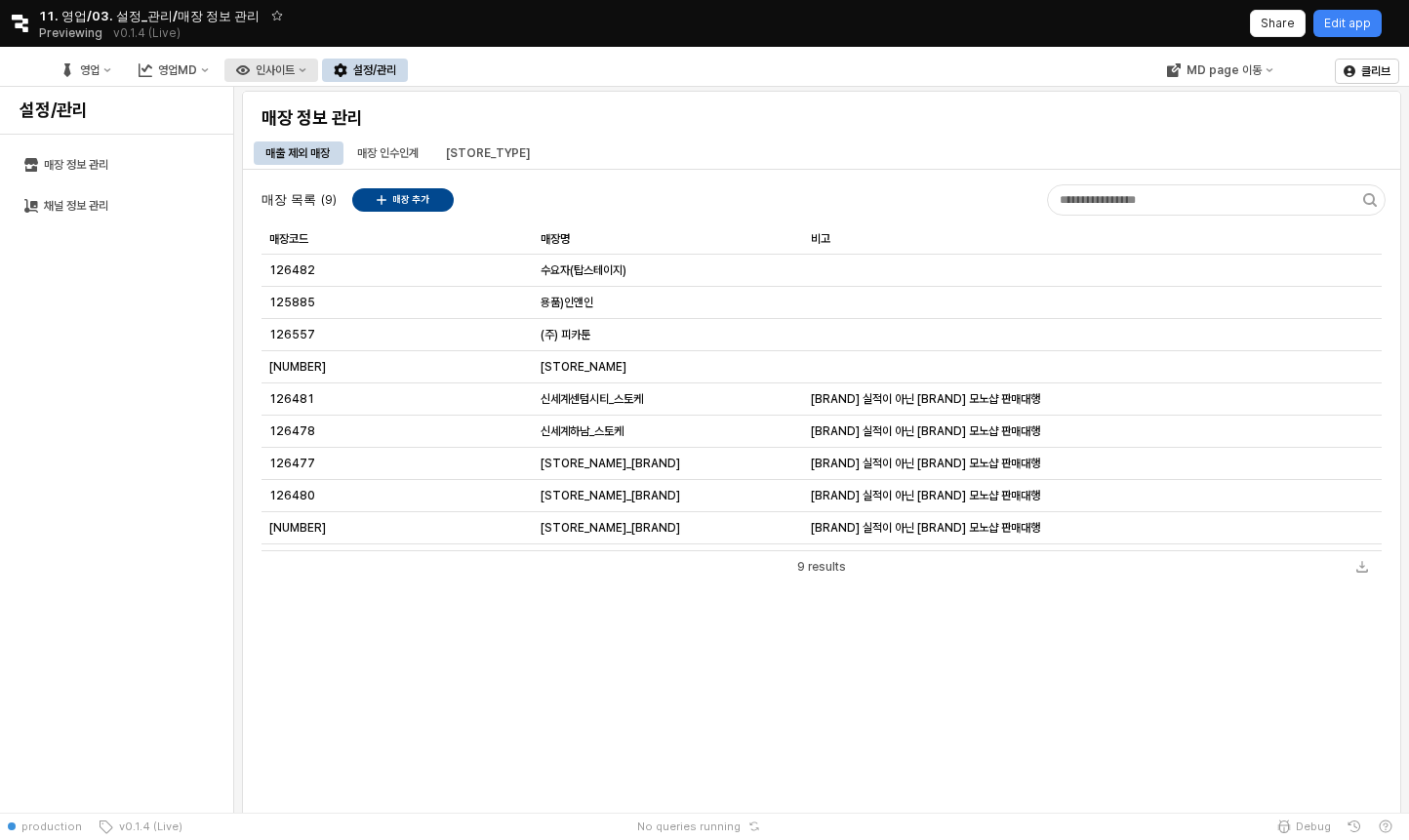 click 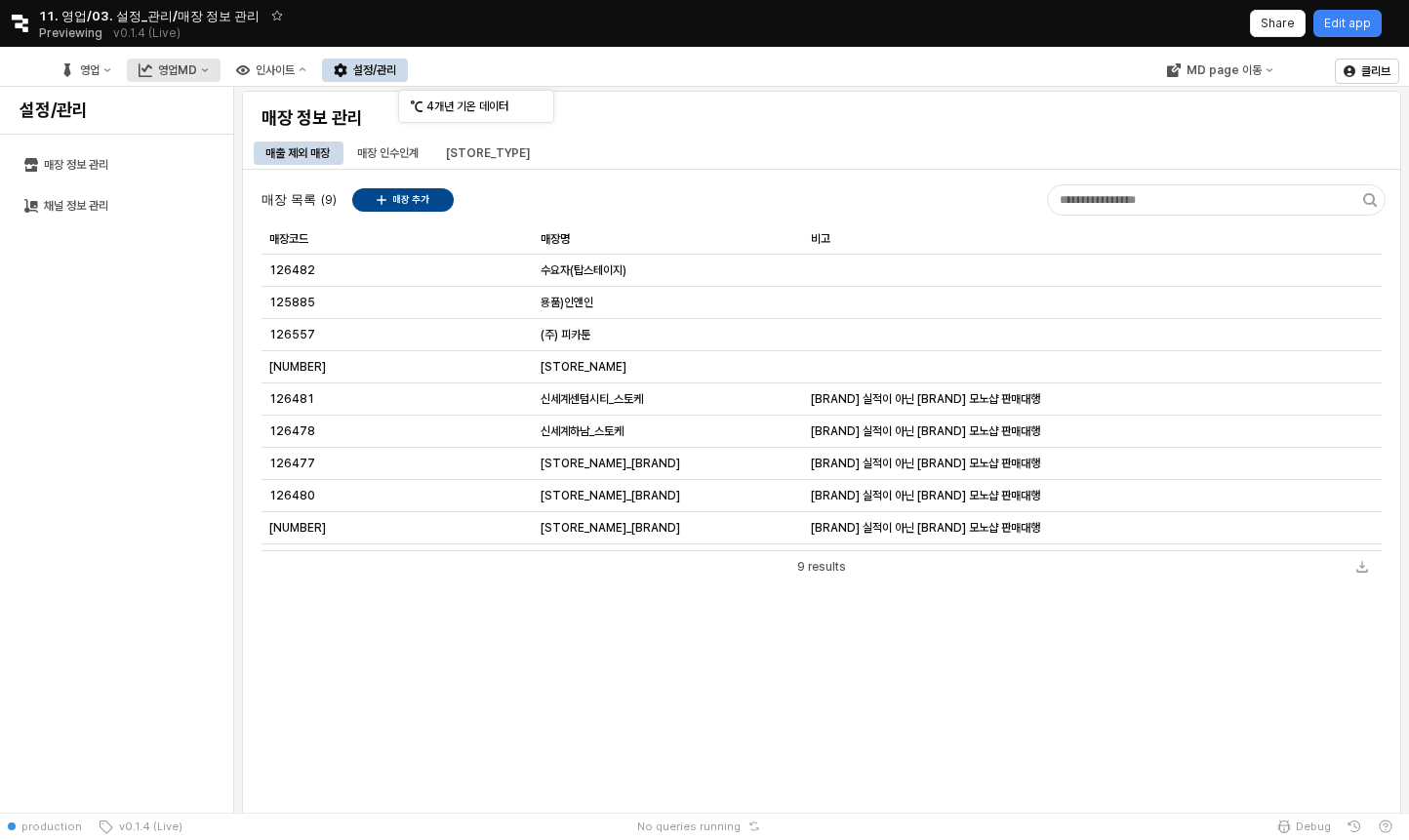 click on "영업MD" at bounding box center (178, 70) 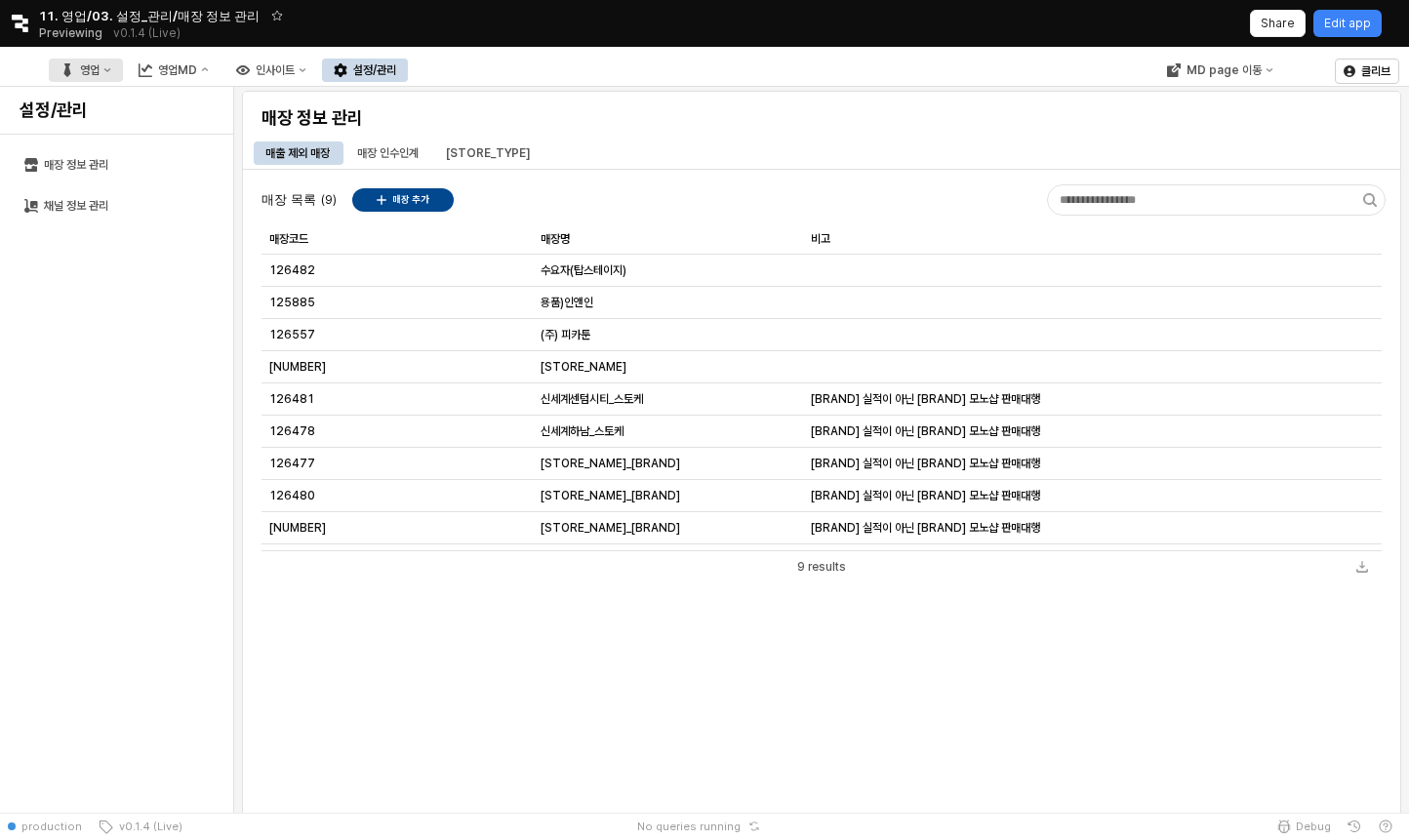 click on "영업" at bounding box center (86, 70) 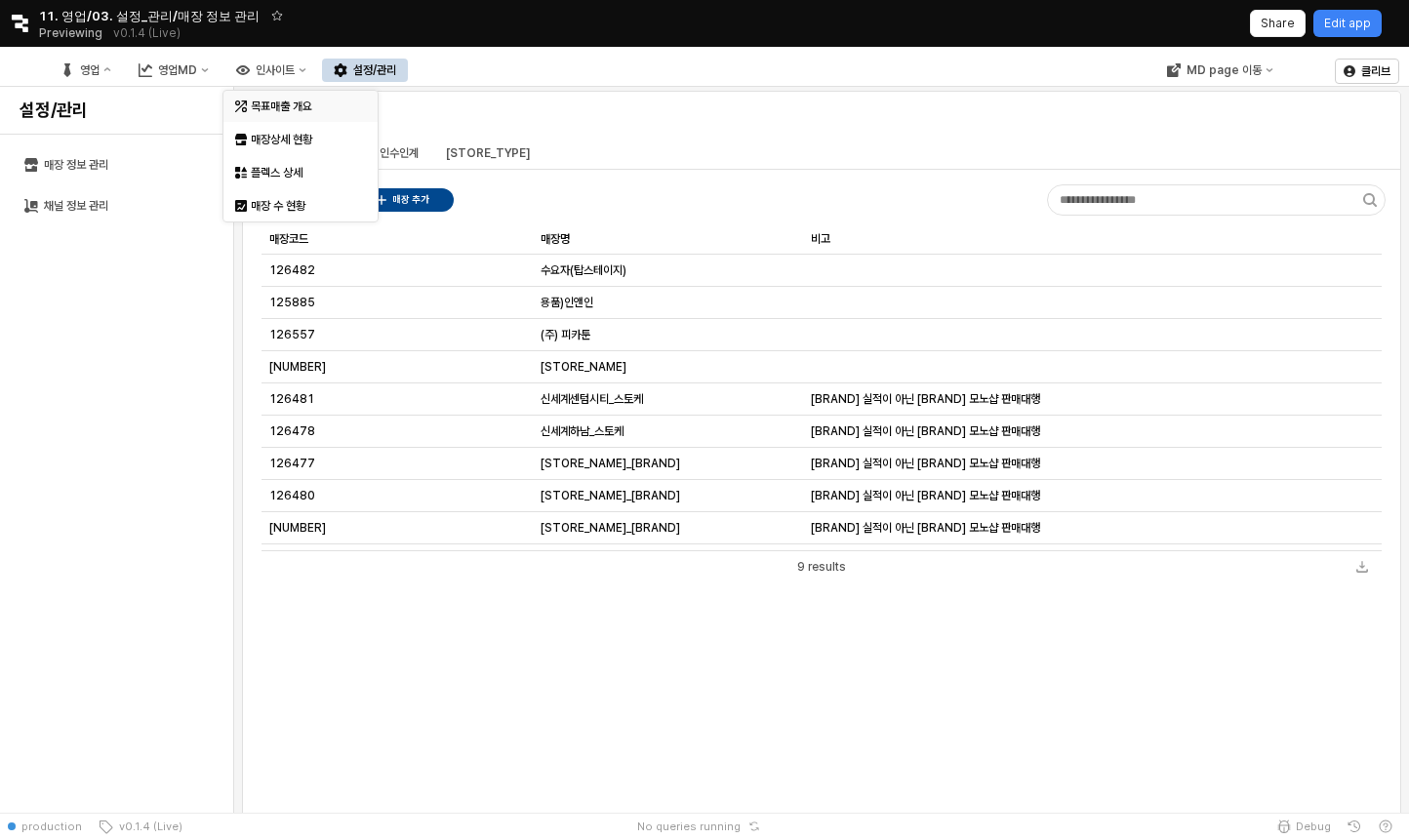 click on "목표매출 개요" at bounding box center (302, 106) 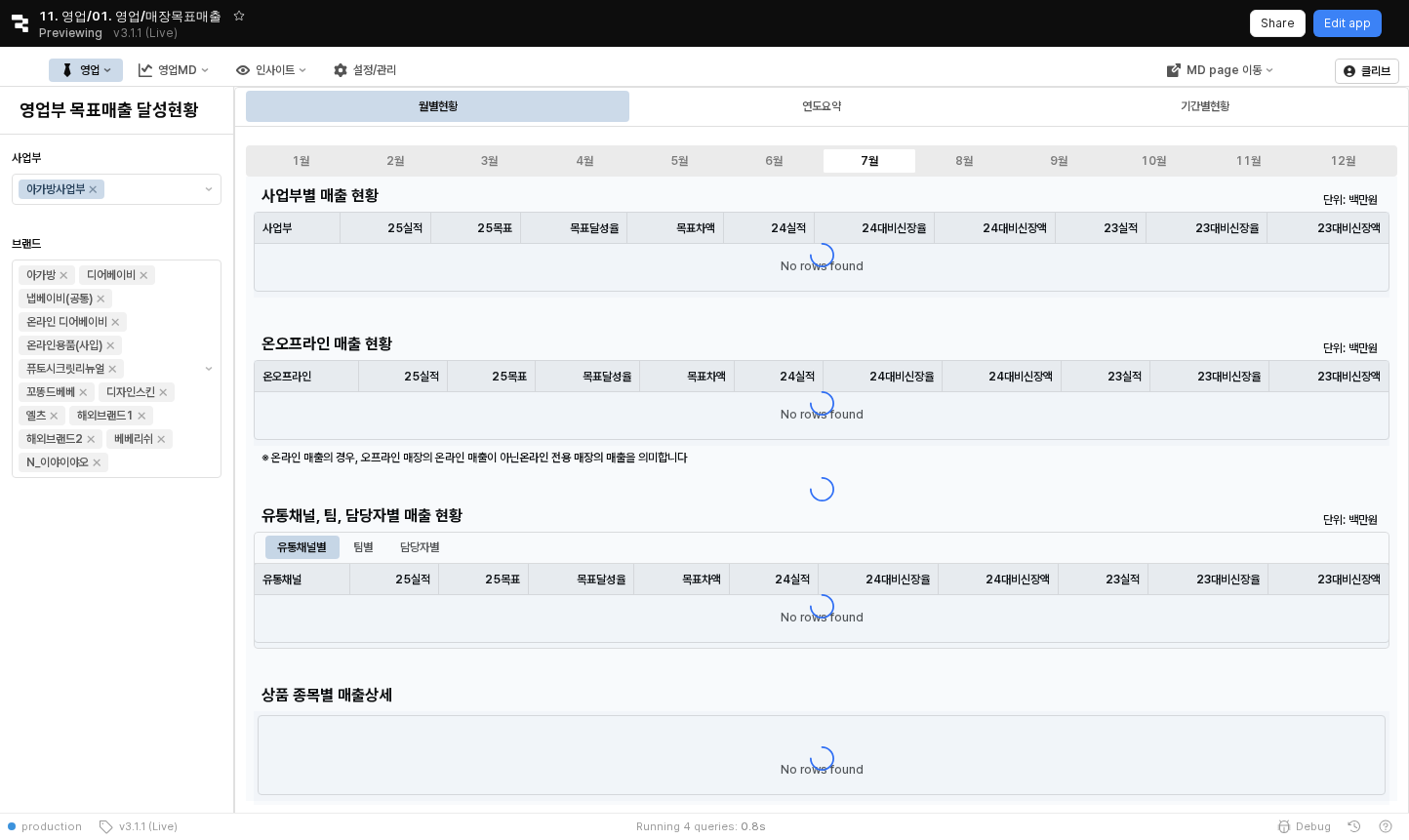 click 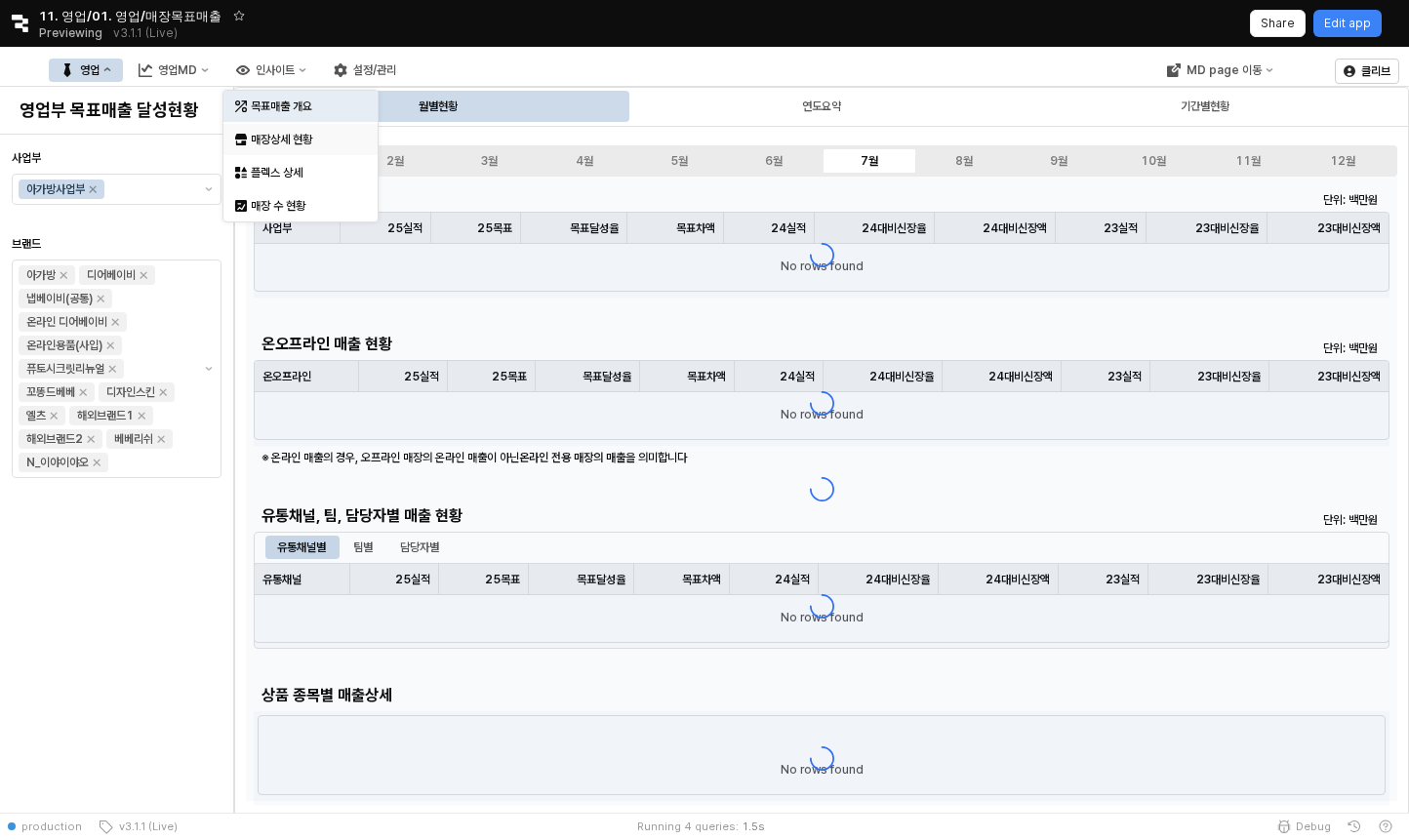 click on "매장상세 현황" at bounding box center [302, 140] 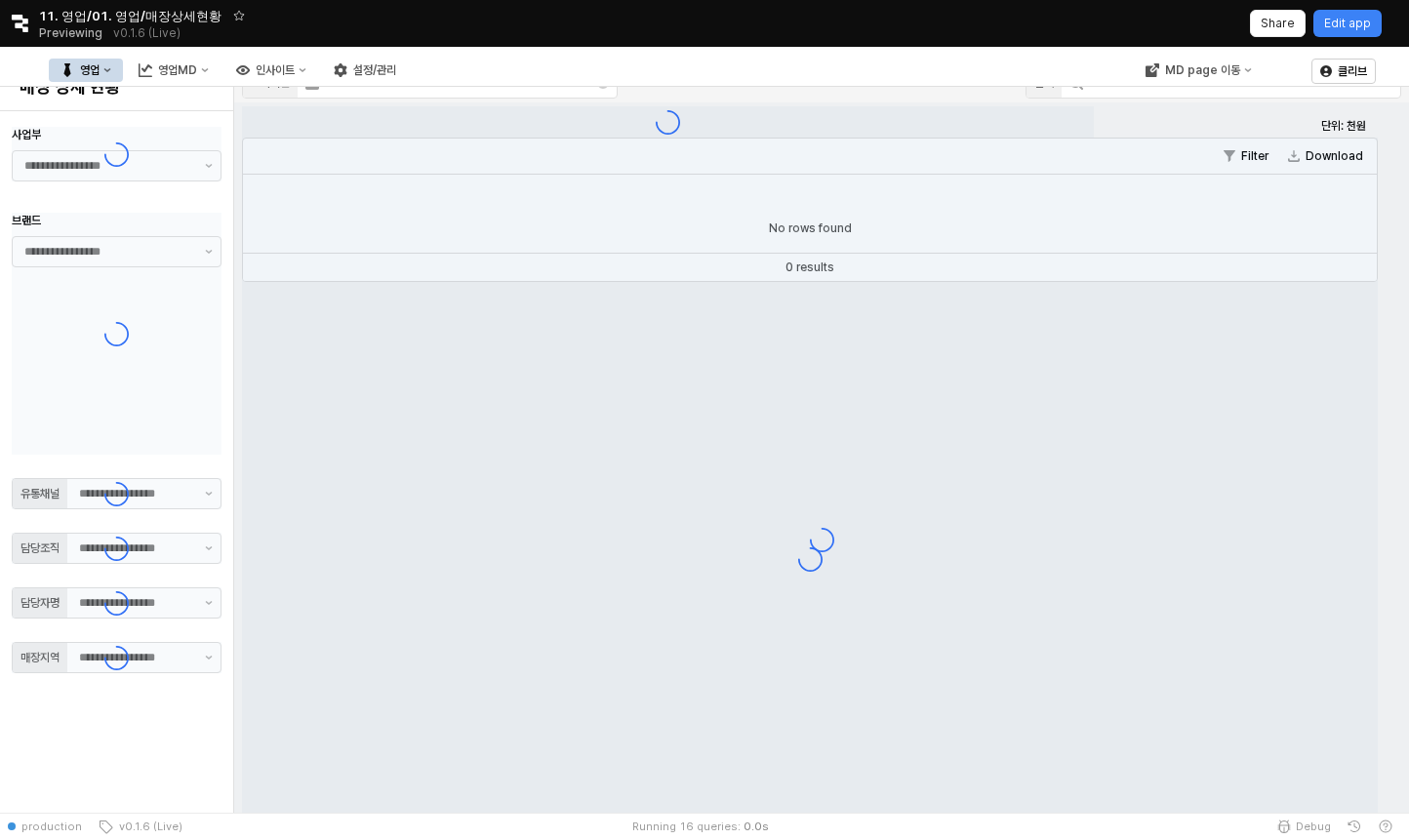 type on "**" 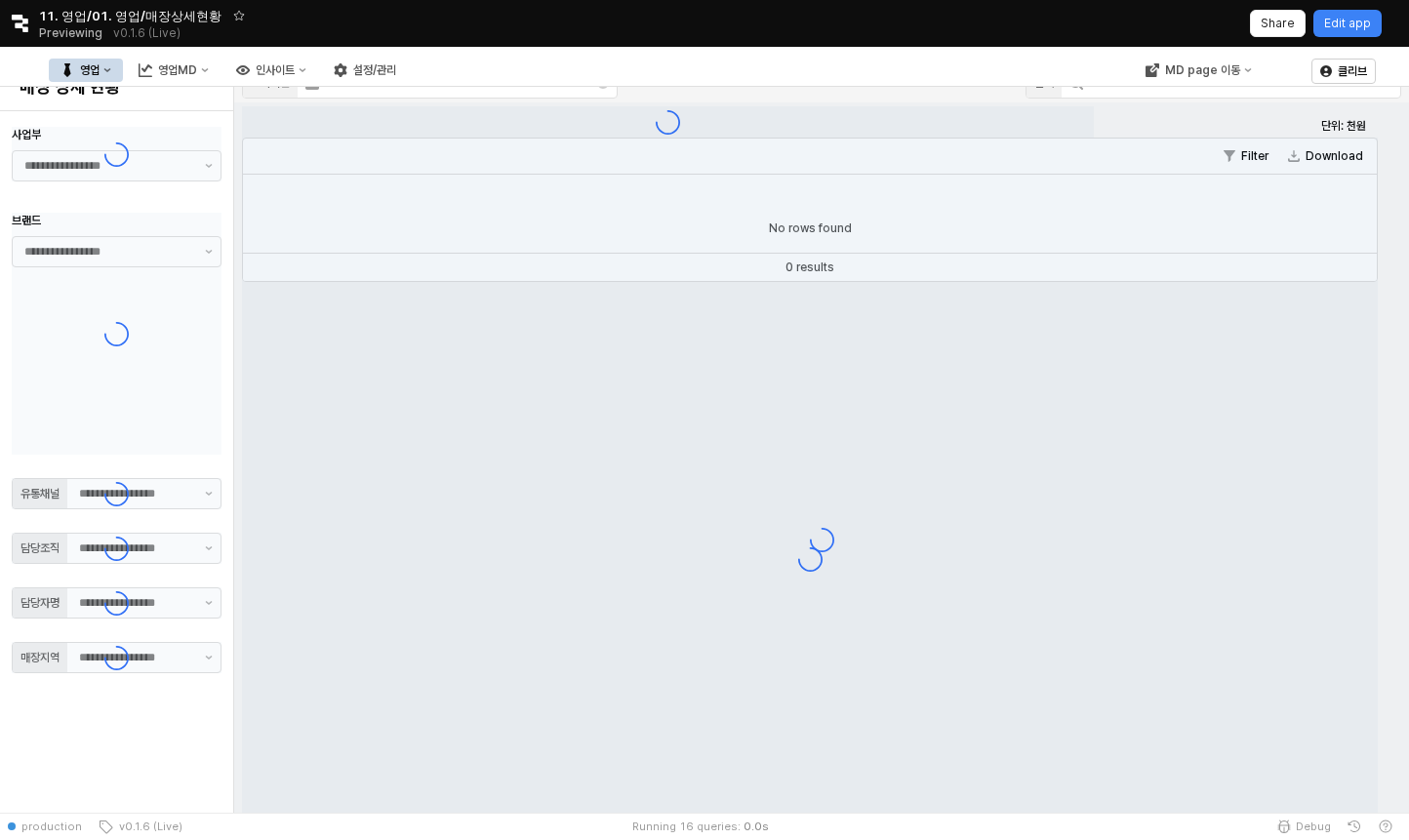 type on "**" 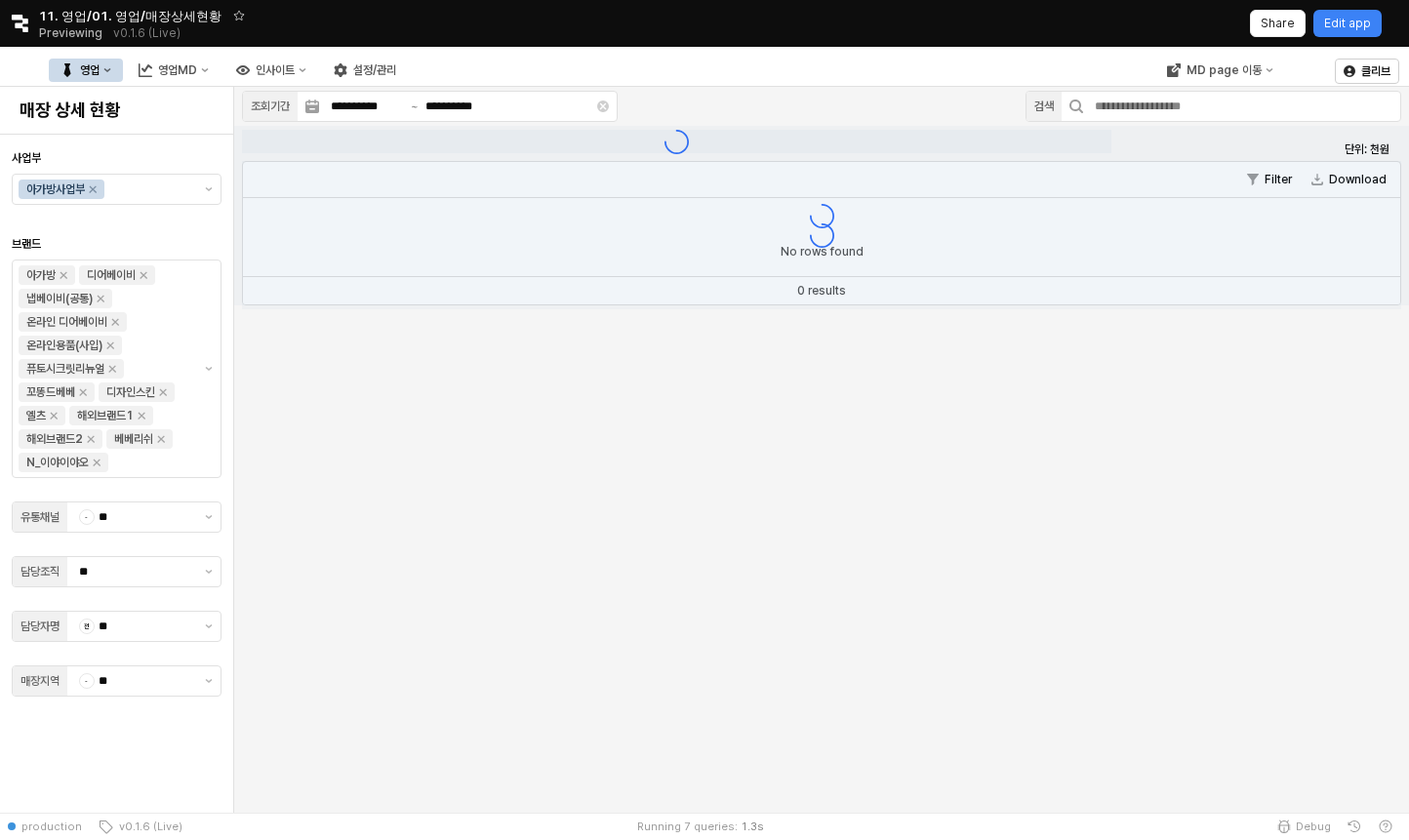 click 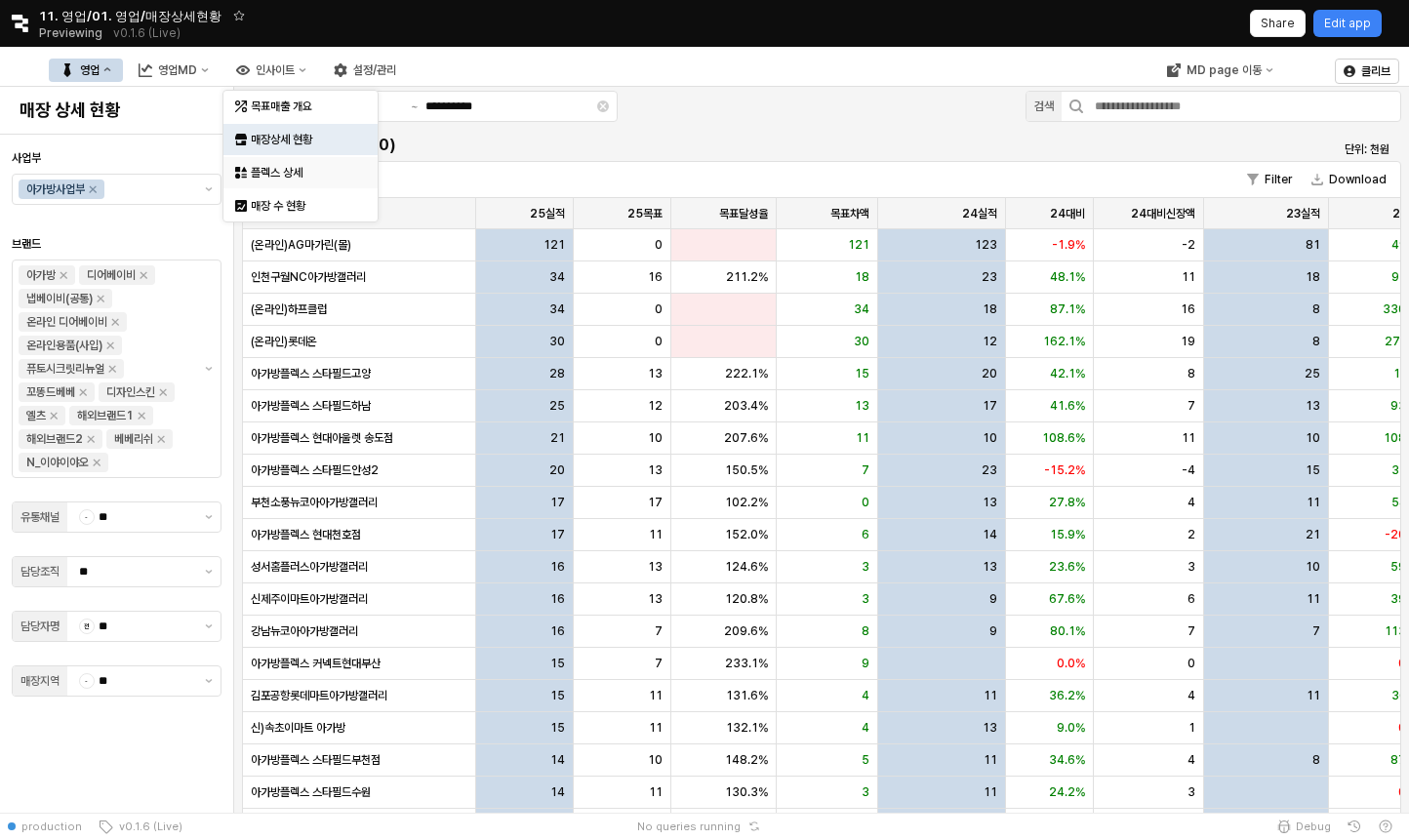 click on "플렉스 상세" at bounding box center (302, 173) 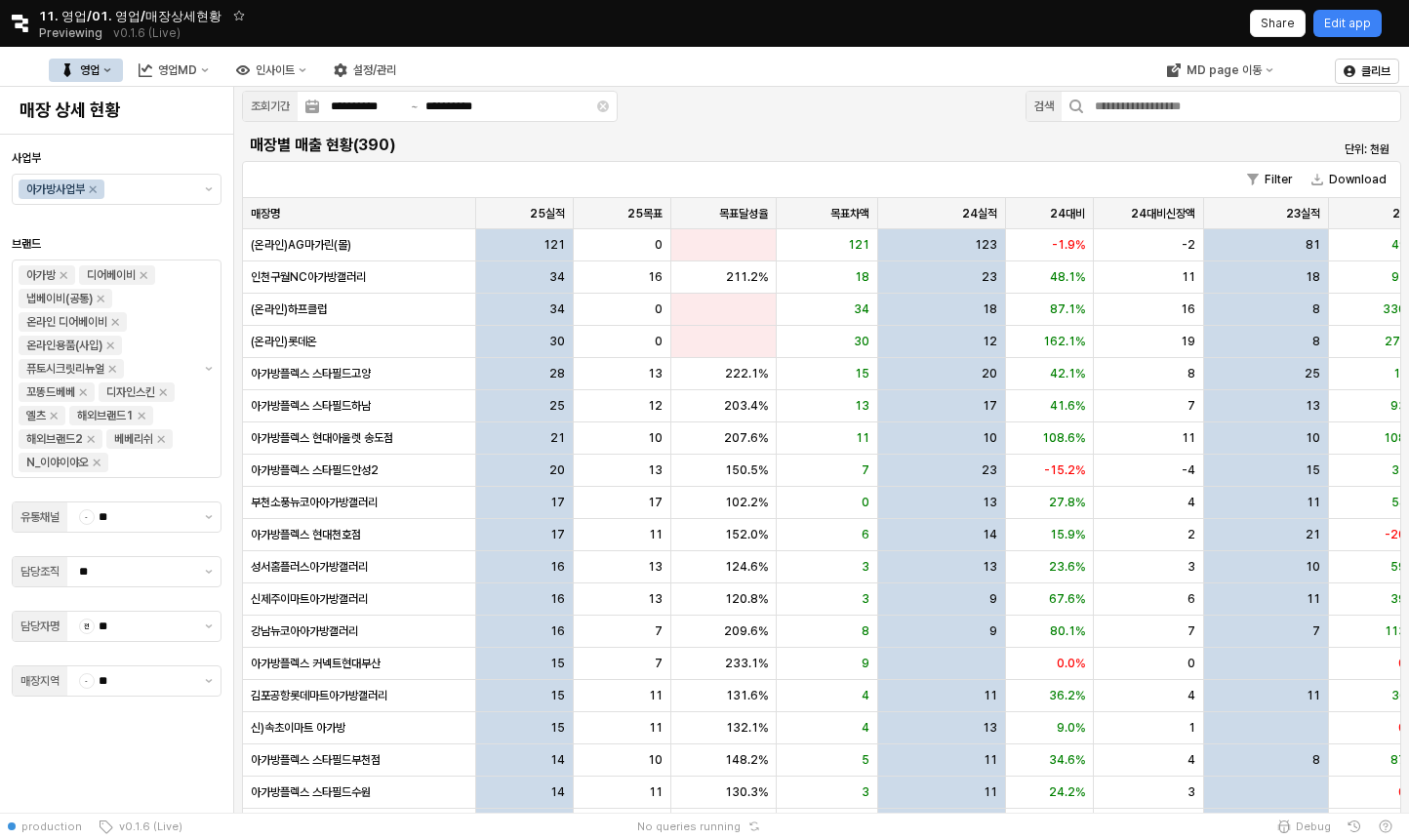 click on "영업" at bounding box center (90, 70) 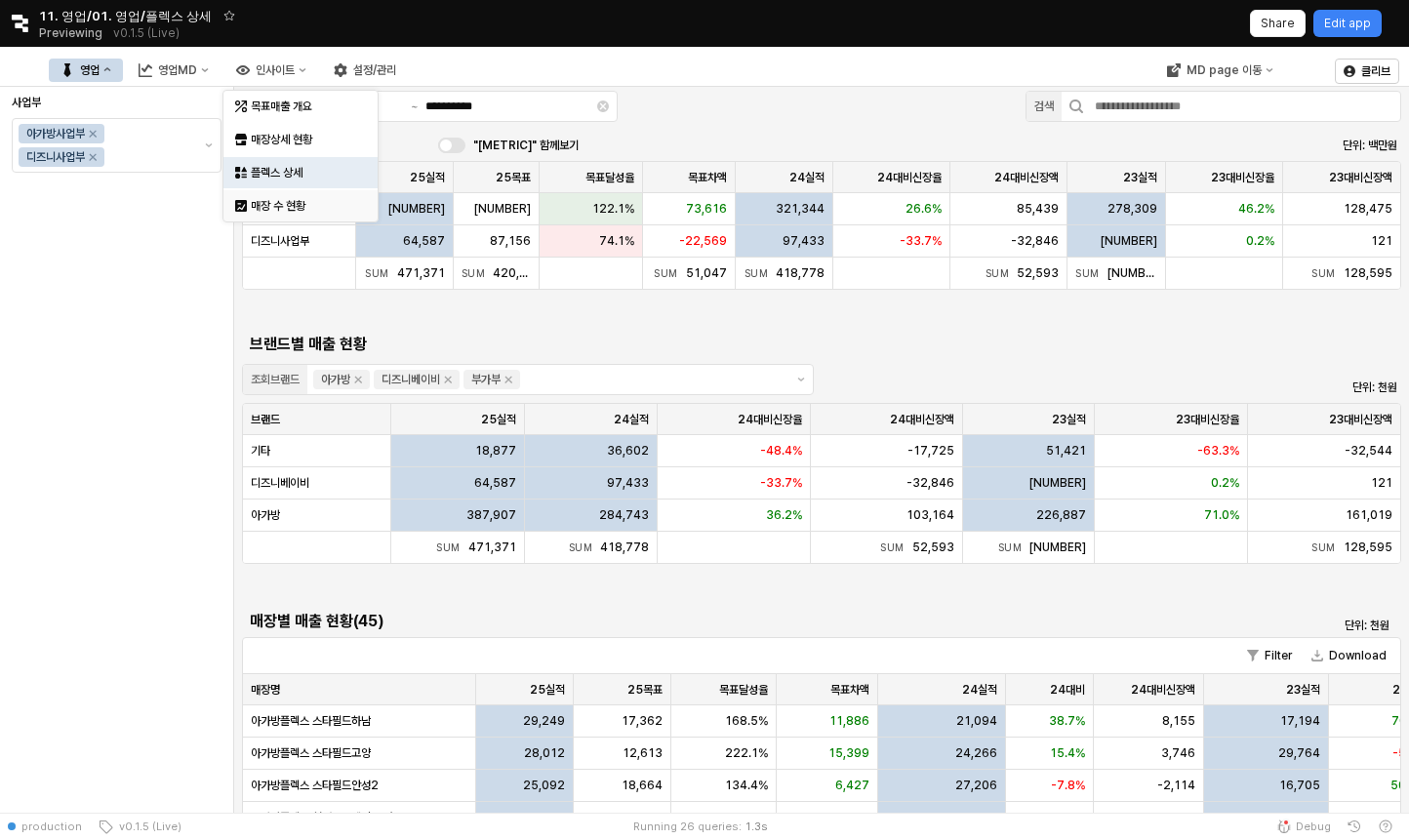 click on "매장 수 현황" at bounding box center (302, 206) 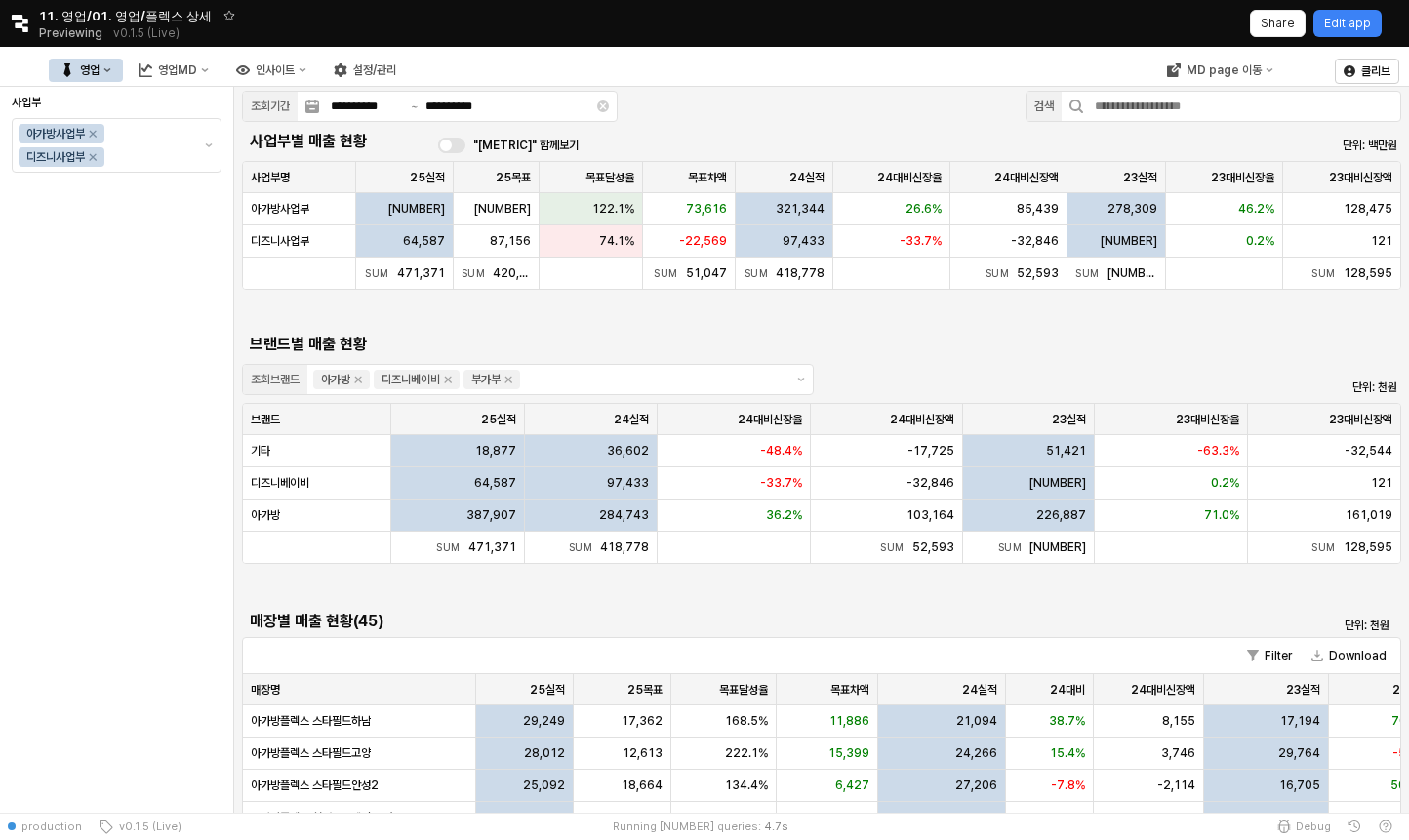 click 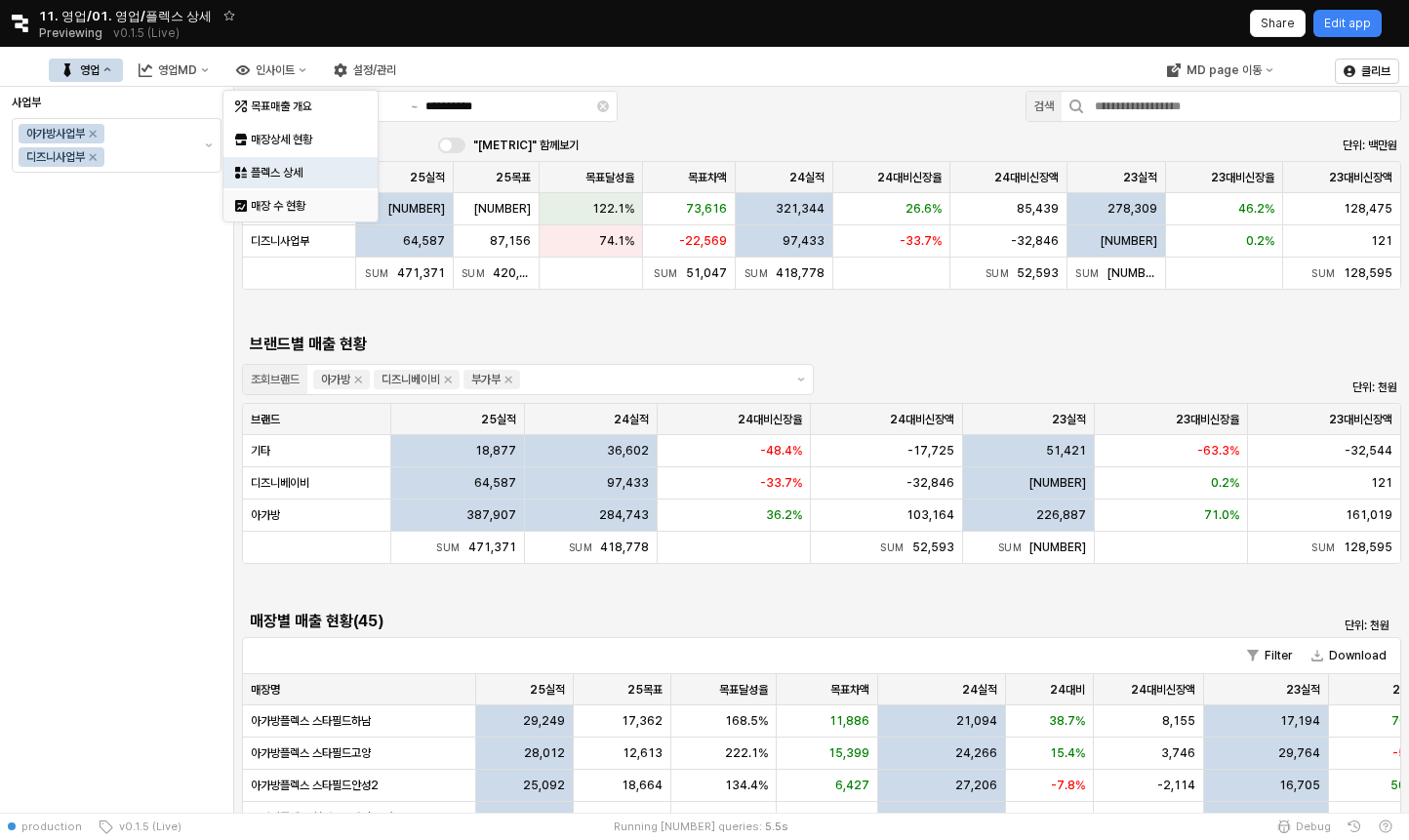 click on "매장 수 현황" at bounding box center (302, 206) 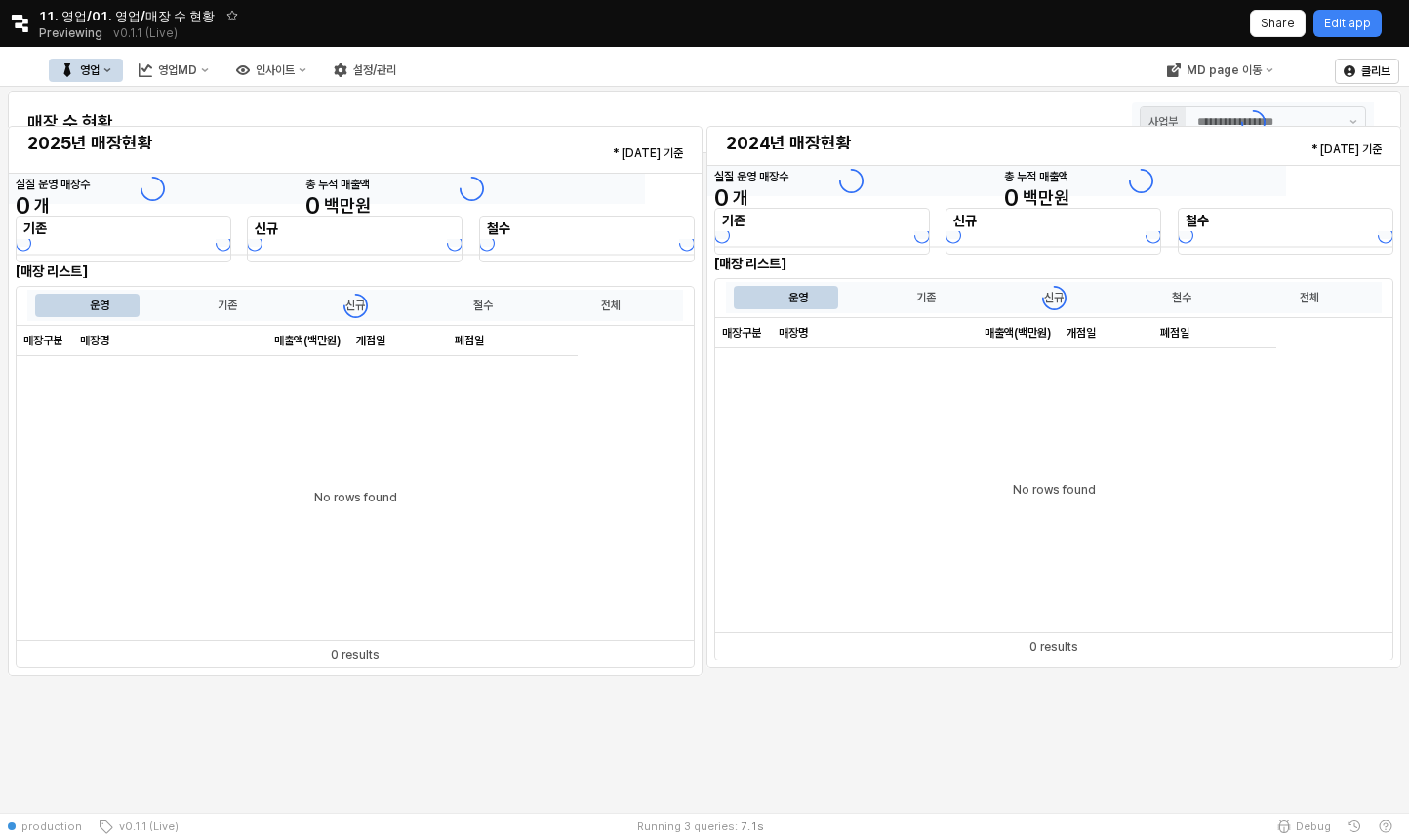 type on "******" 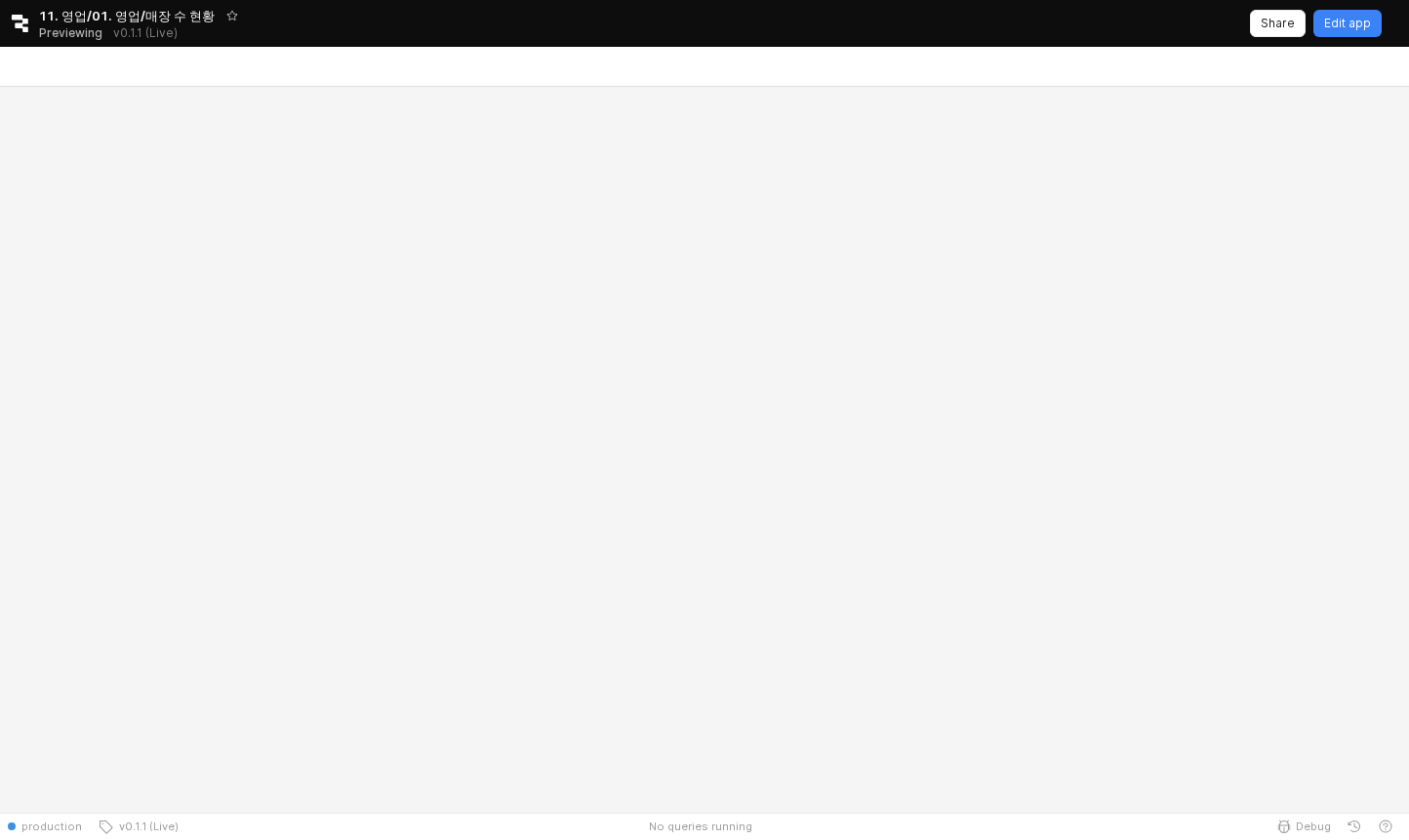 scroll, scrollTop: 0, scrollLeft: 0, axis: both 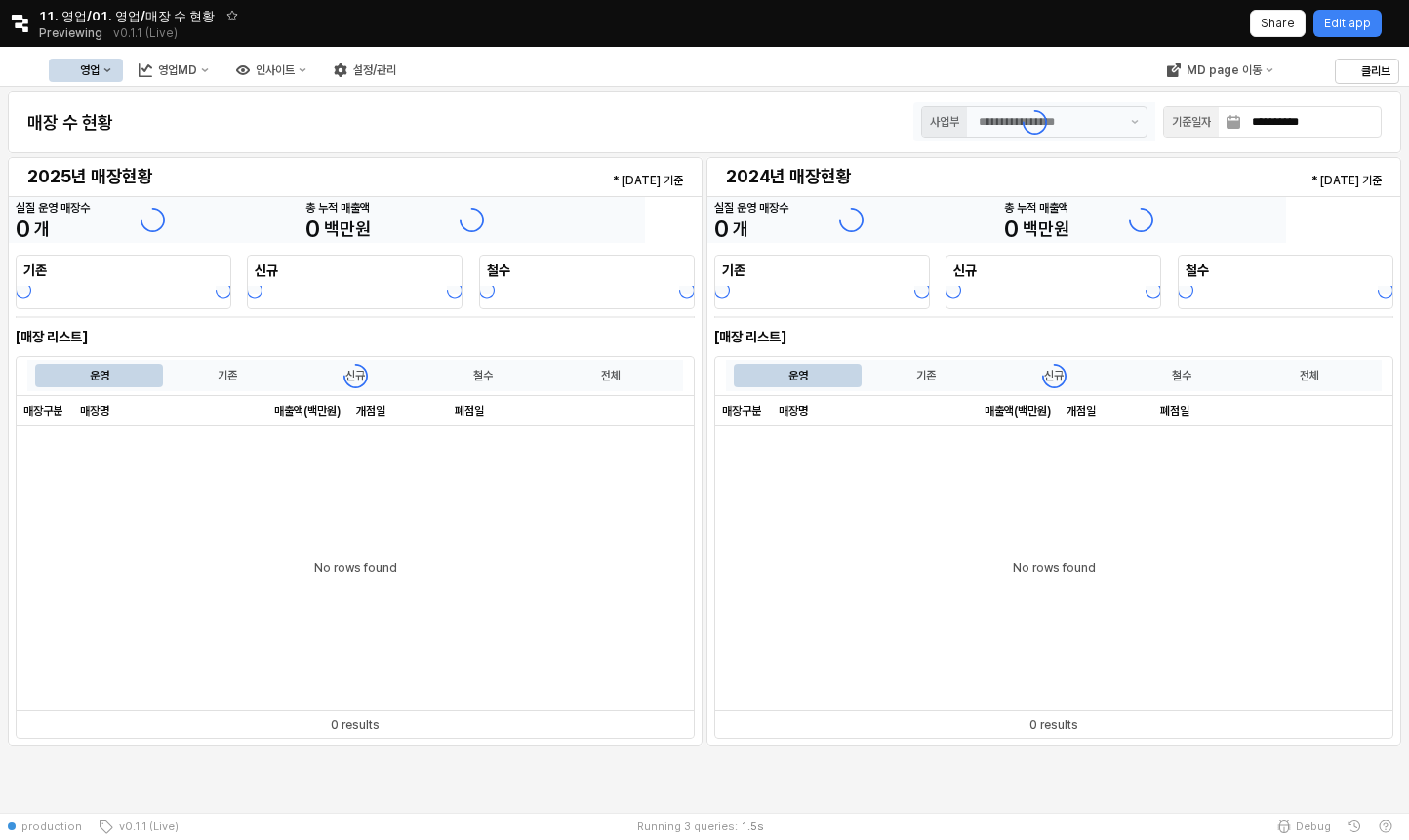 type on "******" 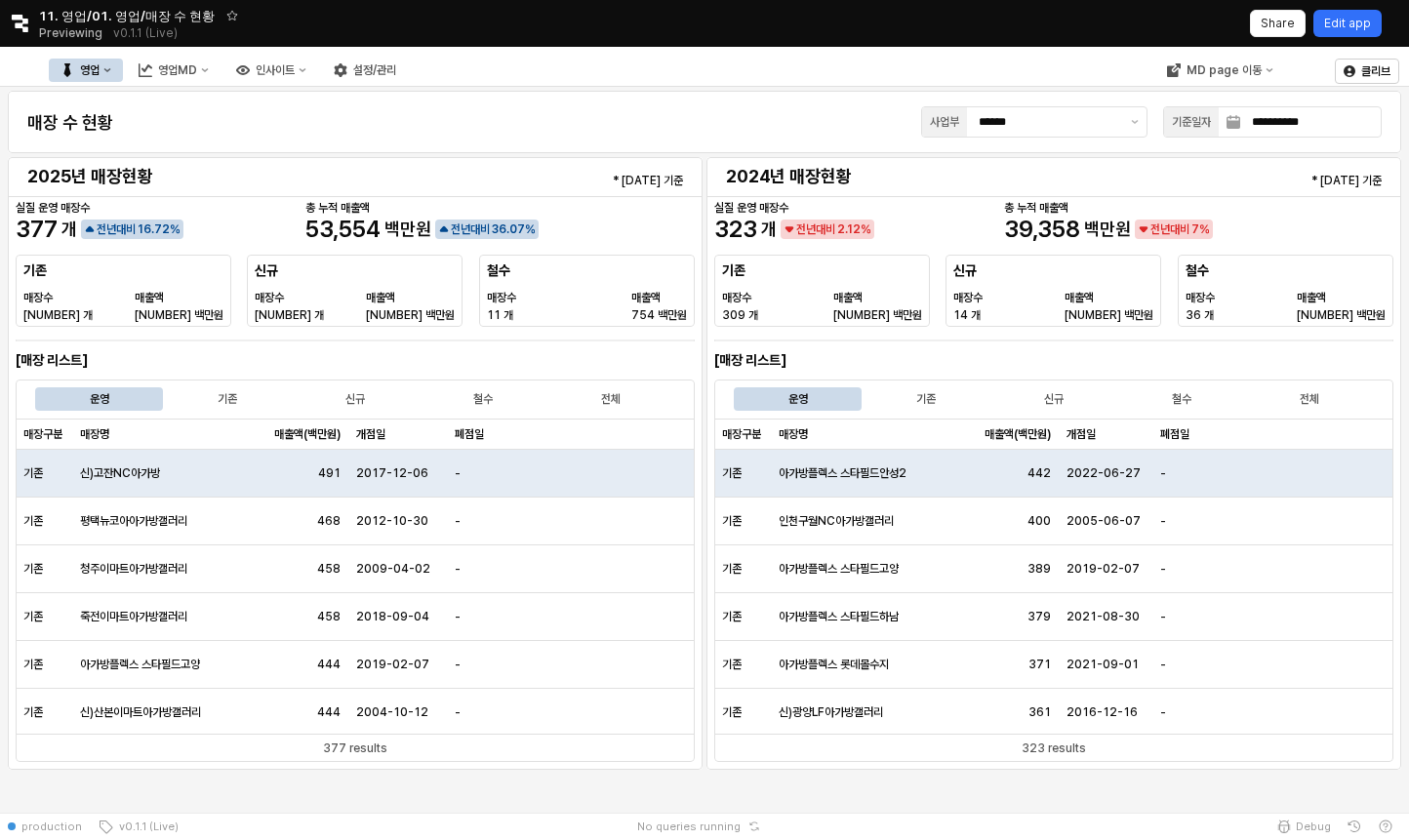 click on "Edit app" at bounding box center (1348, 23) 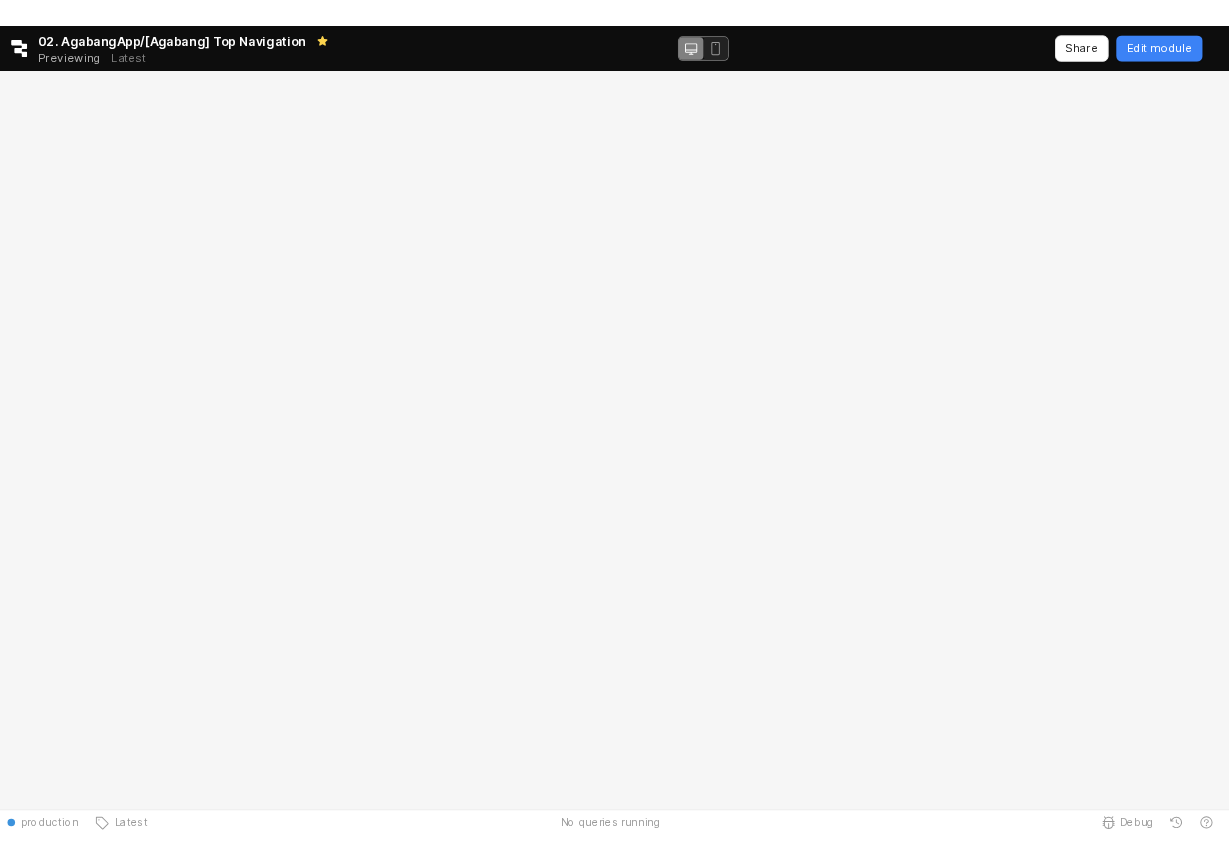 scroll, scrollTop: 0, scrollLeft: 0, axis: both 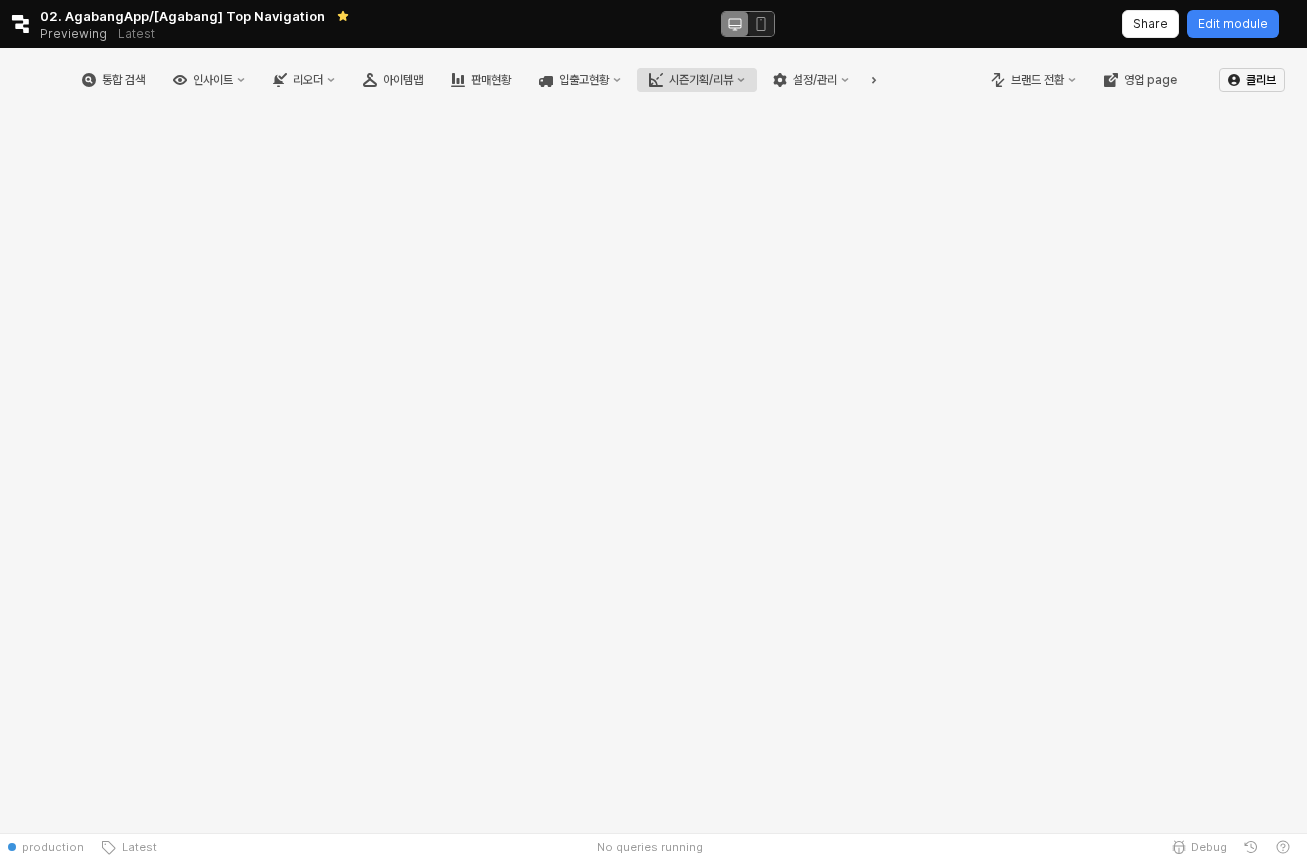 click on "시즌기획/리뷰" at bounding box center (701, 80) 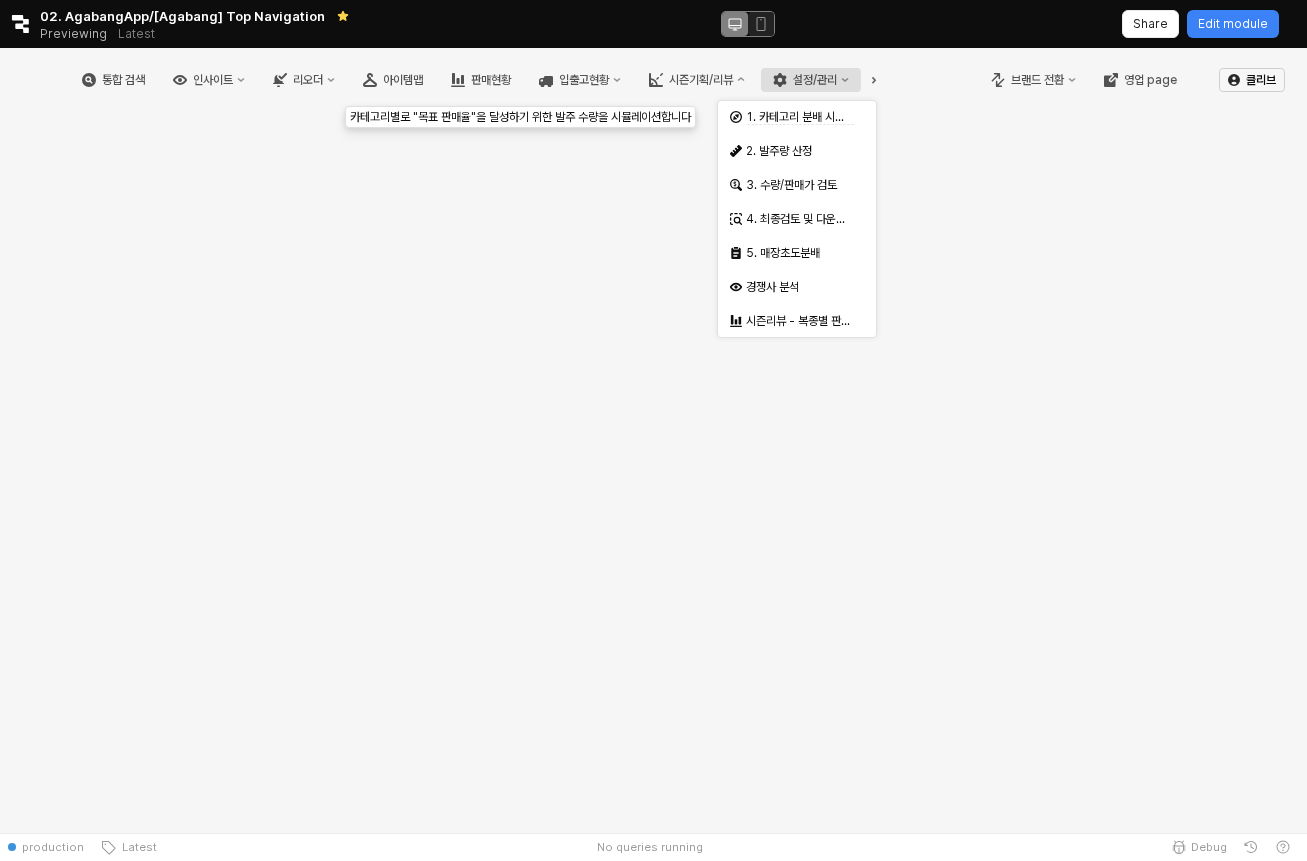 click on "설정/관리" at bounding box center (815, 80) 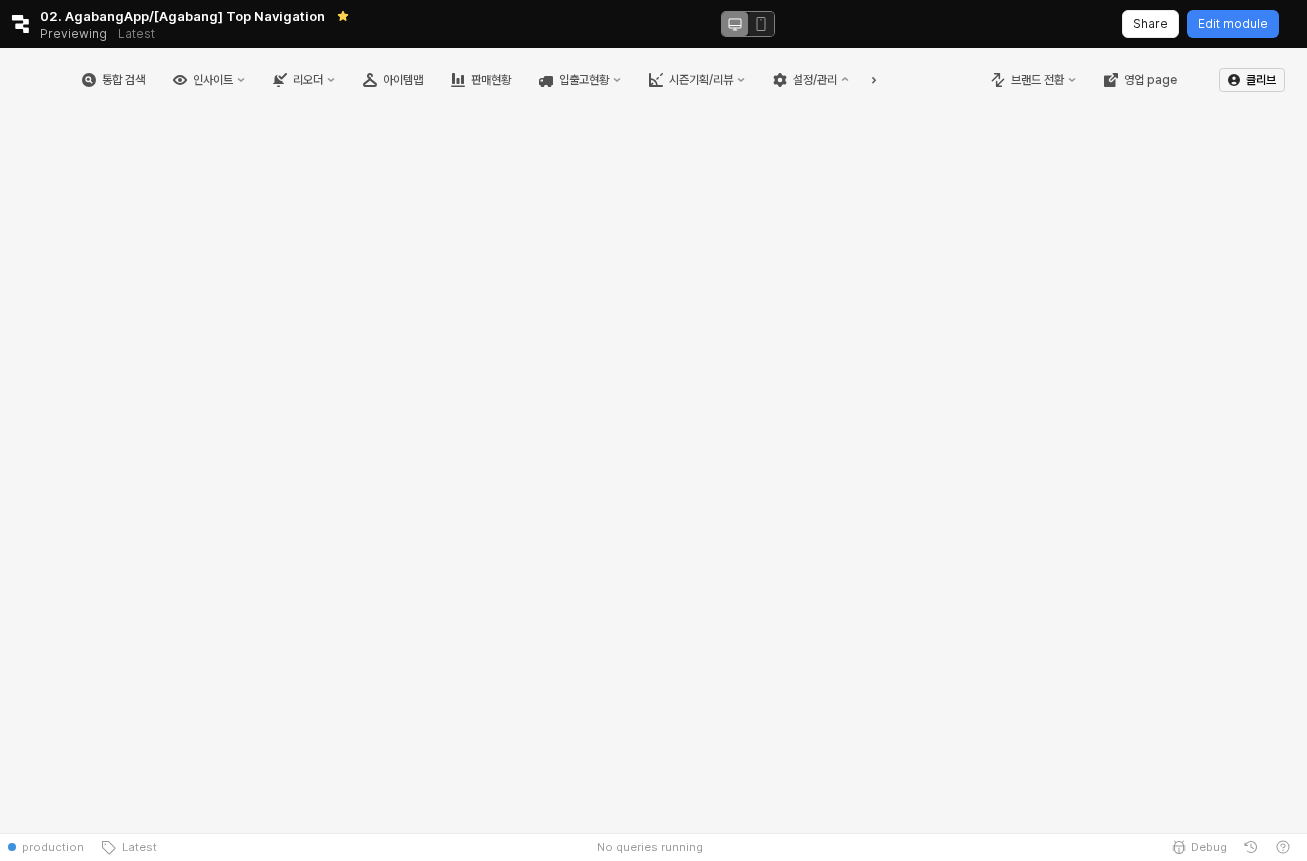 click on "통합 검색 인사이트 리오더 아이템맵 판매현황 입출고현황 시즌기획/리뷰 설정/관리" at bounding box center [465, 80] 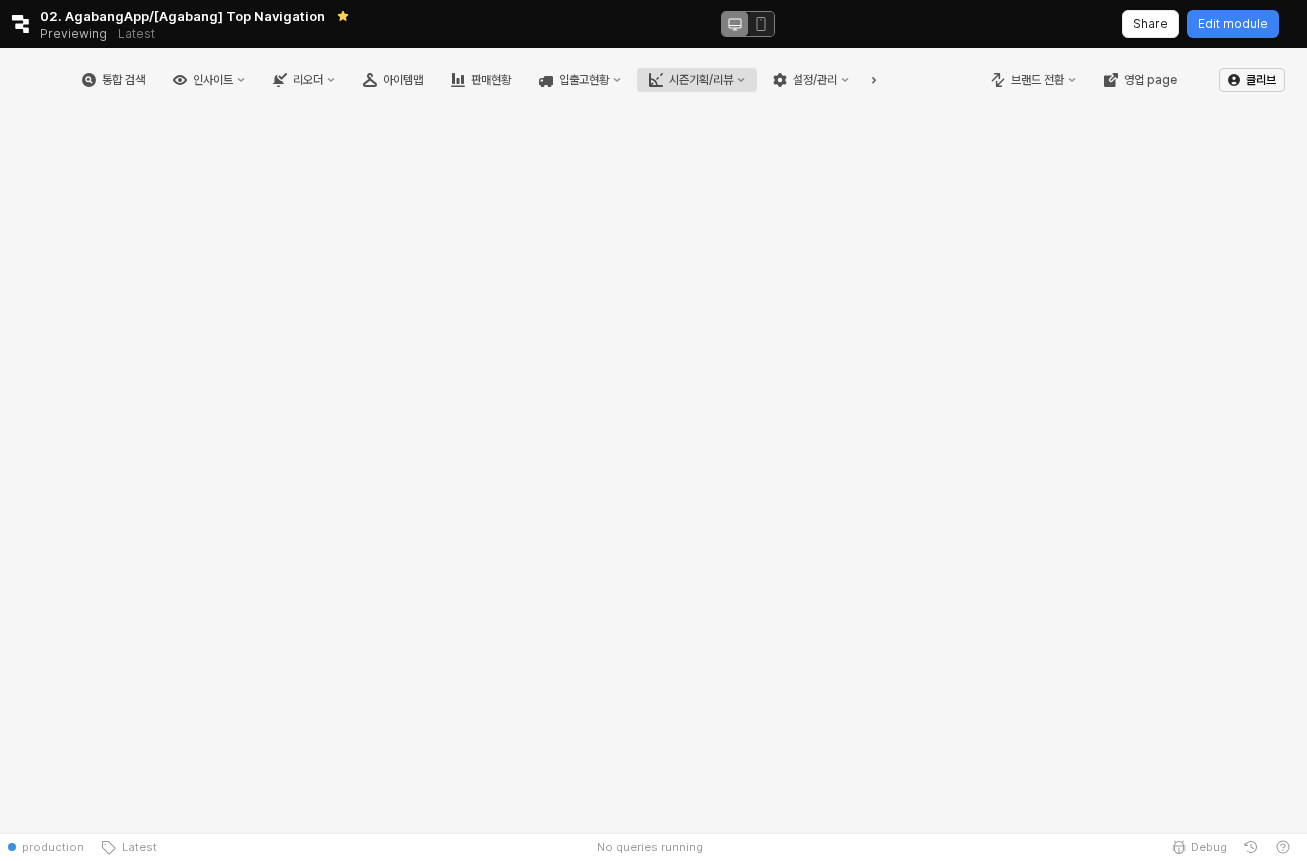 click on "시즌기획/리뷰" at bounding box center [697, 80] 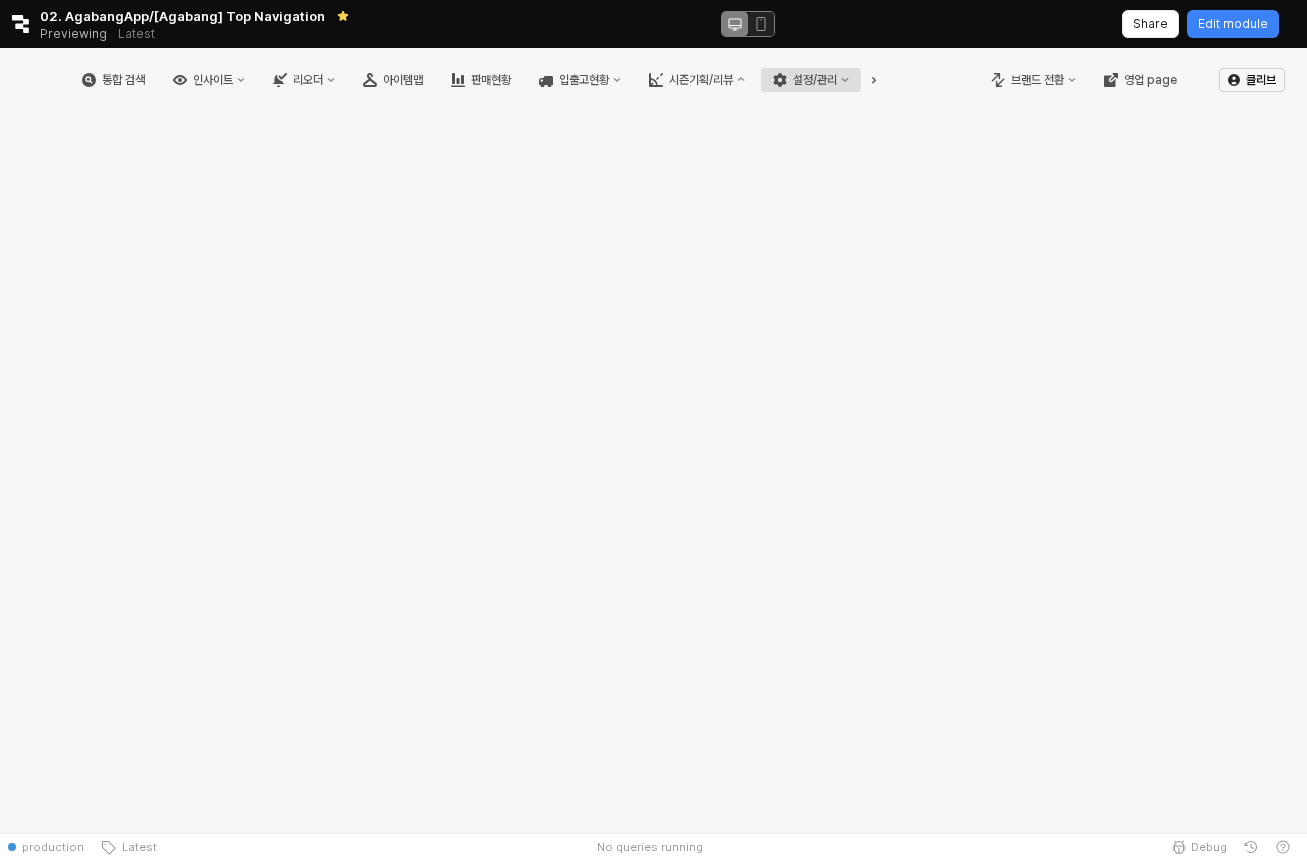 click 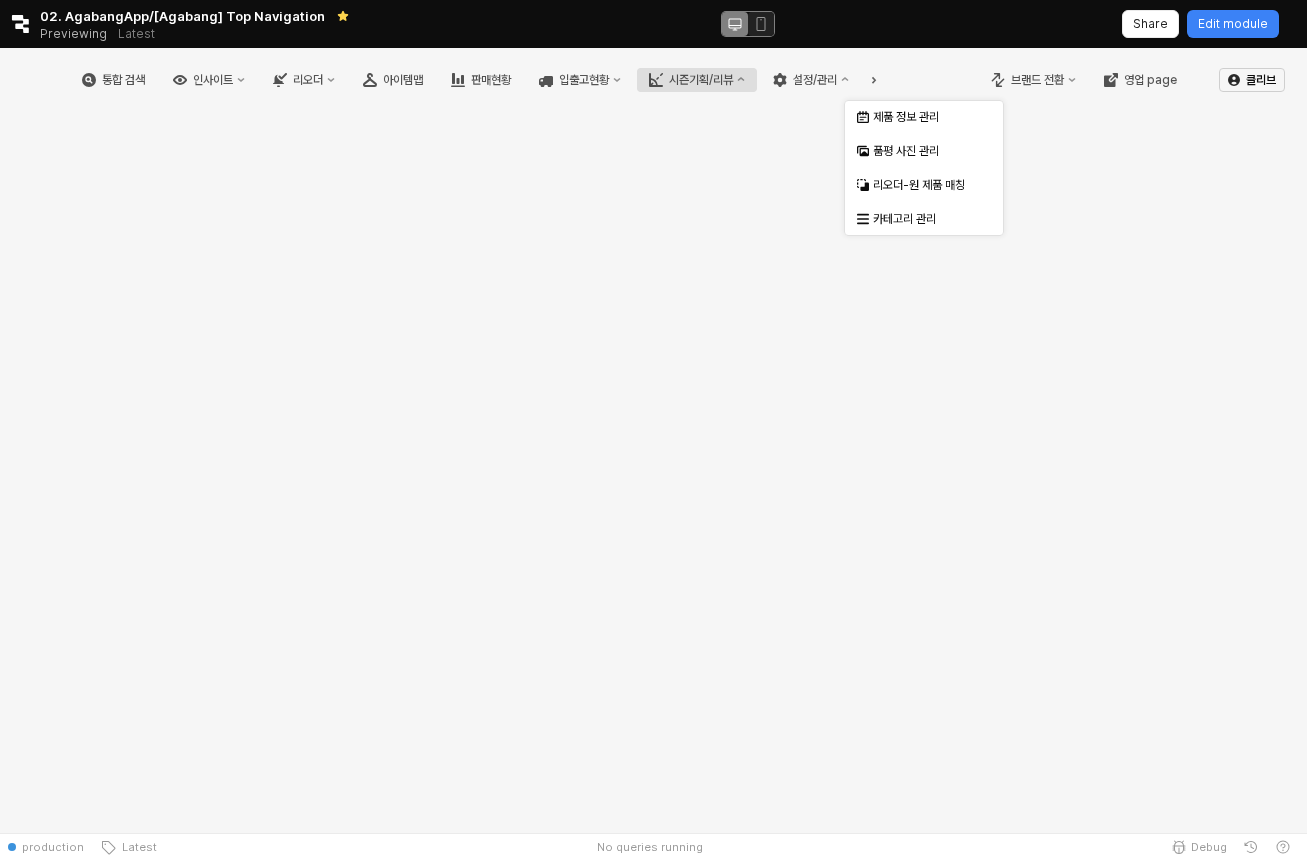 click on "시즌기획/리뷰" at bounding box center (701, 80) 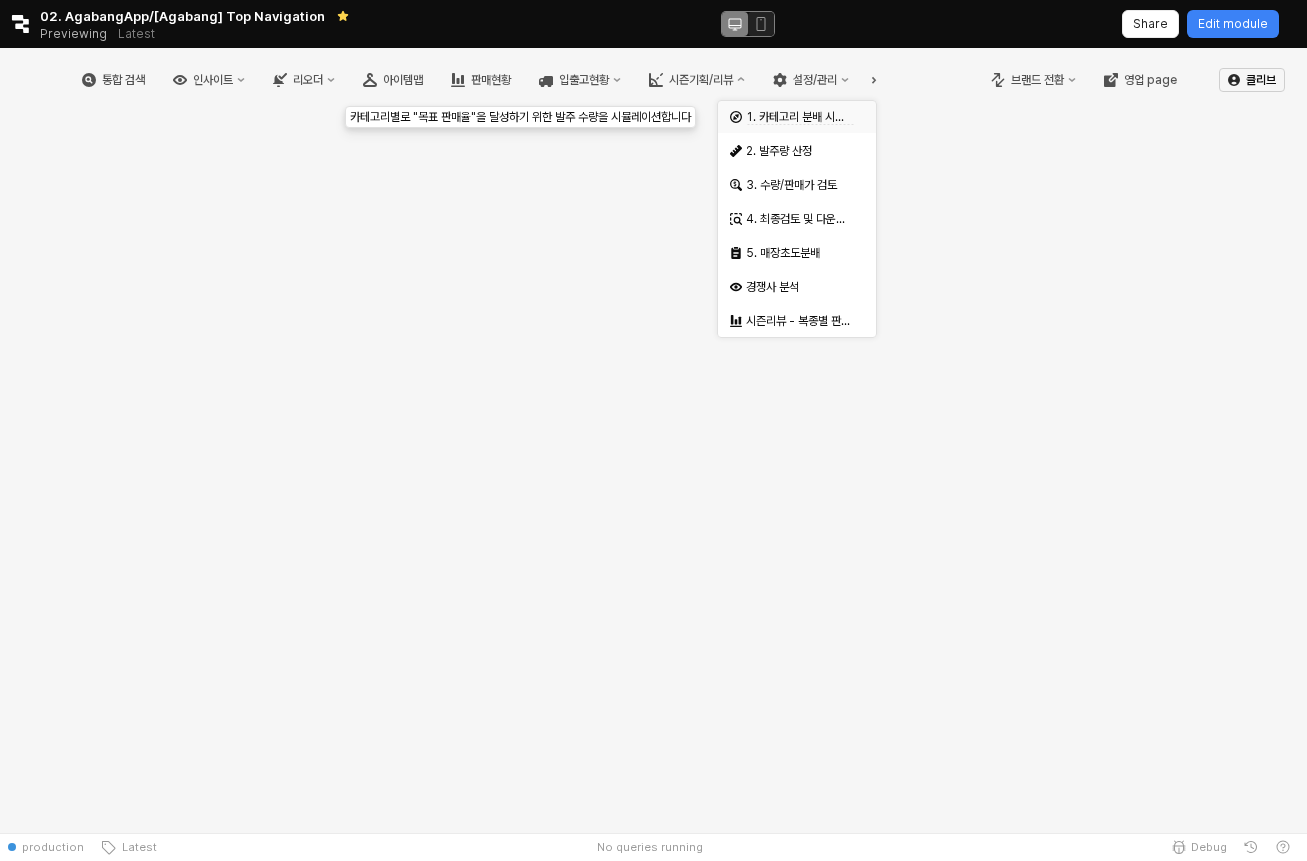 click on "1. 카테고리 분배 시뮬레이션" at bounding box center (810, 117) 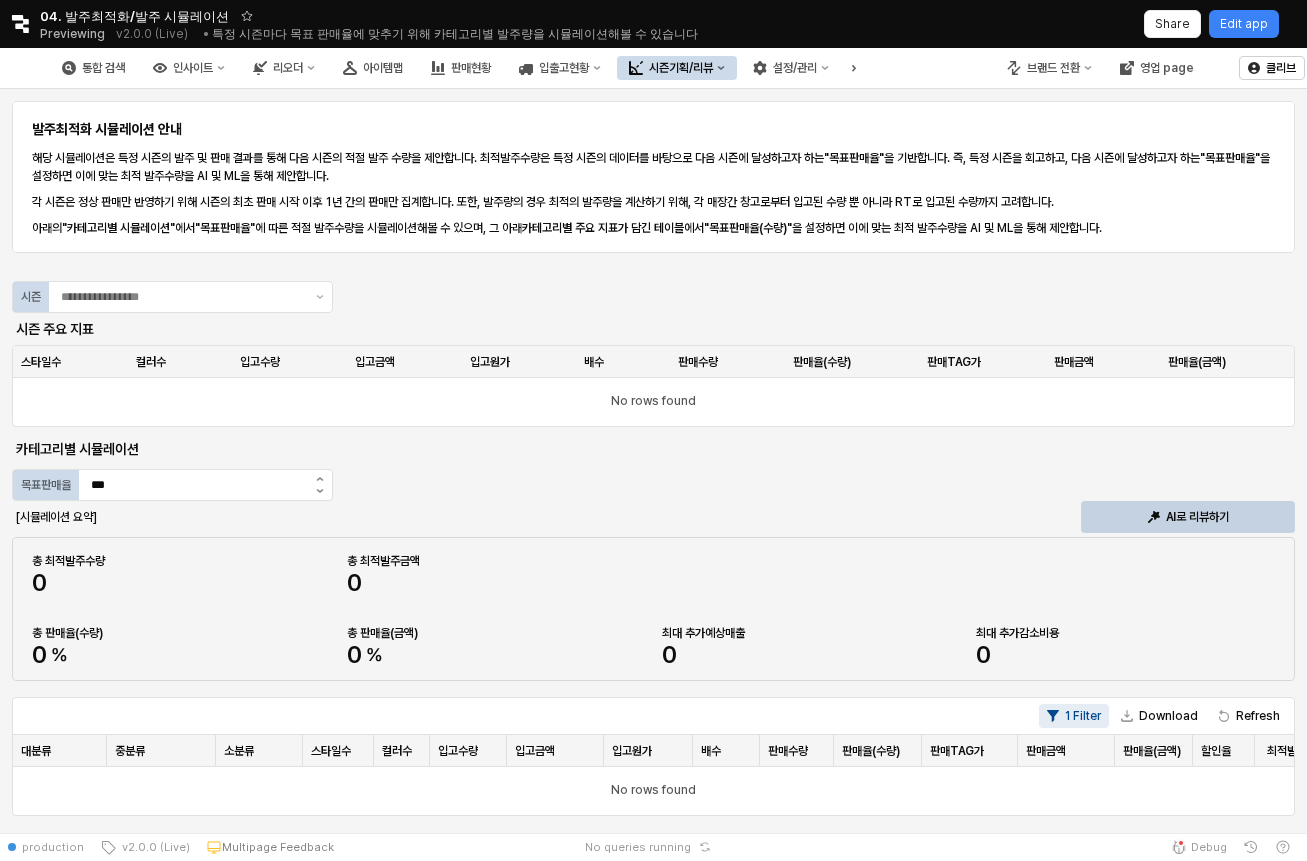 click on "시즌기획/리뷰" at bounding box center [681, 68] 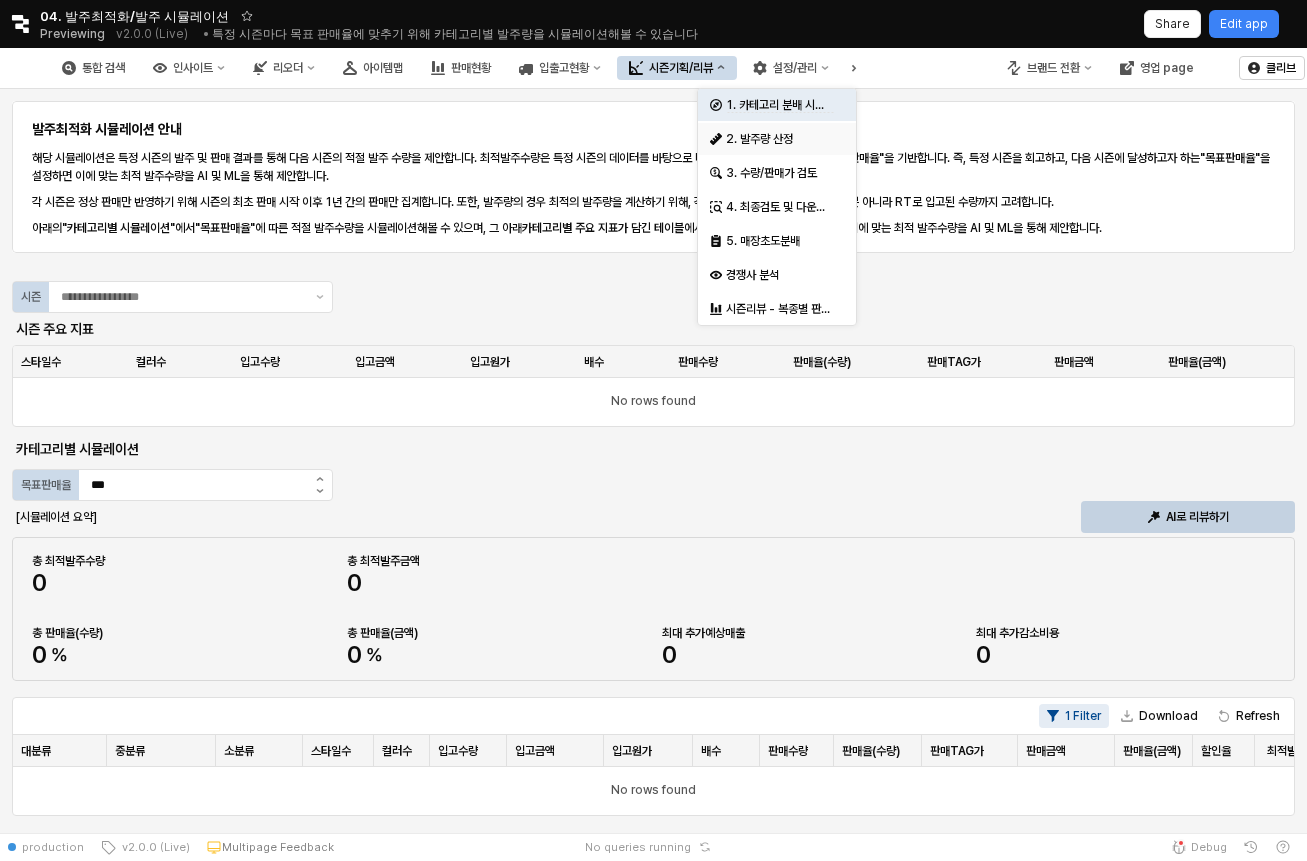 click on "2. 발주량 산정" at bounding box center (779, 139) 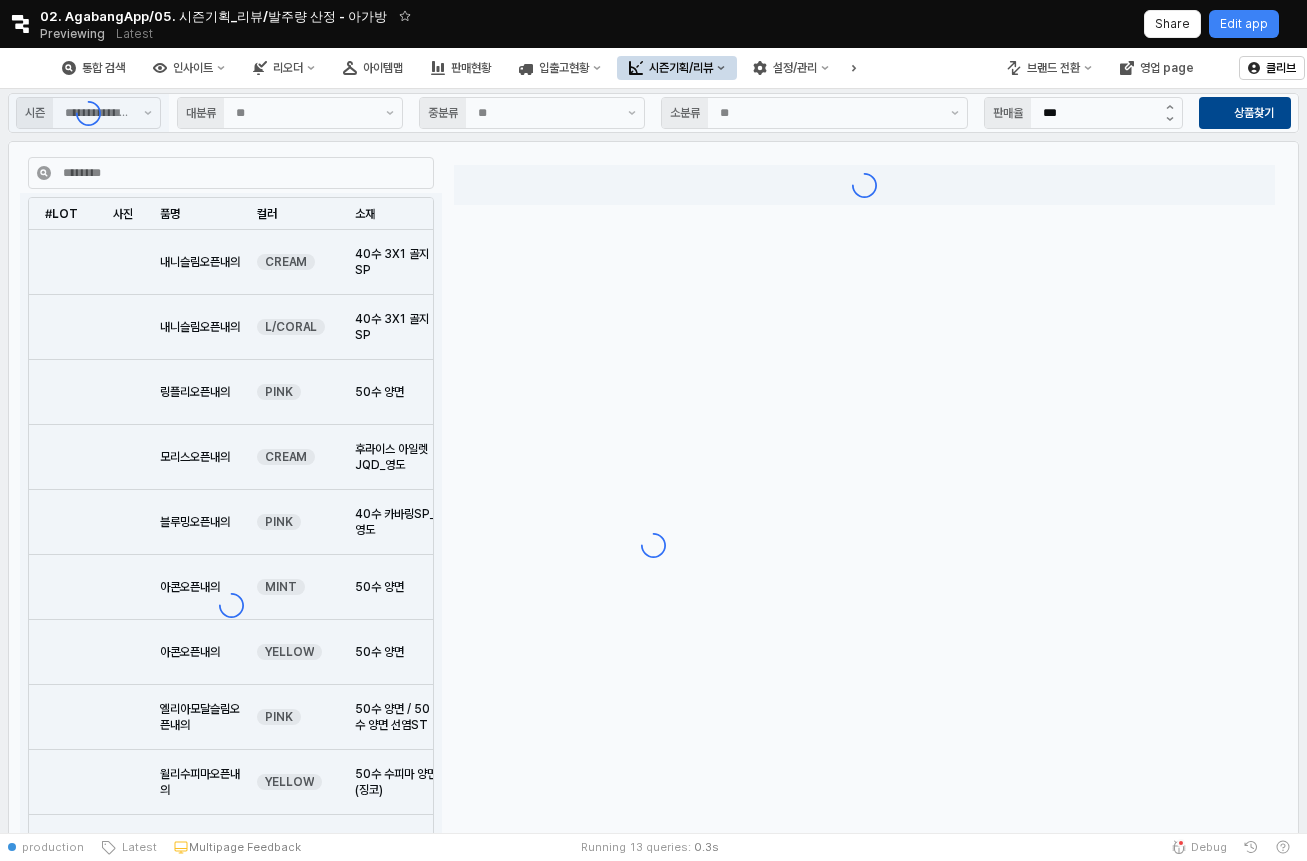 type on "**" 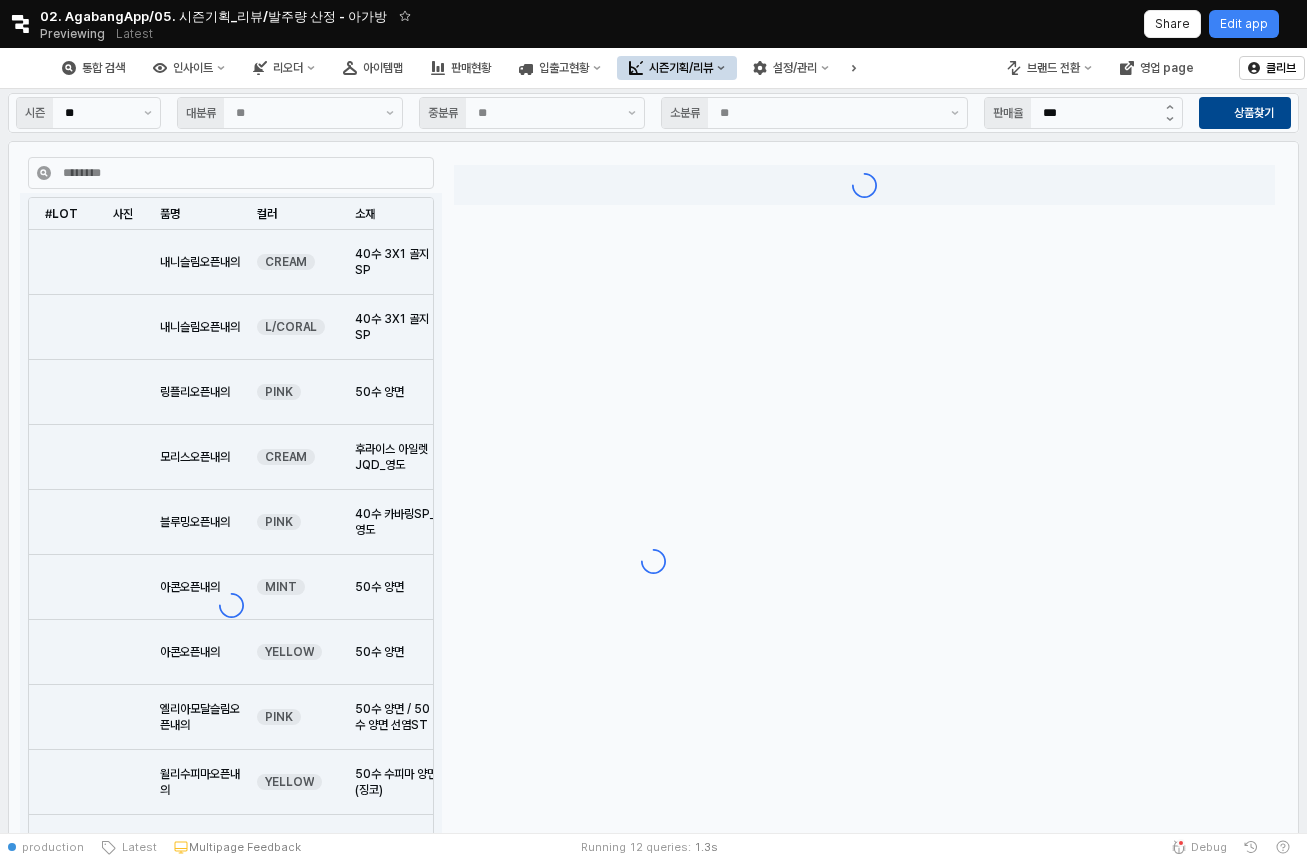 click on "시즌기획/리뷰" at bounding box center [681, 68] 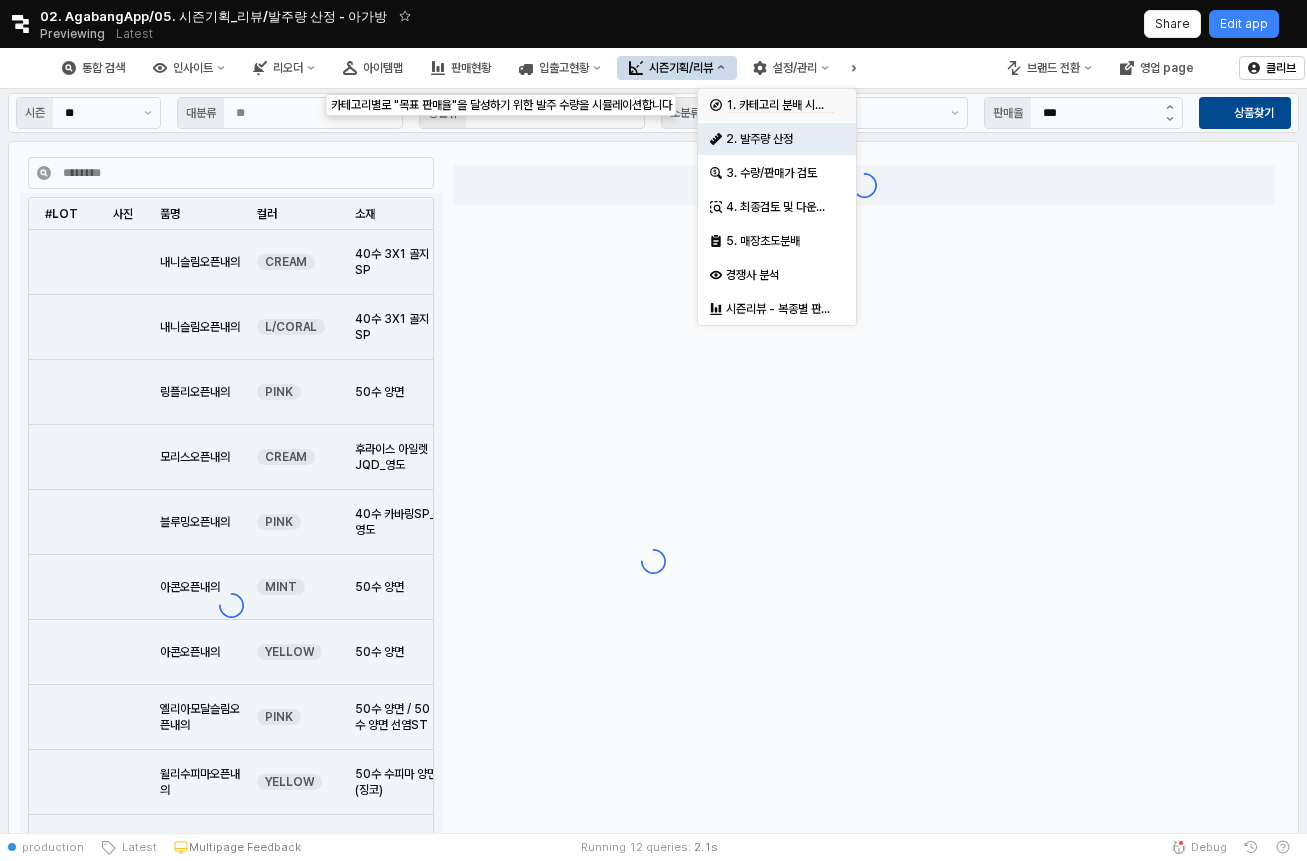 click on "1. 카테고리 분배 시뮬레이션" at bounding box center [790, 105] 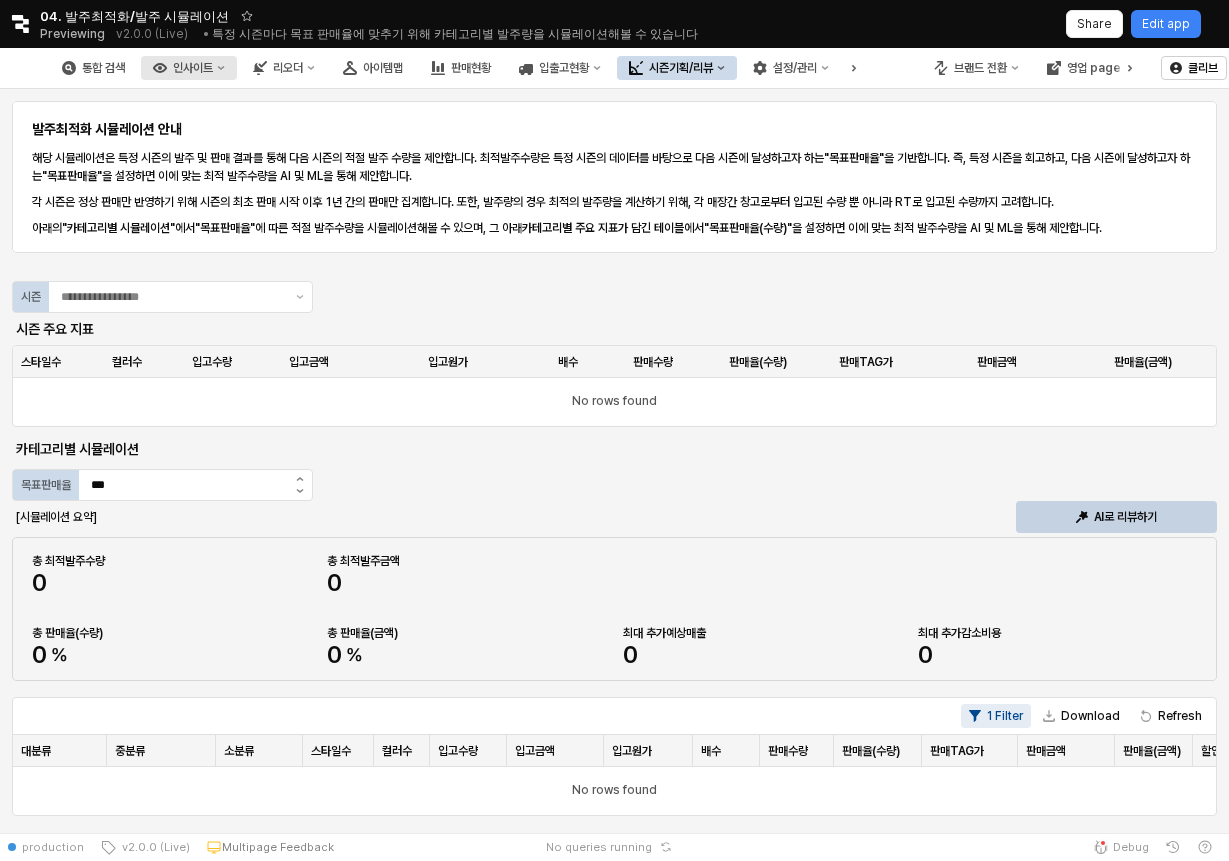 click 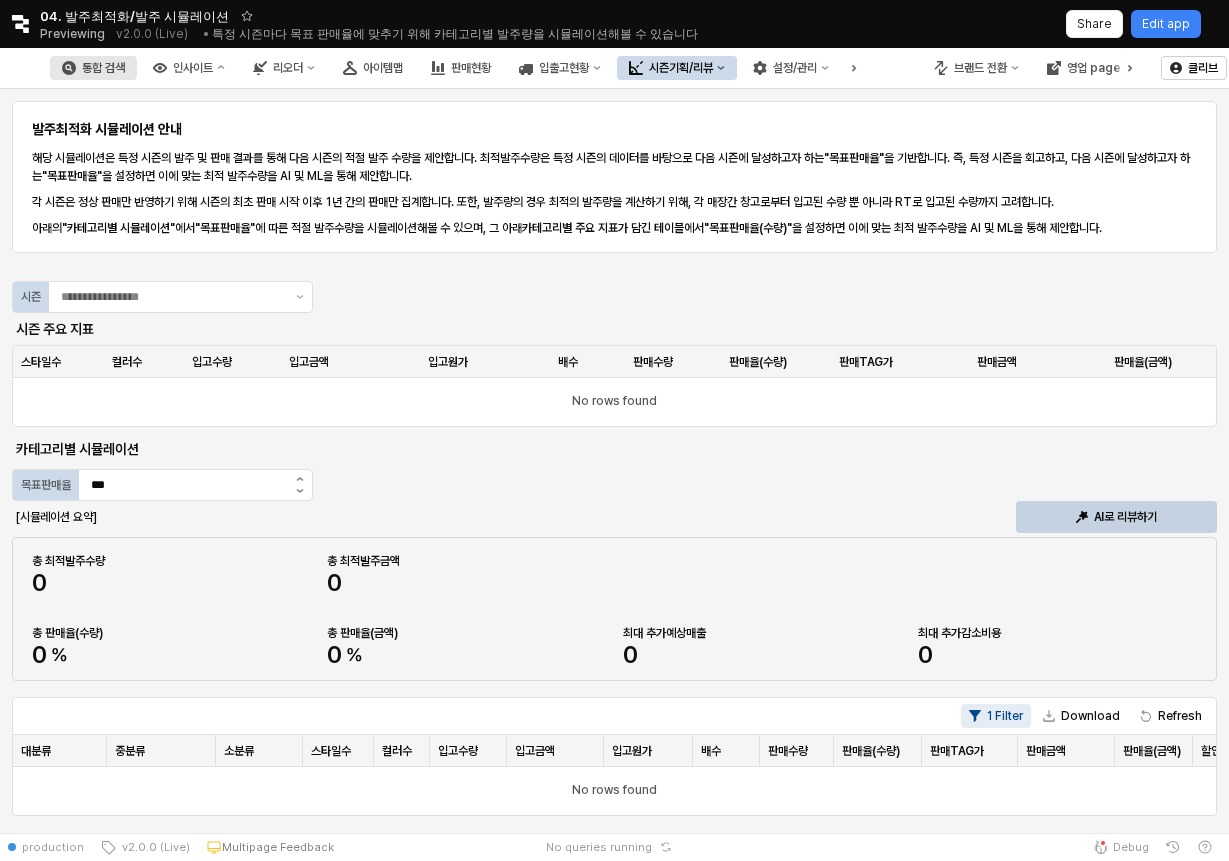 click on "통합 검색" at bounding box center (103, 68) 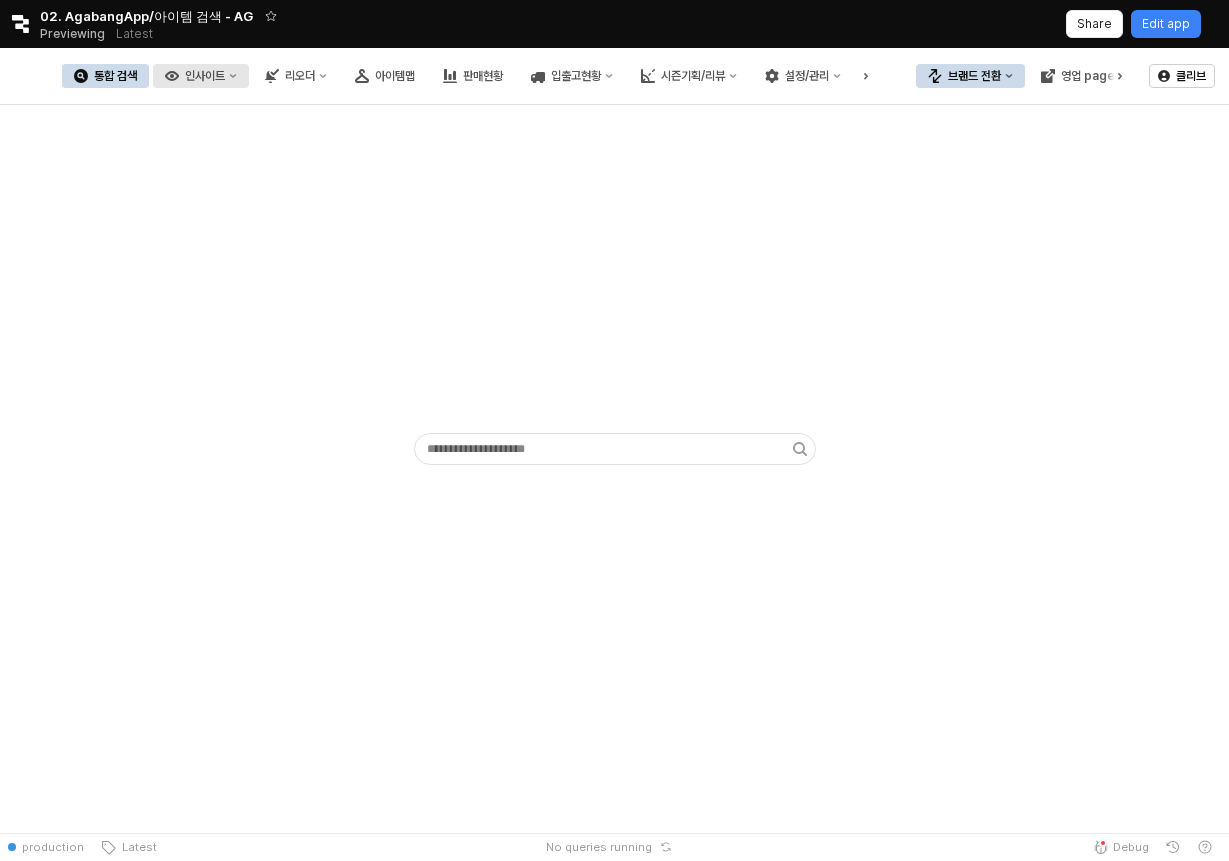 click on "인사이트" at bounding box center (205, 76) 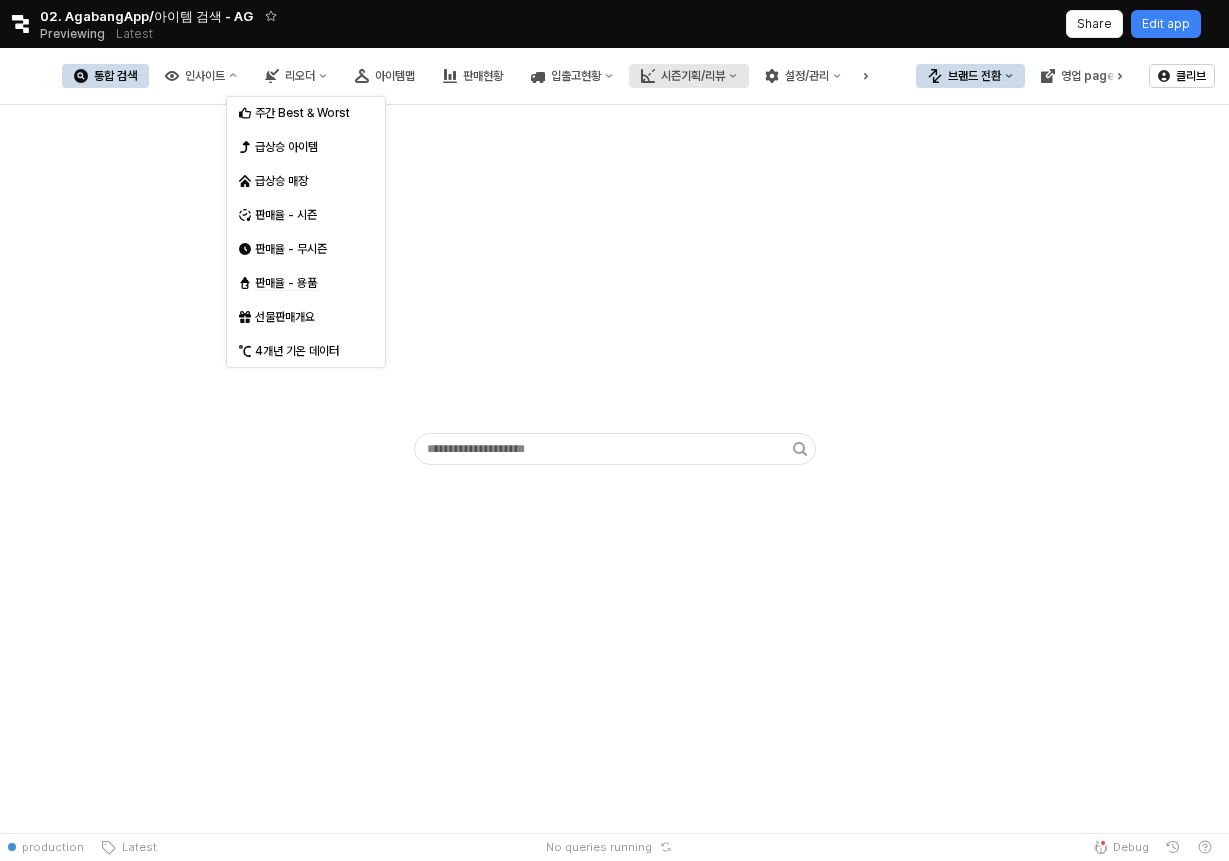 click on "시즌기획/리뷰" at bounding box center [693, 76] 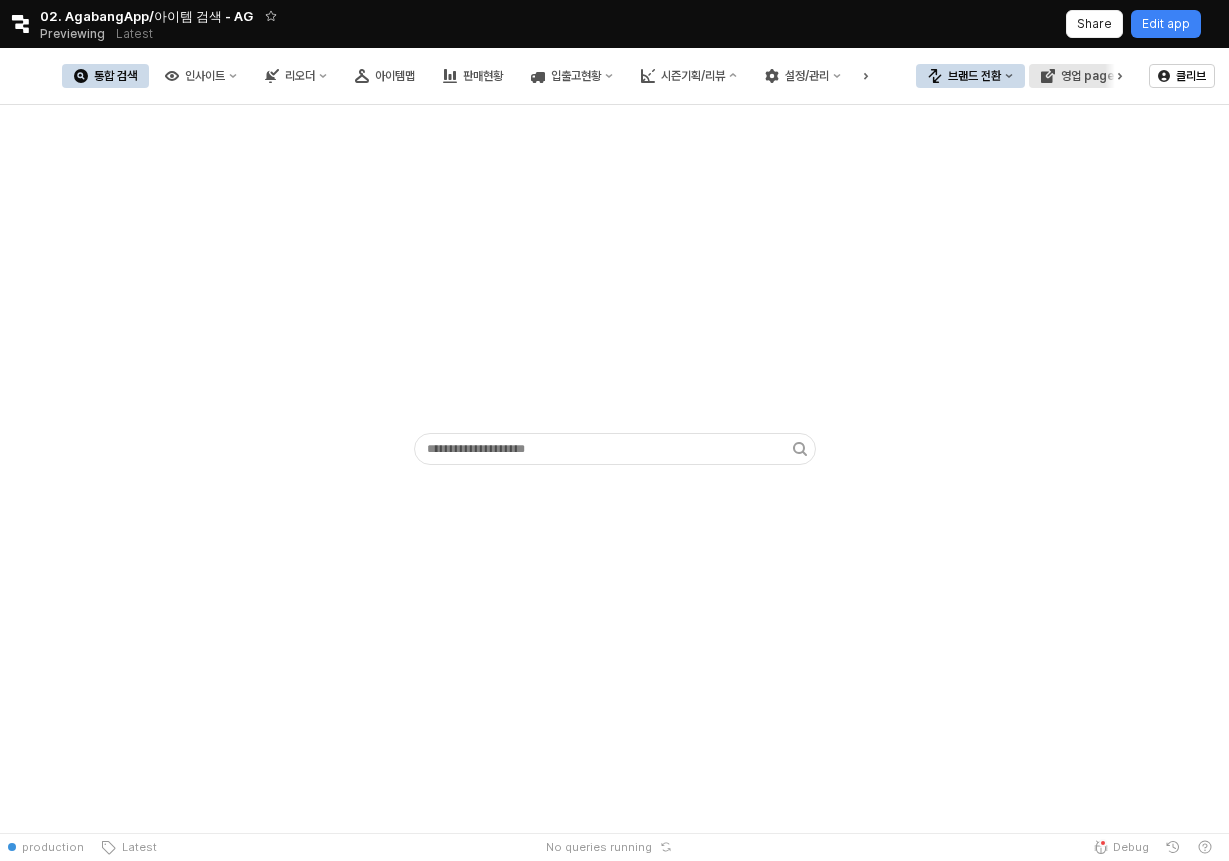 click on "영업 page" at bounding box center [1088, 76] 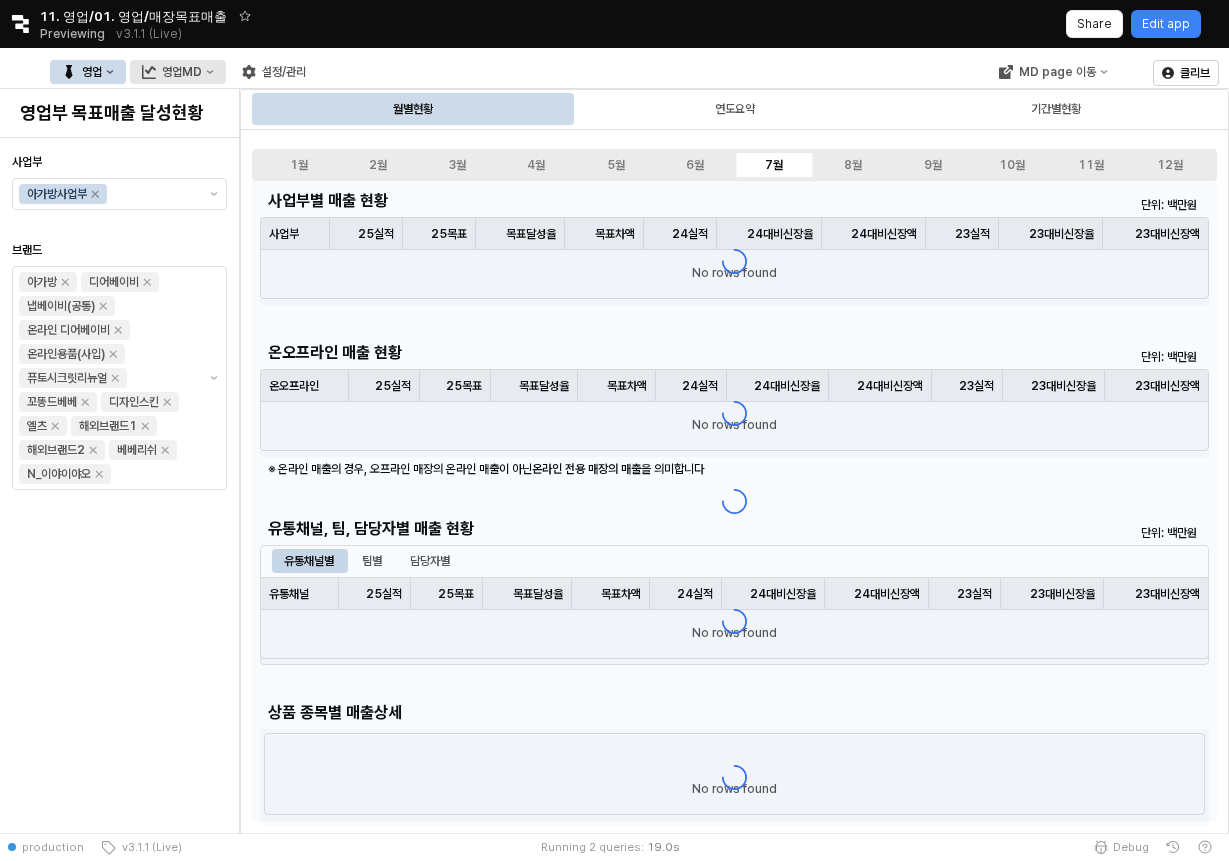 click on "영업MD" at bounding box center [182, 72] 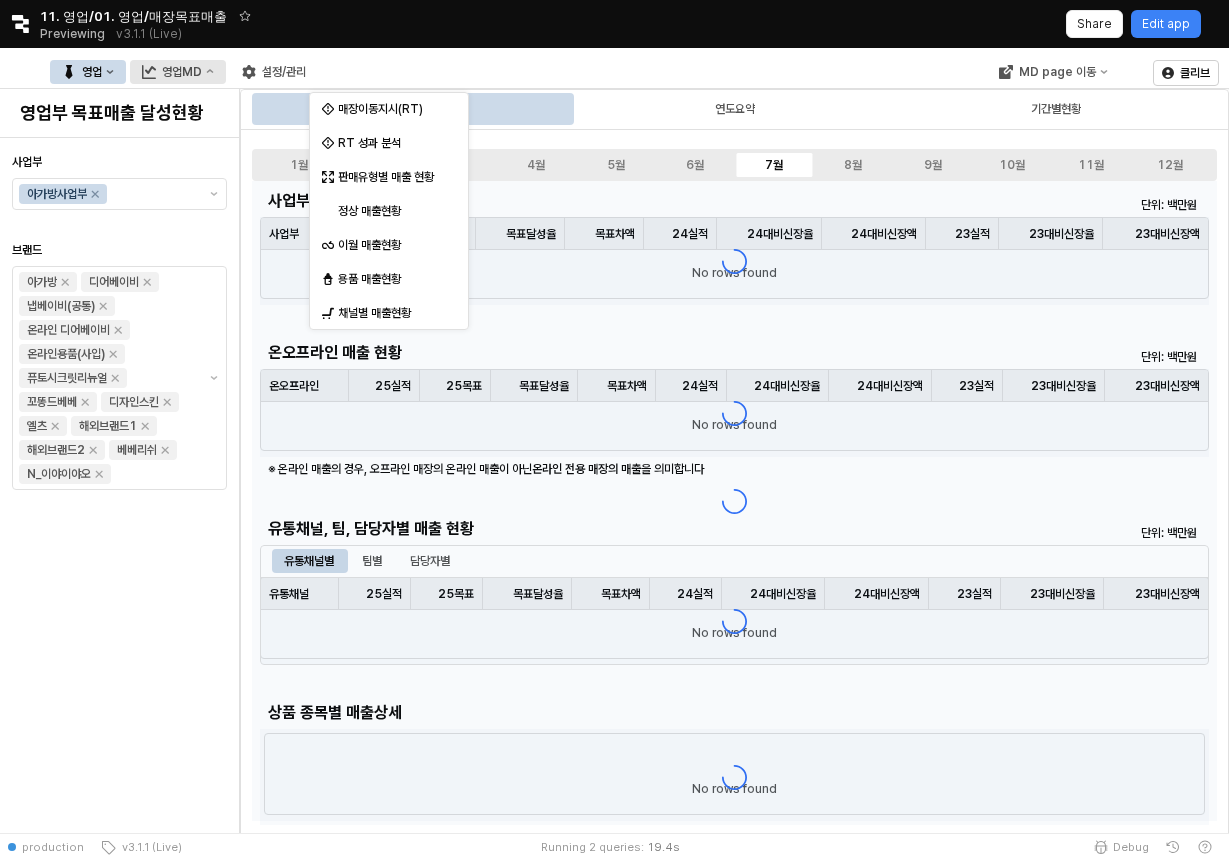 click on "영업MD" at bounding box center [182, 72] 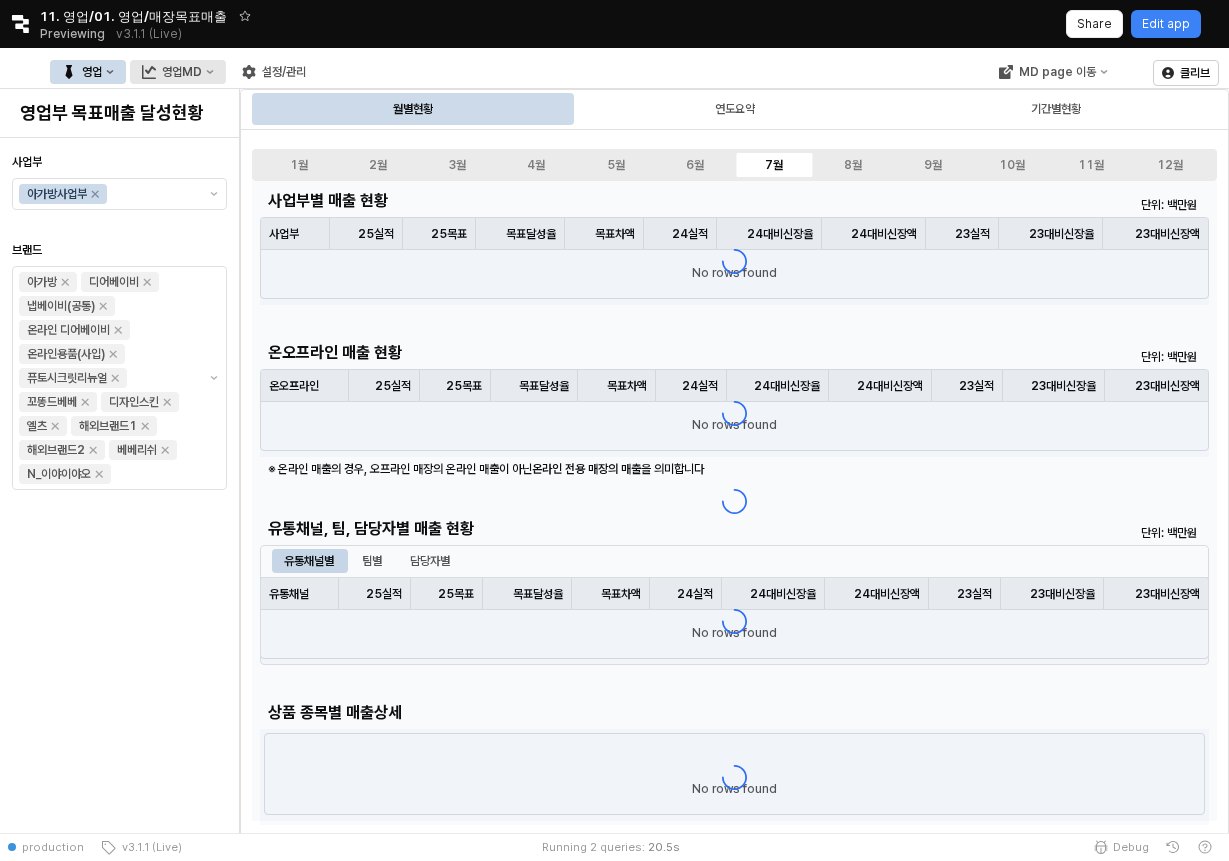click 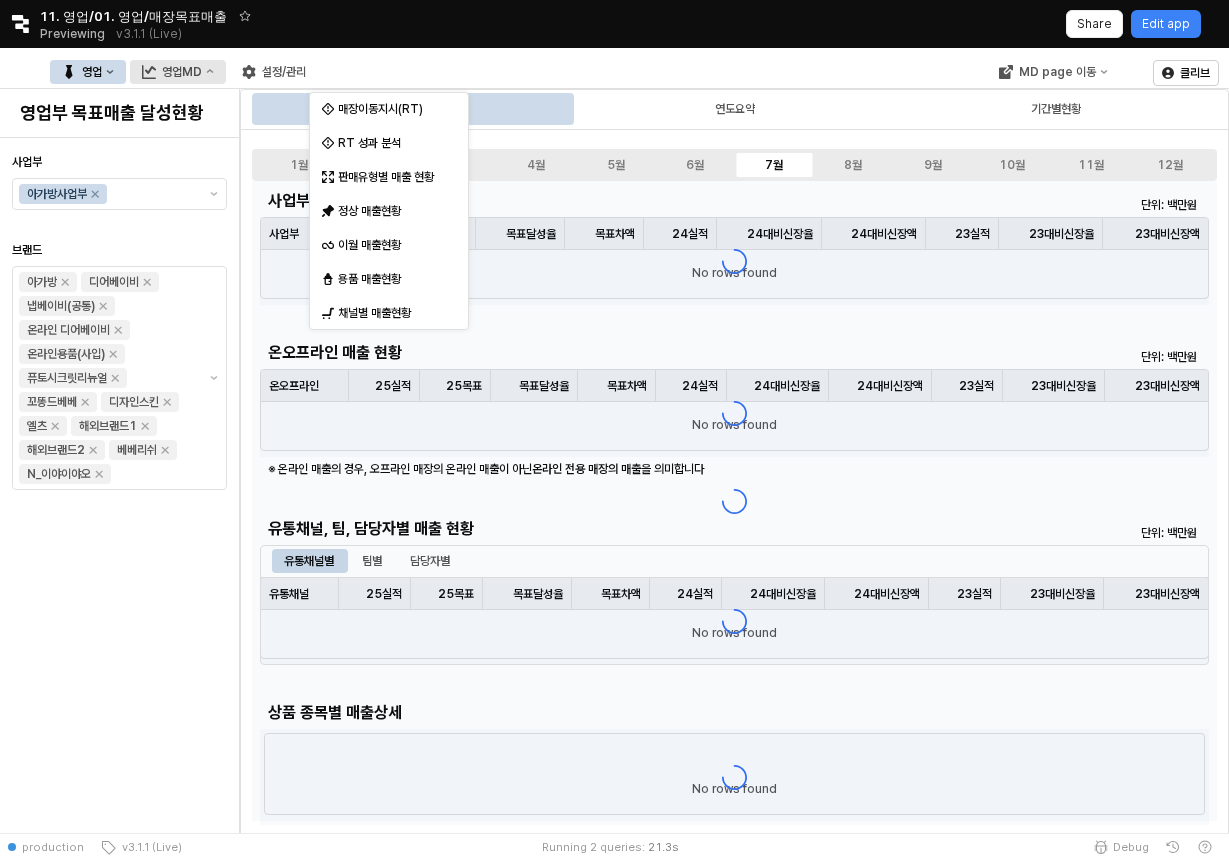click 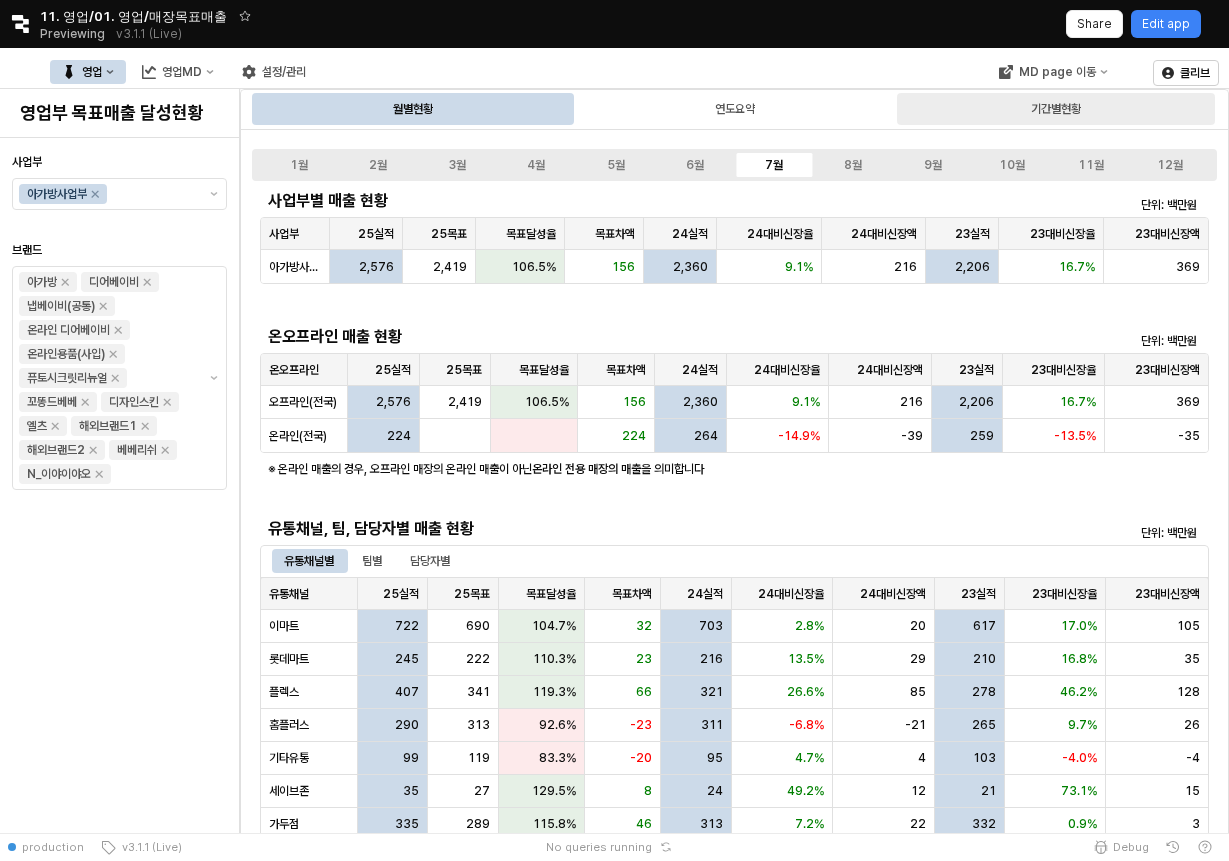 click on "기간별현황" at bounding box center [1056, 109] 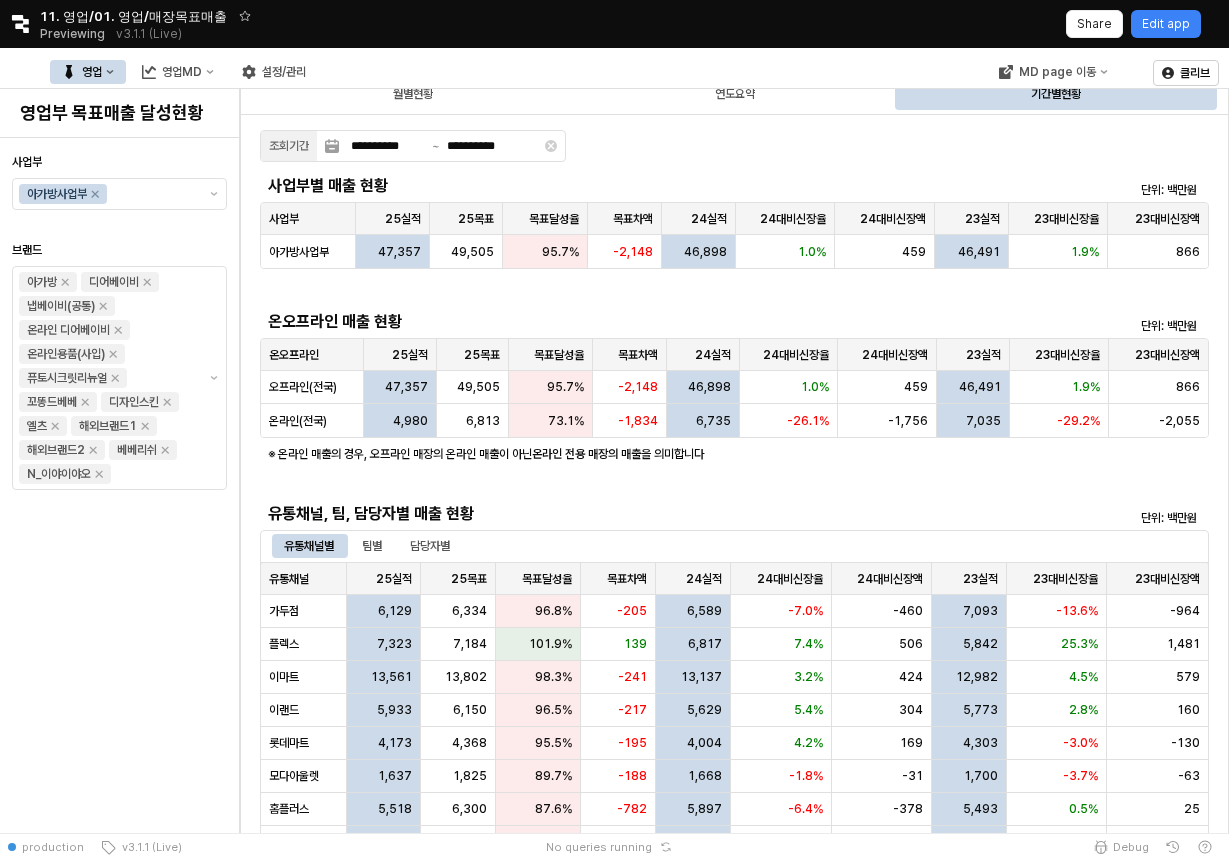 scroll, scrollTop: 0, scrollLeft: 0, axis: both 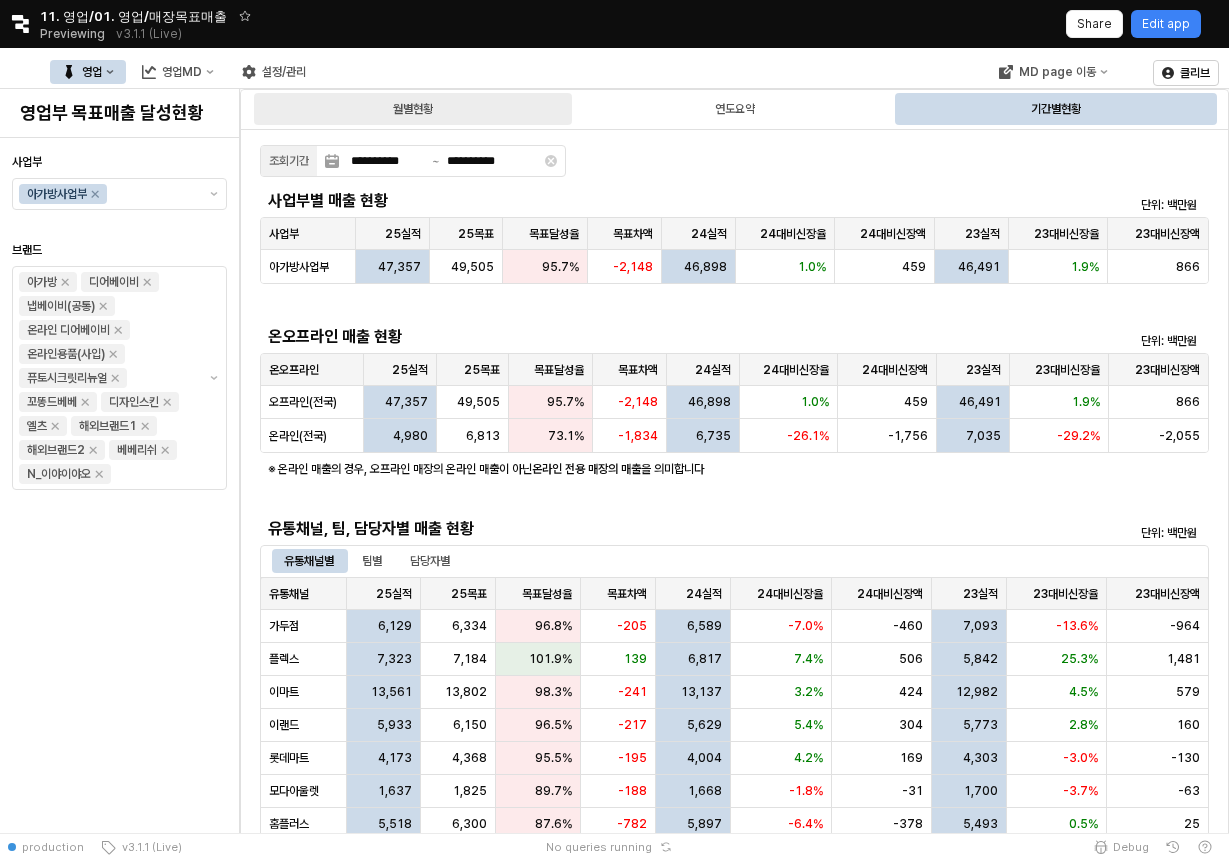click on "월별현황" at bounding box center (413, 109) 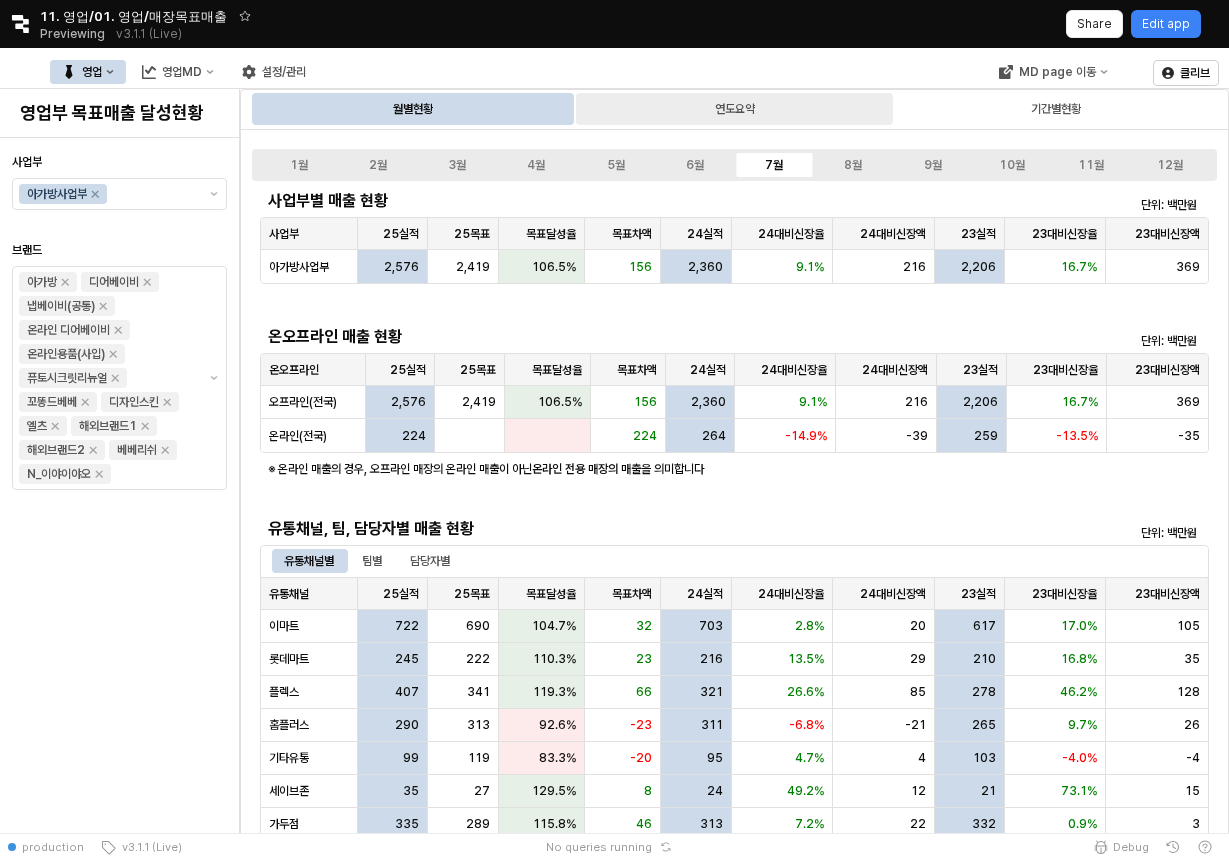 click on "연도요약" at bounding box center [735, 109] 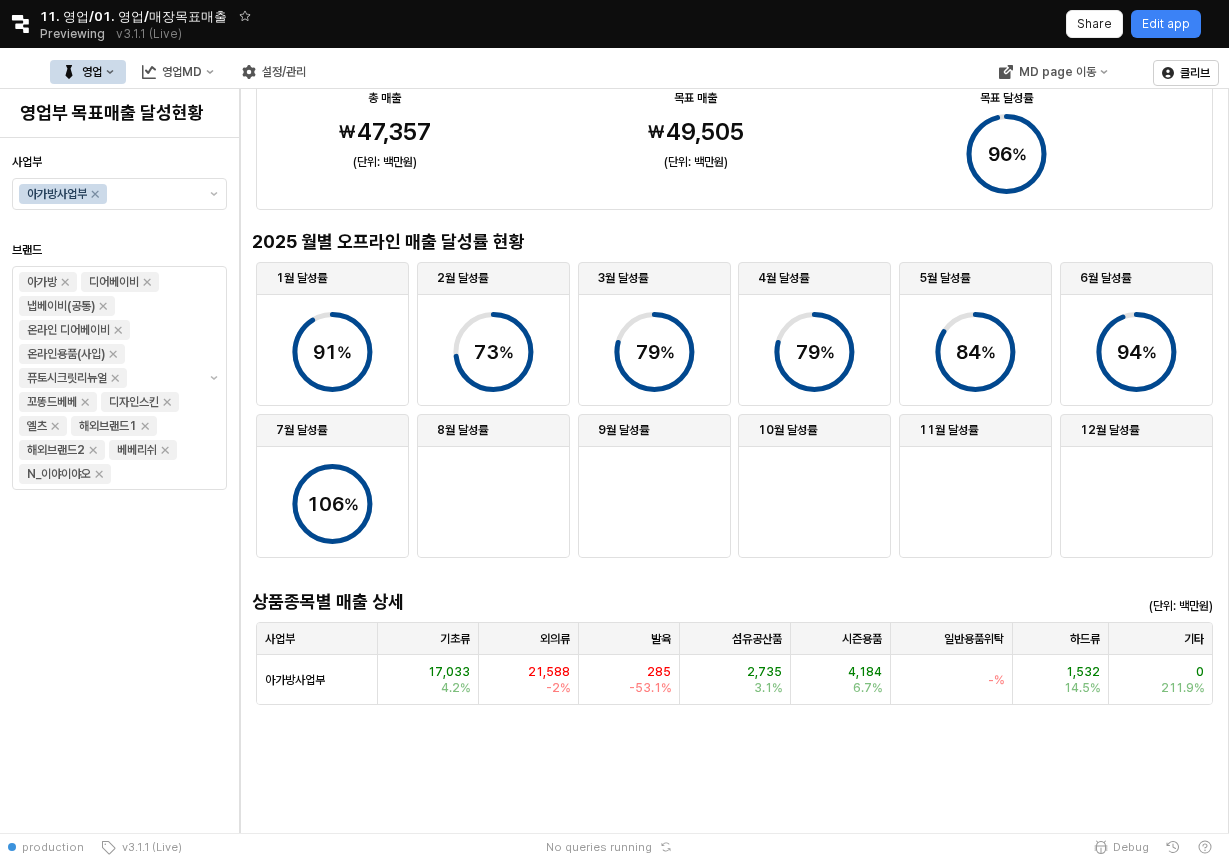 scroll, scrollTop: 0, scrollLeft: 0, axis: both 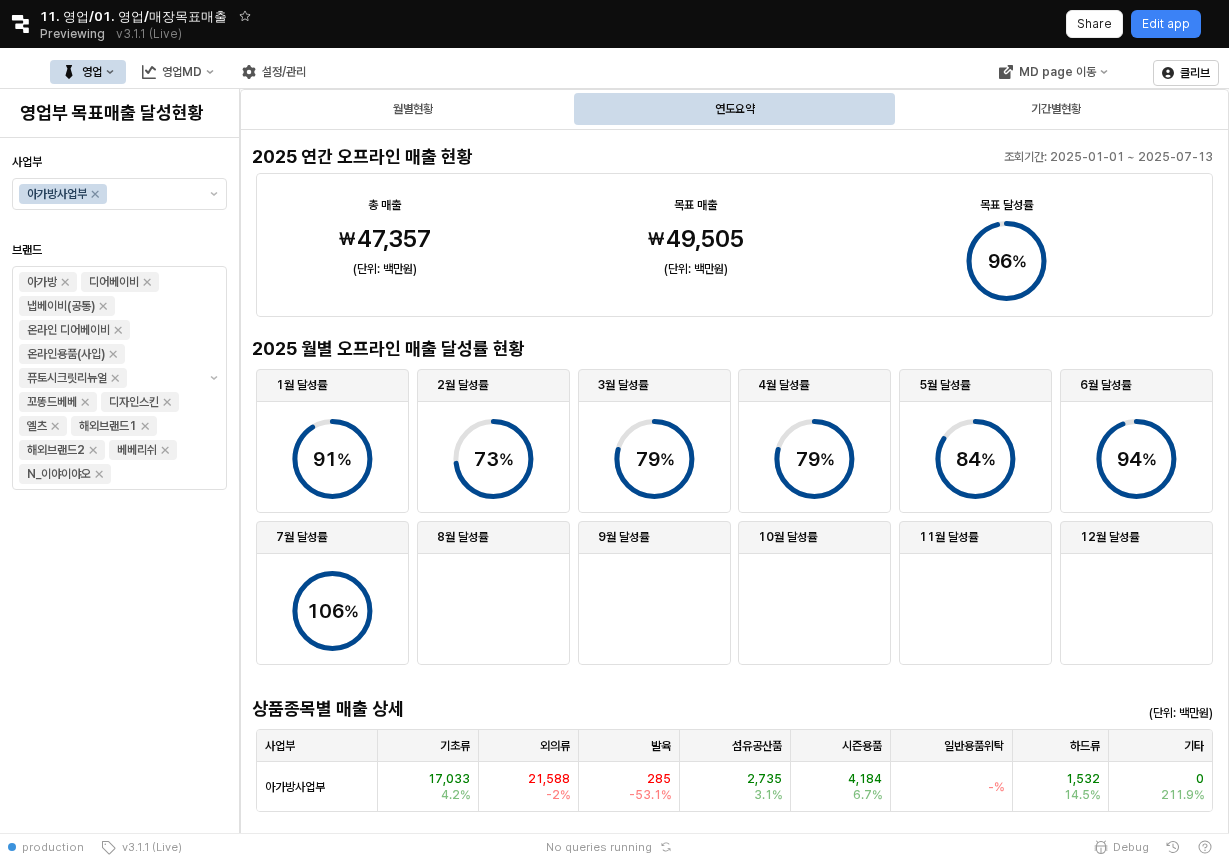 click on "2025 연간 오프라인 매출 현황 조회기간: 2025-01-01 ~ 2025-07-13 총 매출 목표 매출 목표 달성률 96 % ₩ 47 , 357 ₩ 49 , 505 (단위: 백만원) (단위: 백만원) 2025 월별 오프라인 매출 달성률 현황 1월 달성률 91 % 2월 달성률 73 % 3월 달성률 79 % 4월 달성률 79 % 5월 달성률 84 % 6월 달성률 94 % 7월 달성률 106 % 8월 달성률 9월 달성률 10월 달성률 11월 달성률 12월 달성률 상품종목별 매출 상세 (단위: 백만원) 사업부 사업부 기초류 기초류 외의류 외의류 발육 발육 섬유공산품 섬유공산품 시즌용품 시즌용품 일반용품위탁 일반용품위탁 하드류 하드류 기타 기타 아가방사업부 17,033 4.2% 21,588 -2% 285 -53.1% 2,735 3.1% 4,184 6.7% -% 1,532 14.5% 0 211.9%" at bounding box center [734, 1637] 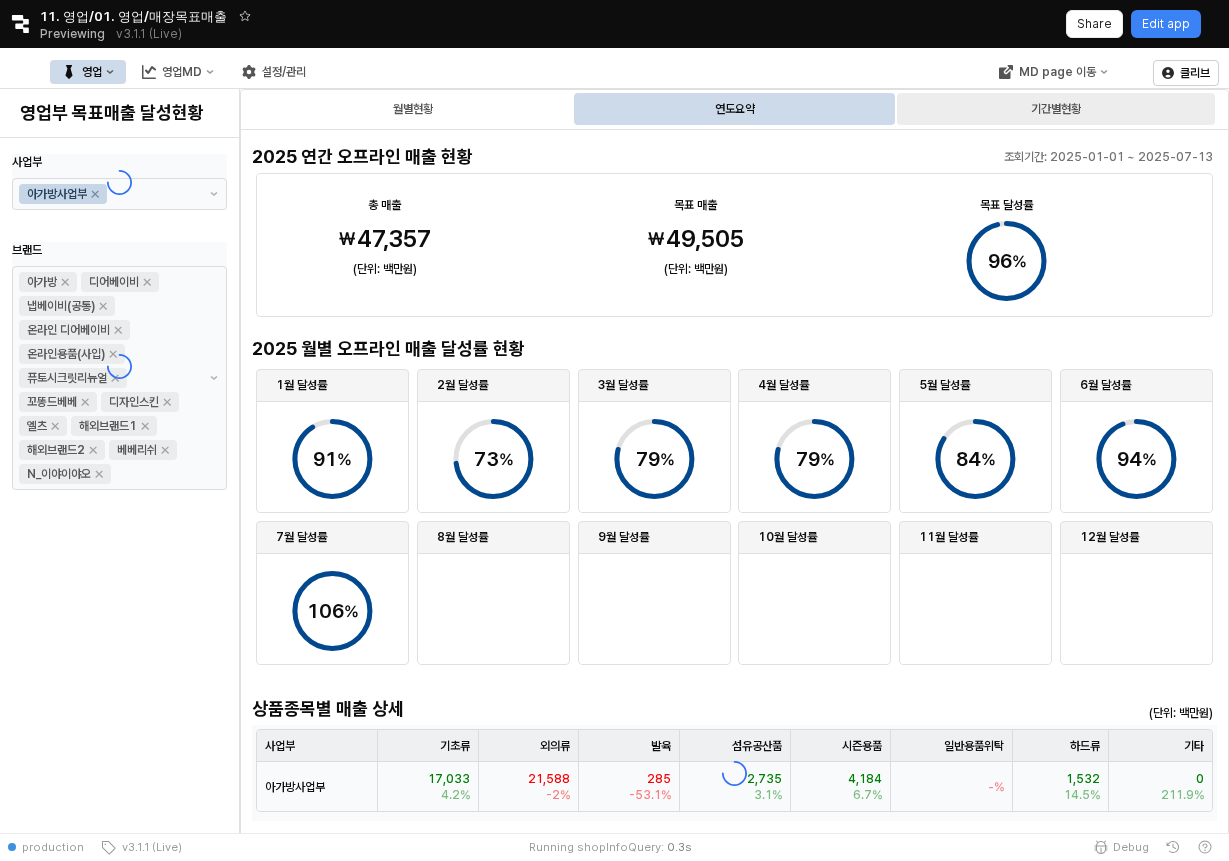 click on "기간별현황" at bounding box center (1056, 109) 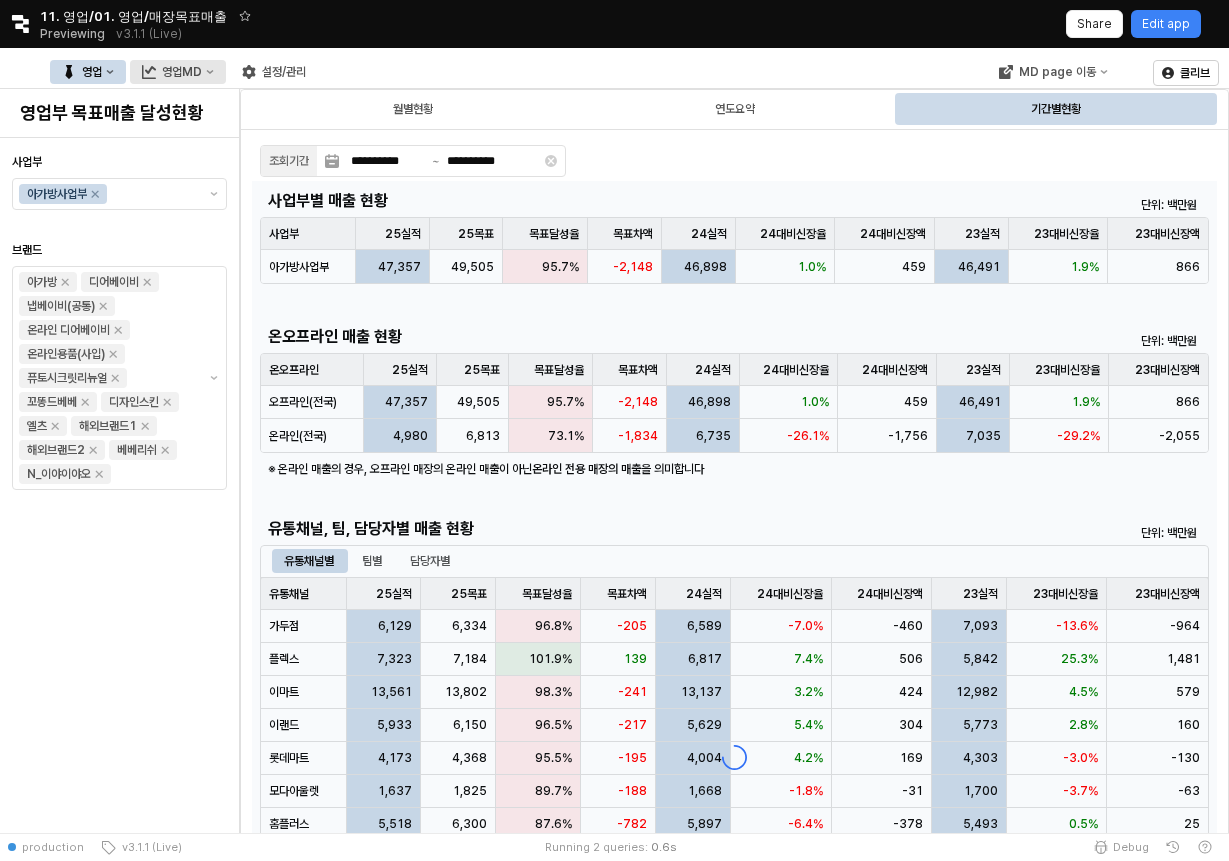 click on "영업MD" at bounding box center (182, 72) 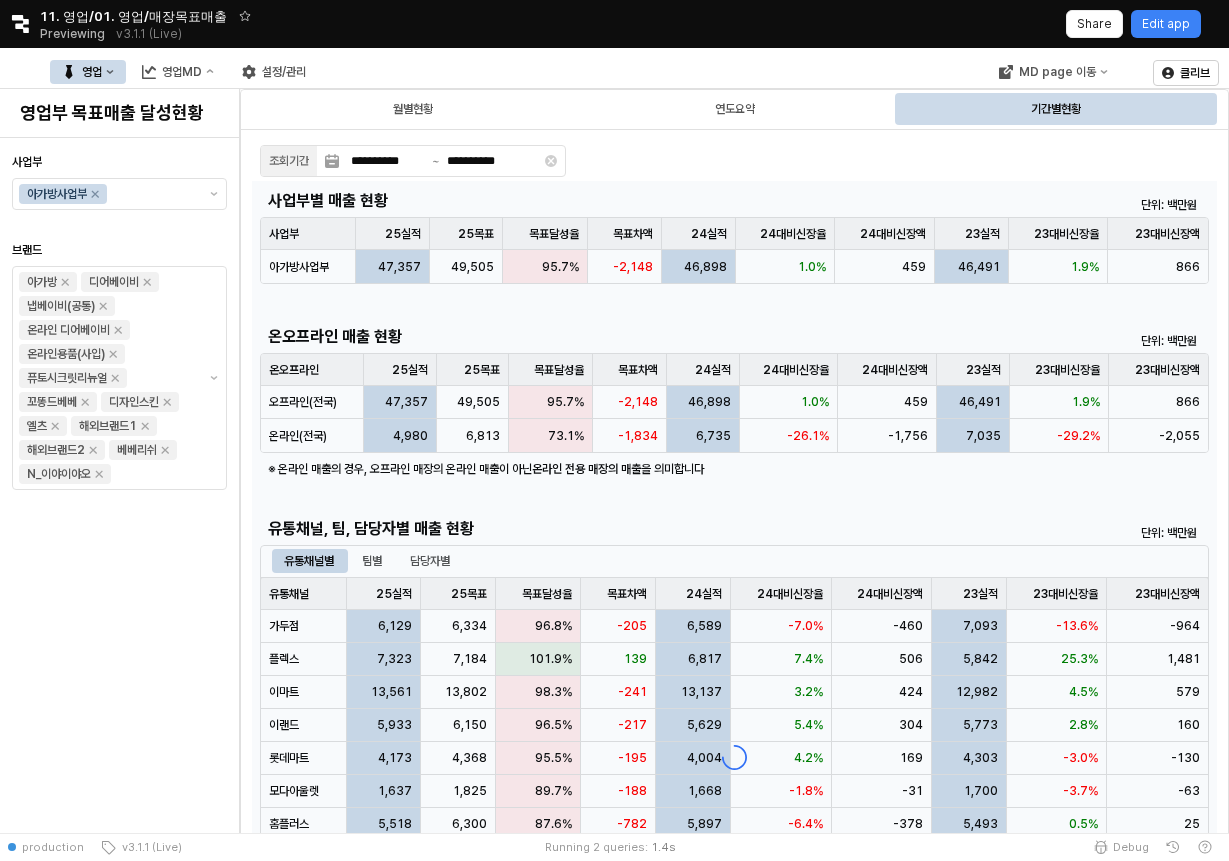 click on "영업" at bounding box center (92, 72) 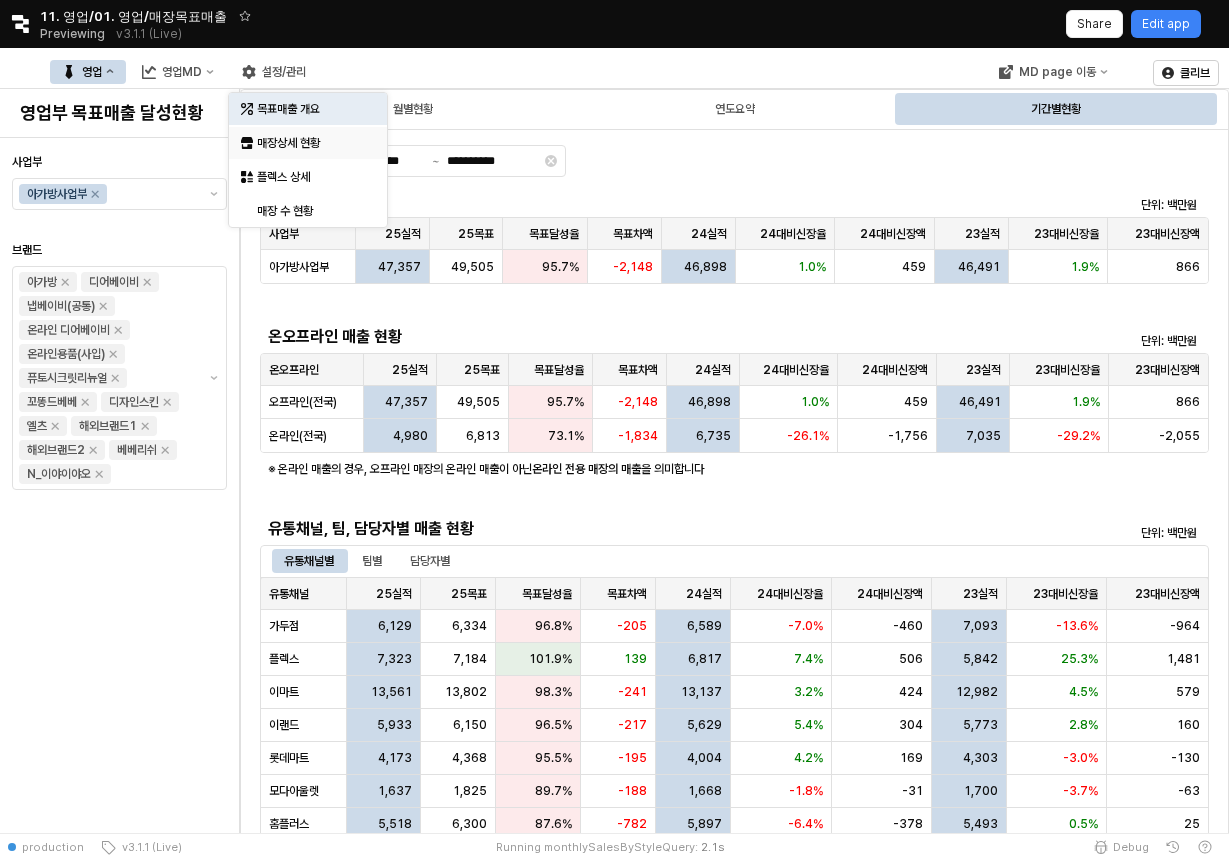 click on "매장상세 현황" at bounding box center (308, 143) 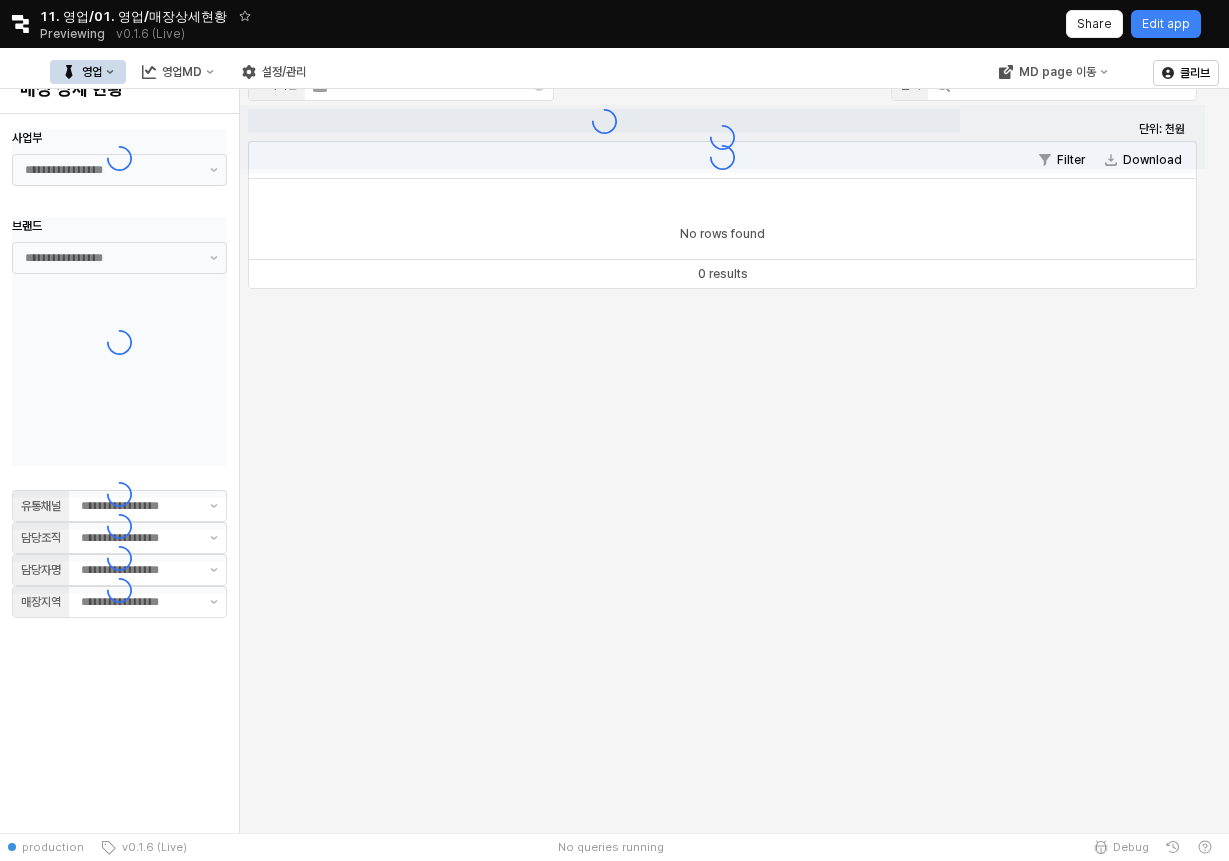 type on "**" 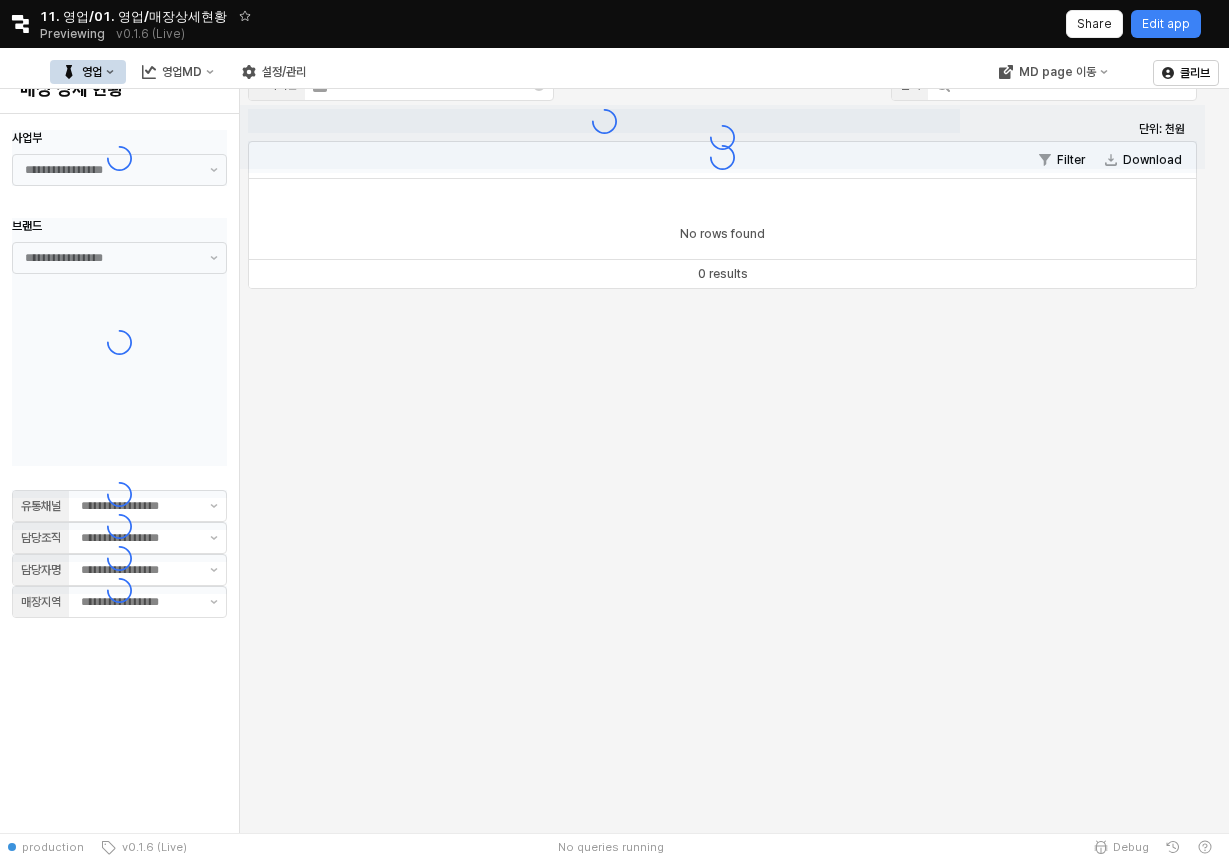 type on "**" 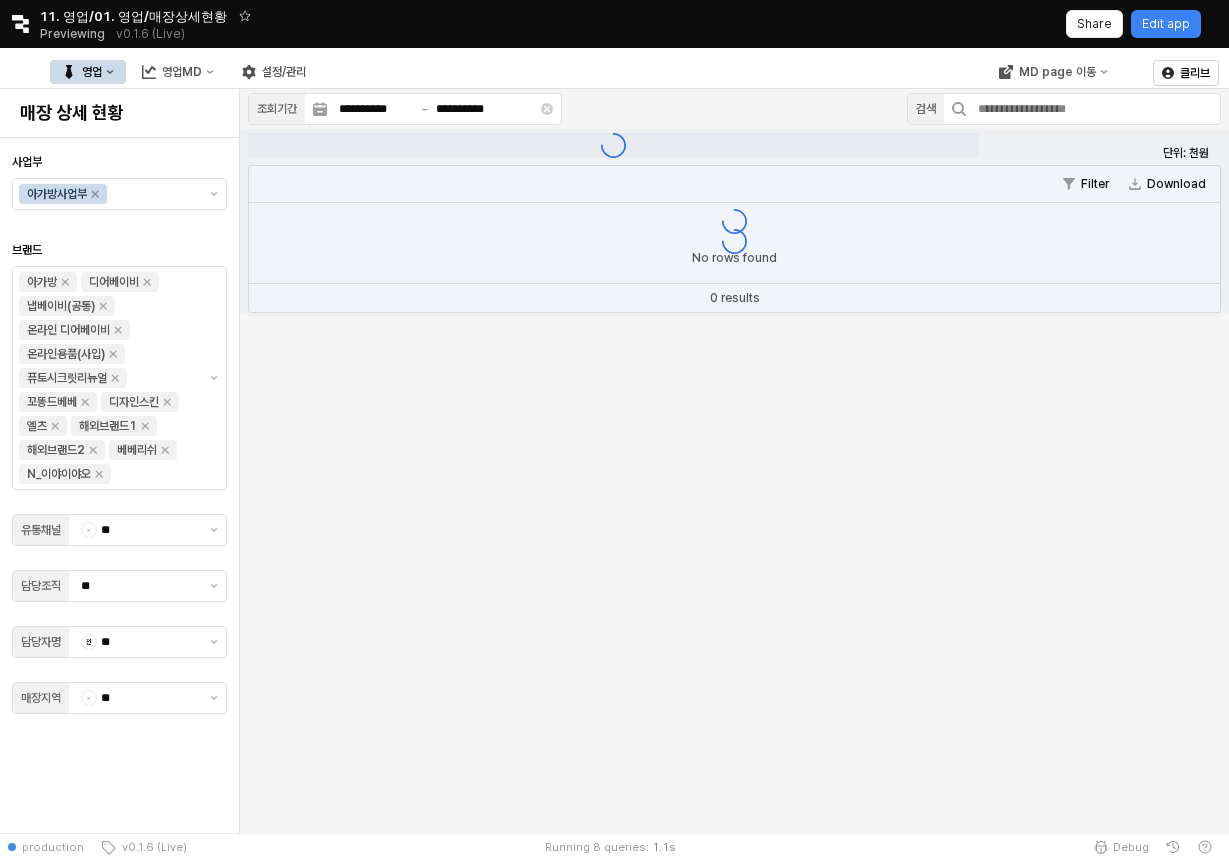 click on "영업" at bounding box center [88, 72] 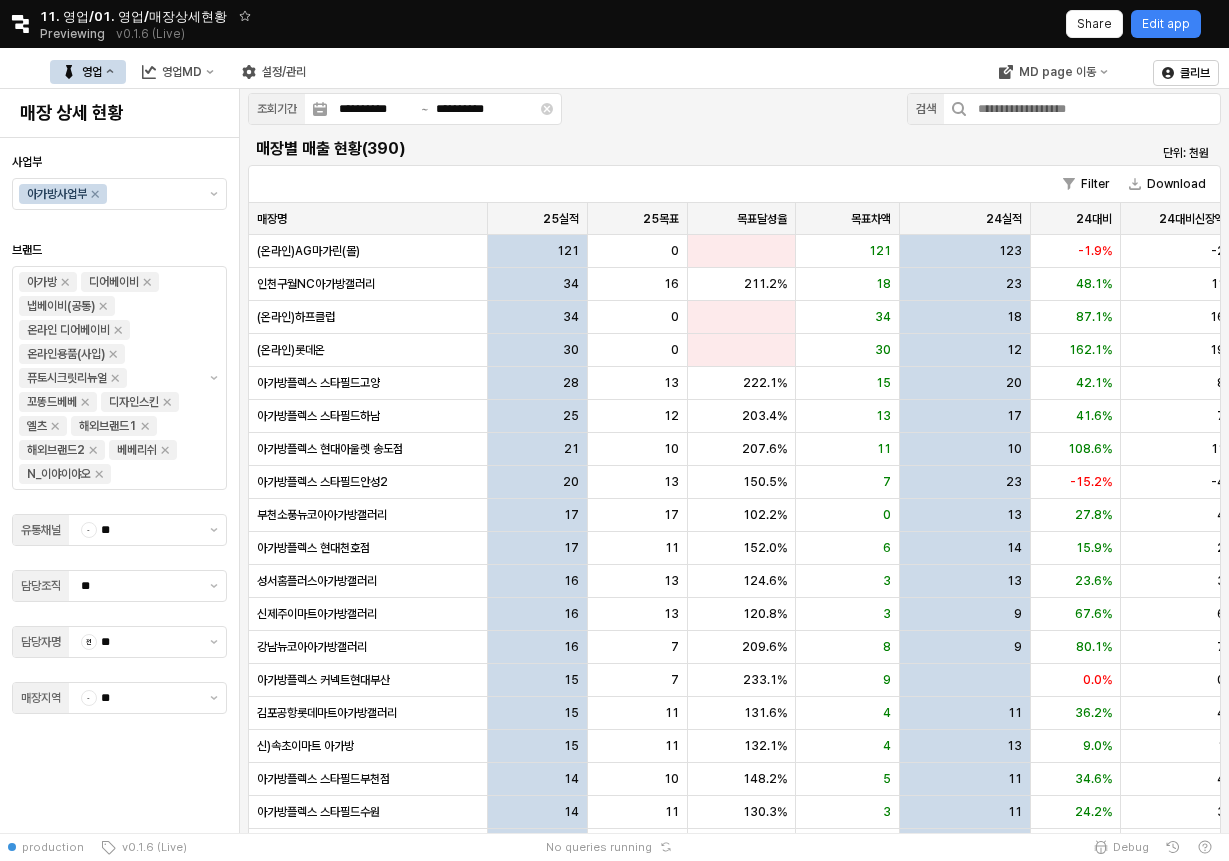 click on "매장별 매출 현황(390)" at bounding box center [613, 149] 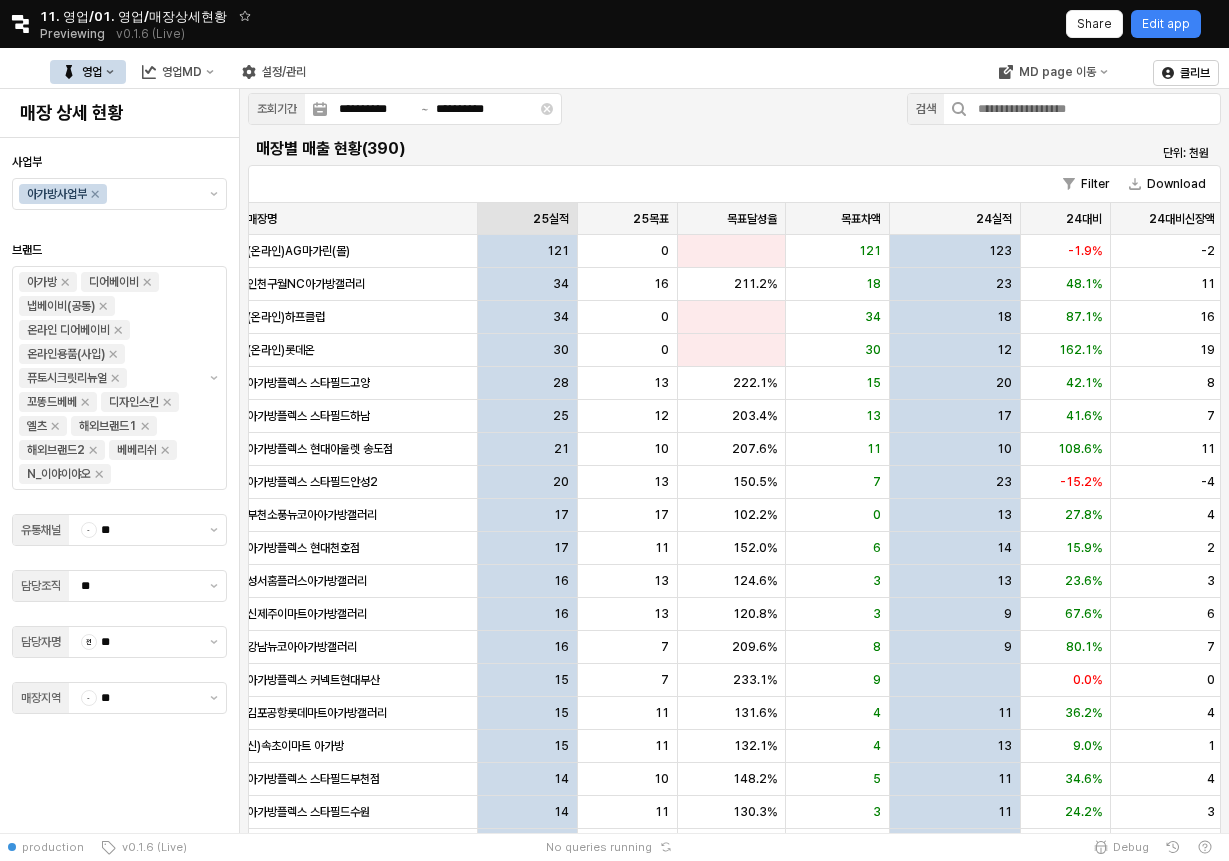 scroll, scrollTop: 0, scrollLeft: 0, axis: both 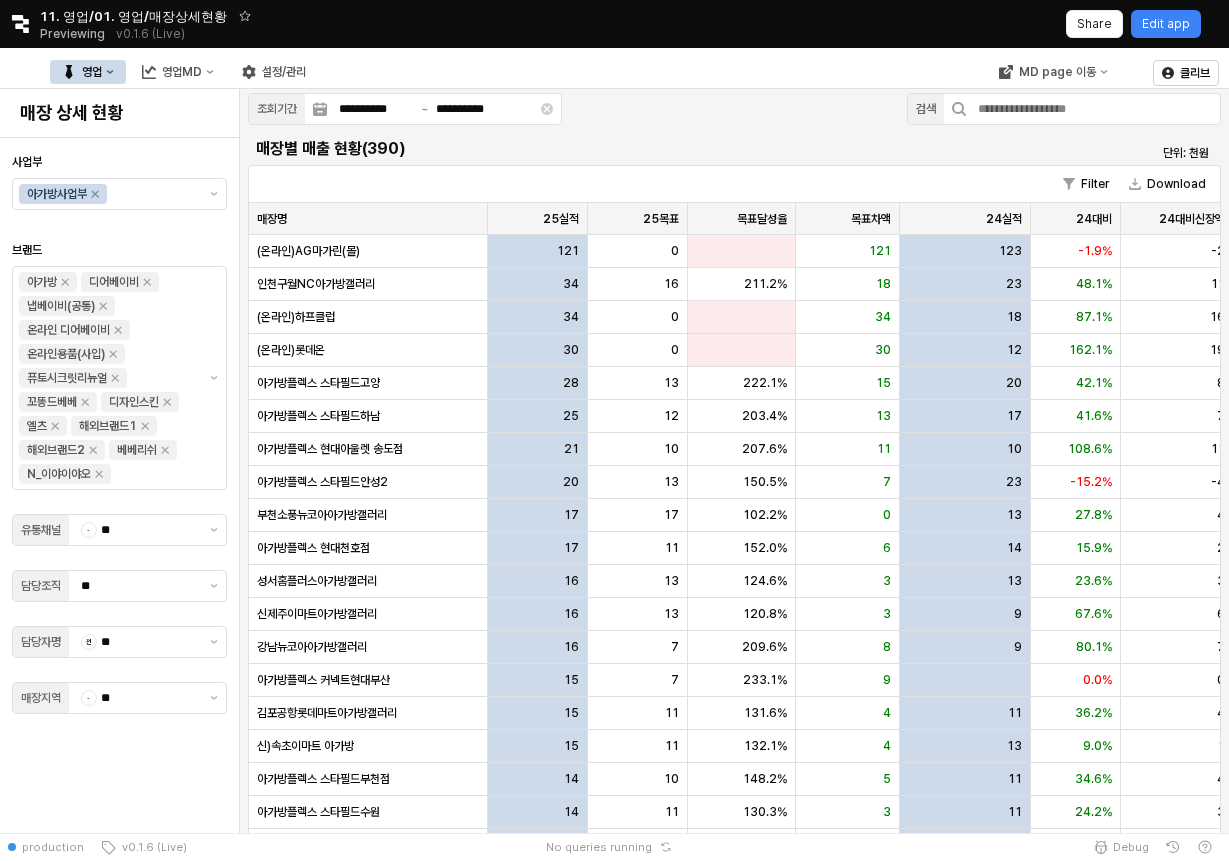 click on "영업" at bounding box center (88, 72) 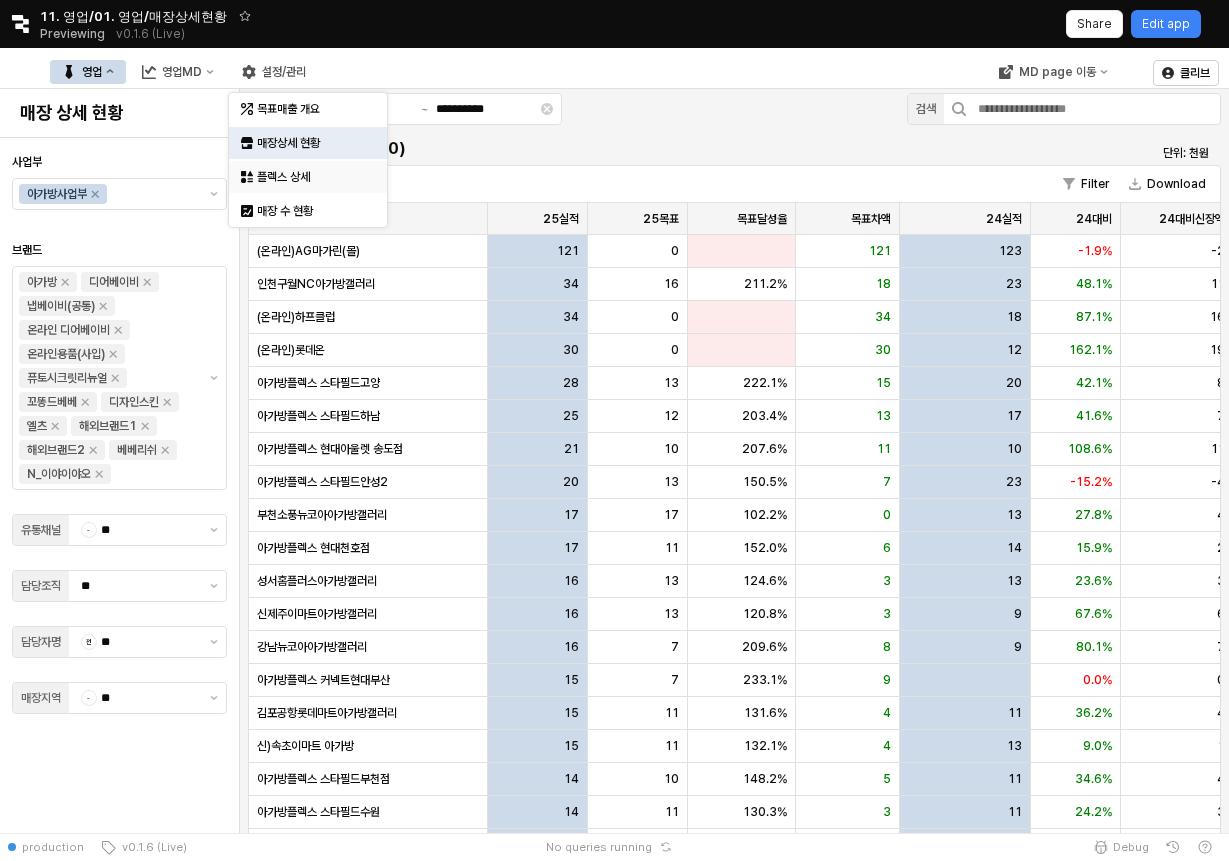 click on "플렉스 상세" at bounding box center (310, 177) 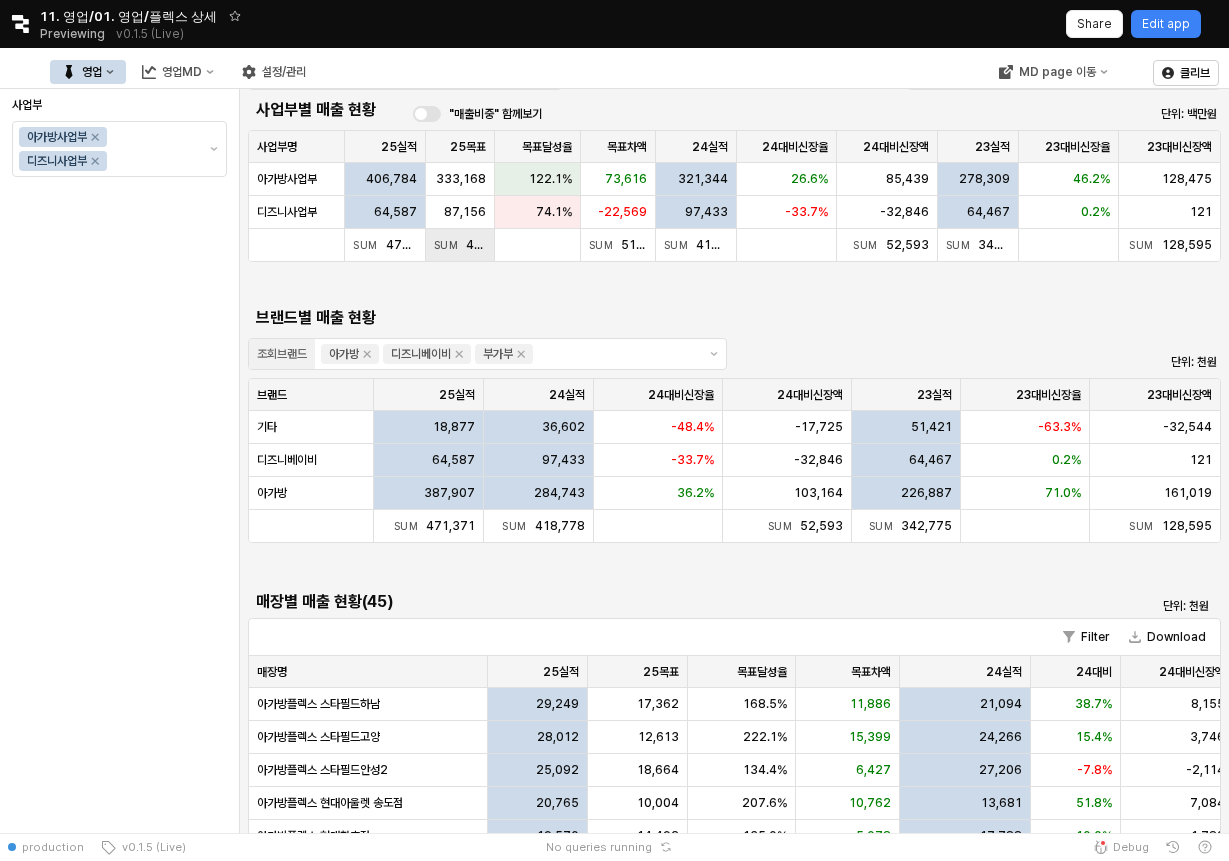 scroll, scrollTop: 0, scrollLeft: 0, axis: both 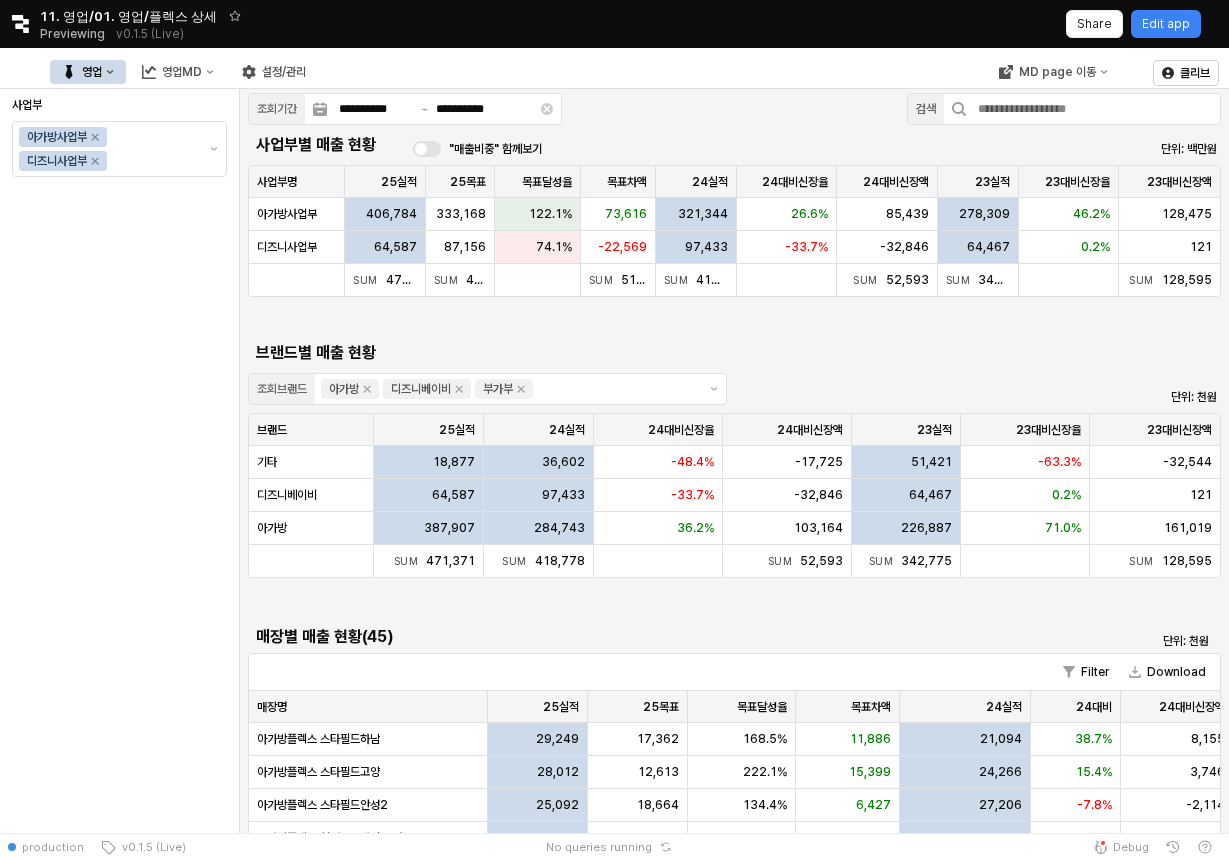 click on "영업" at bounding box center (88, 72) 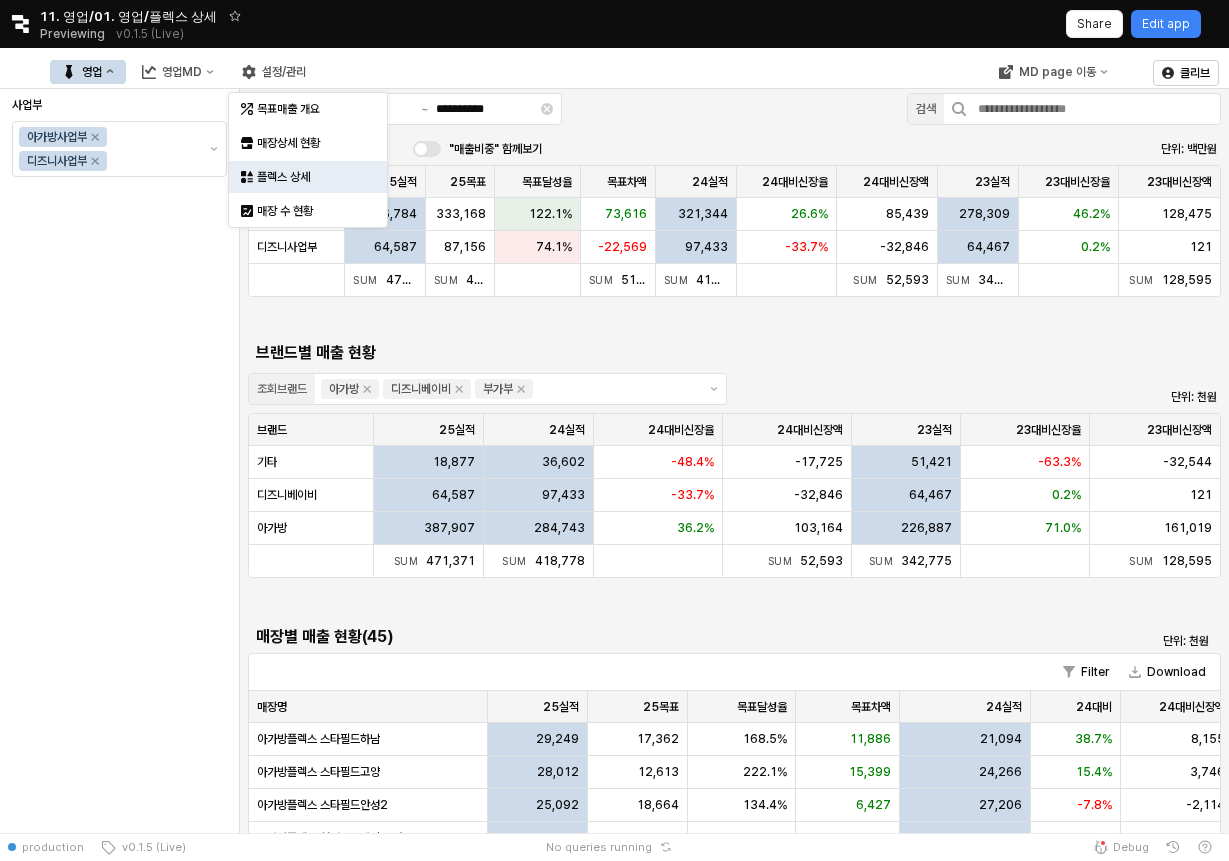 click on "**********" at bounding box center (614, 430) 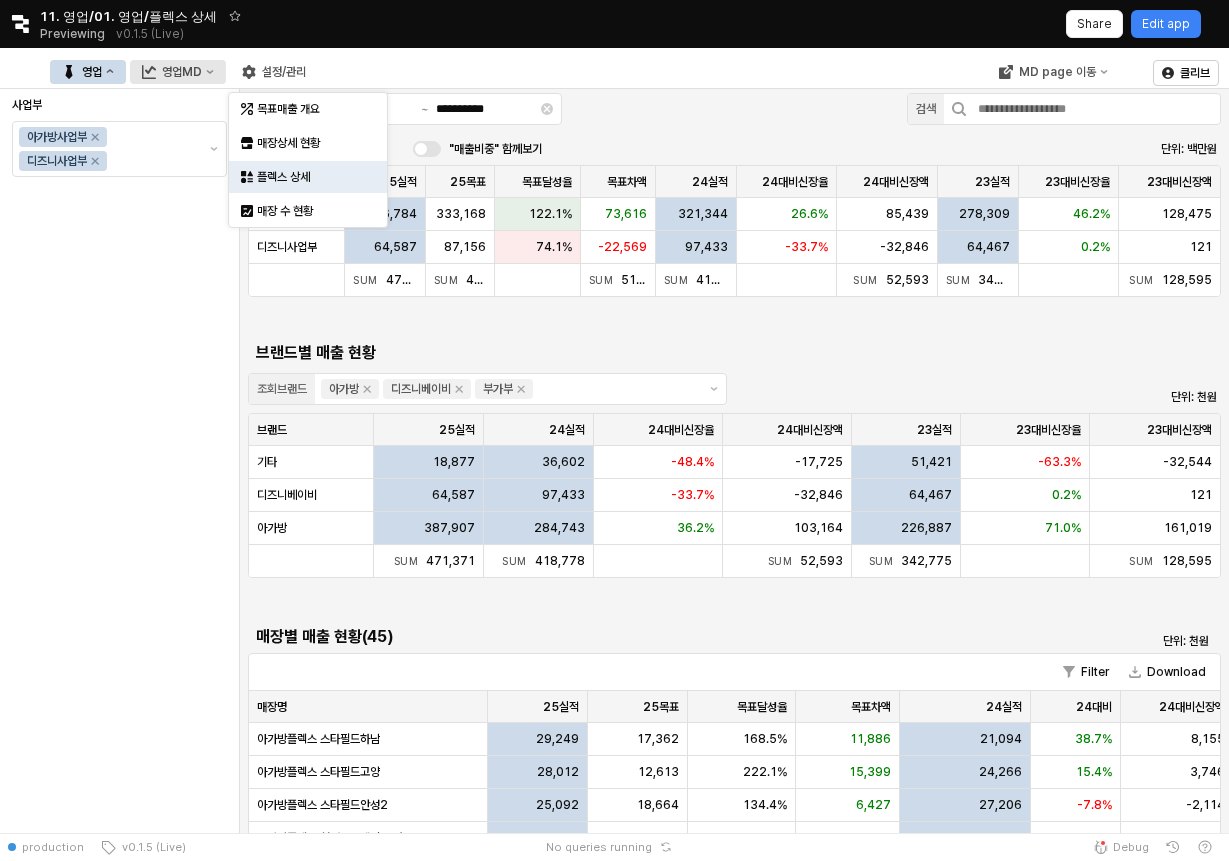 click on "영업MD" at bounding box center [178, 72] 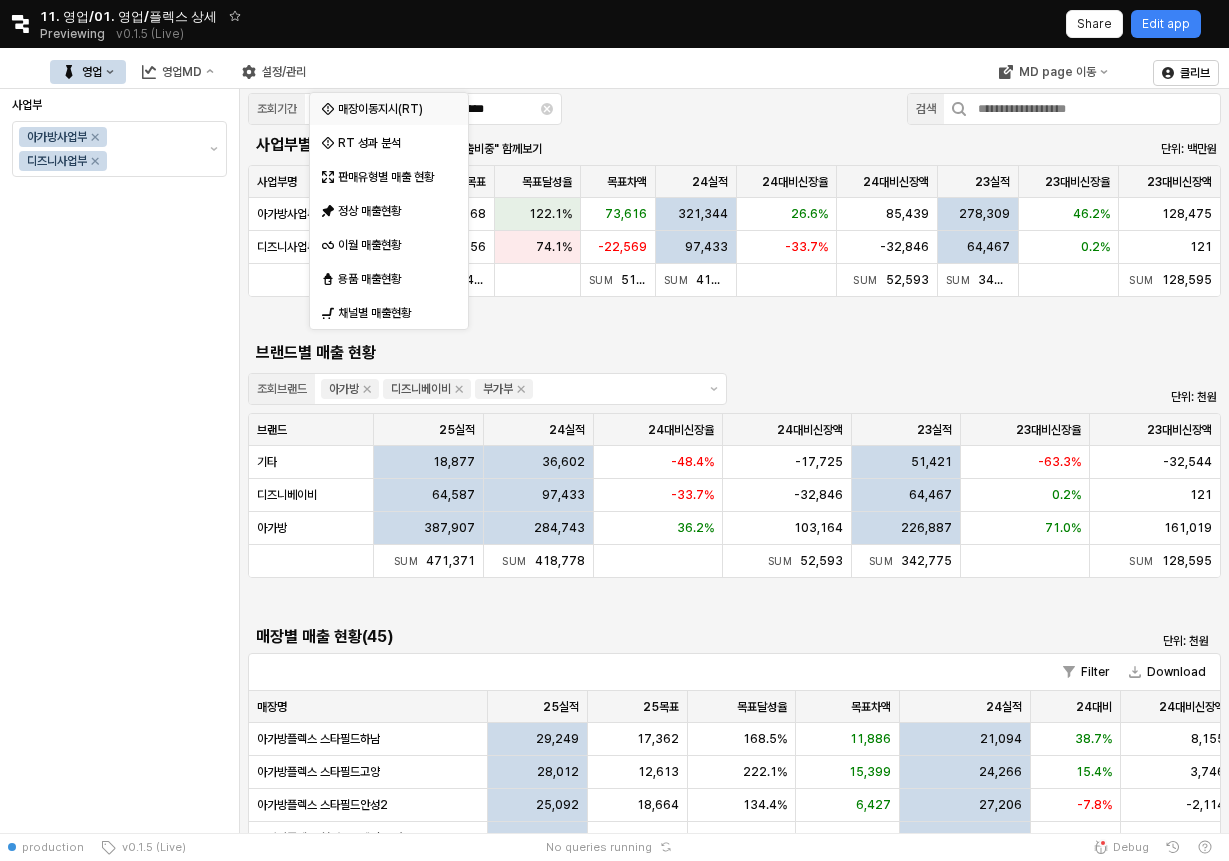 click on "매장이동지시(RT)" at bounding box center (391, 109) 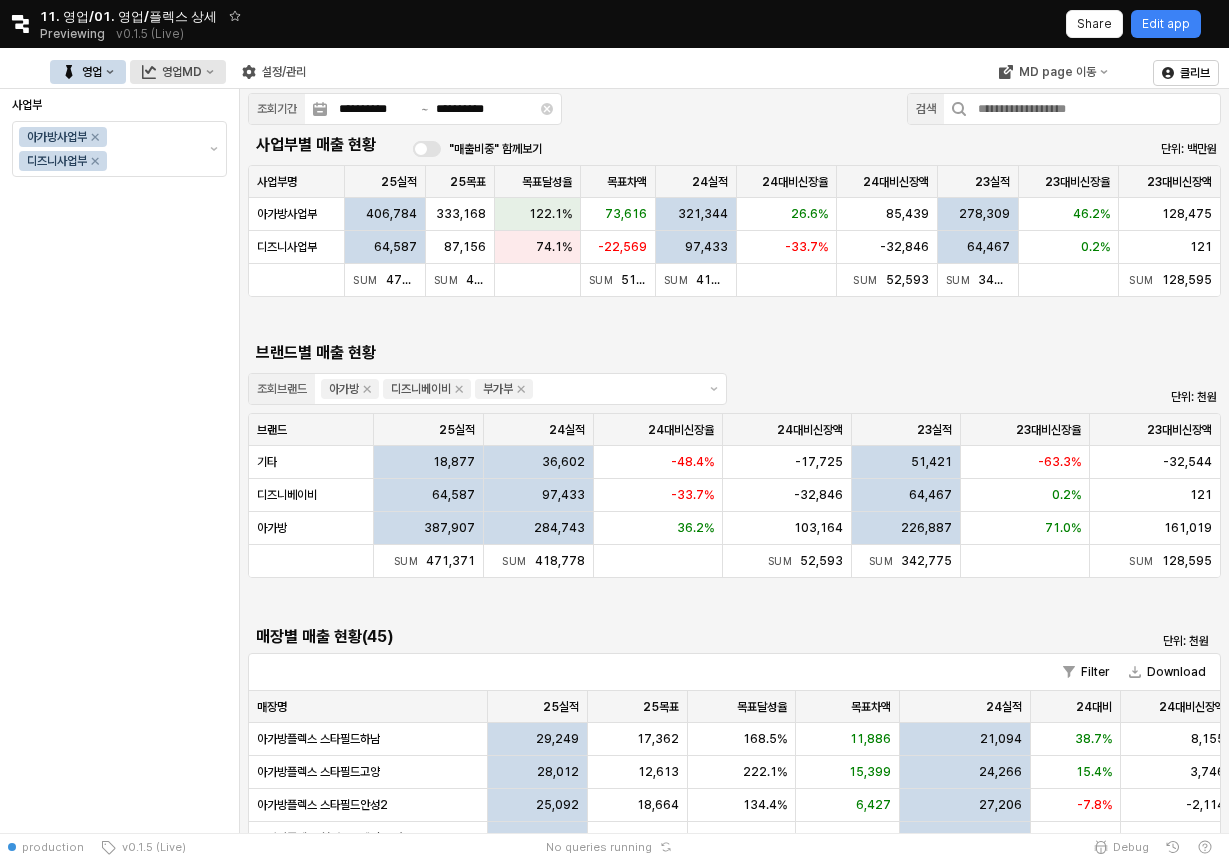 click on "영업MD" at bounding box center (182, 72) 